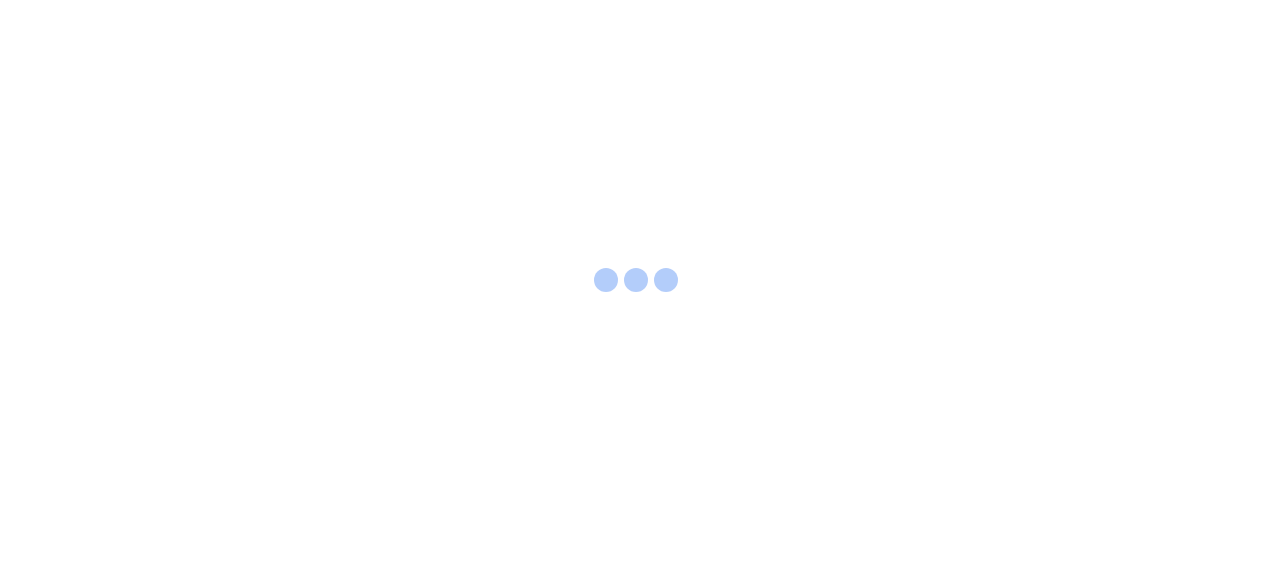 scroll, scrollTop: 0, scrollLeft: 0, axis: both 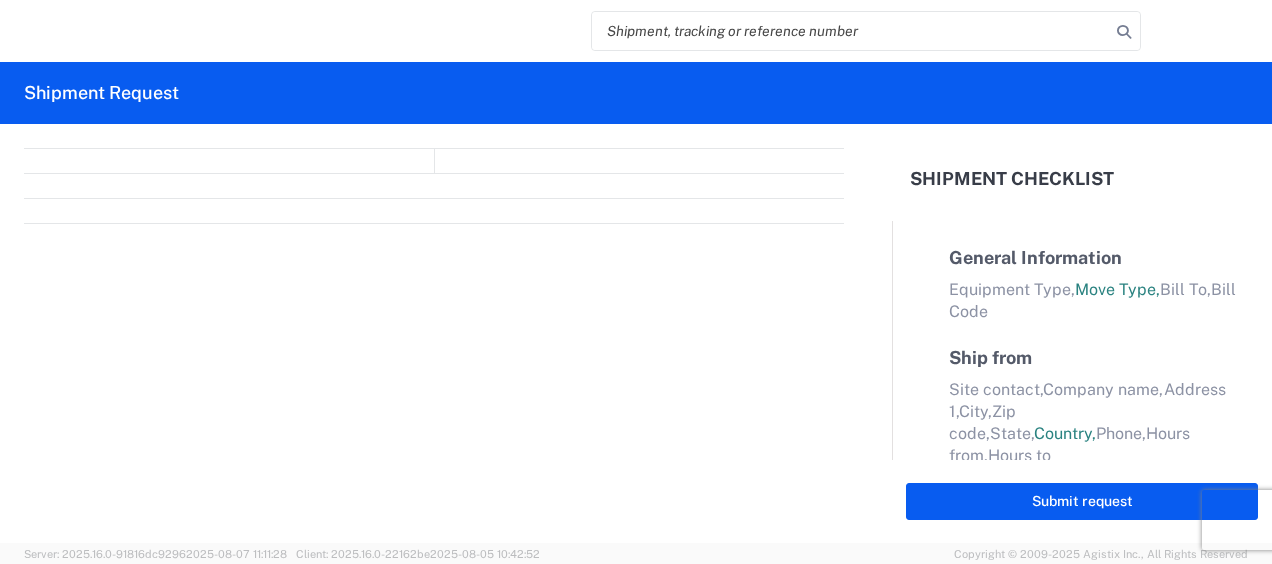 select on "FULL" 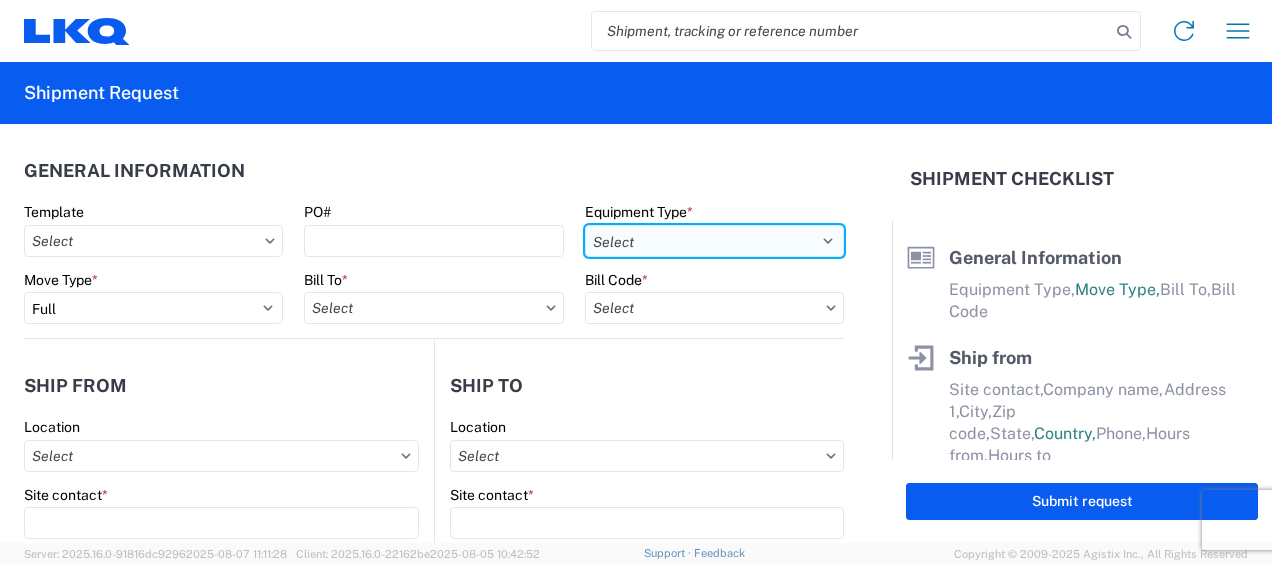 click on "Select 53’ Dry Van Flatbed Dropdeck (van) Lowboy (flatbed) Rail" at bounding box center [714, 241] 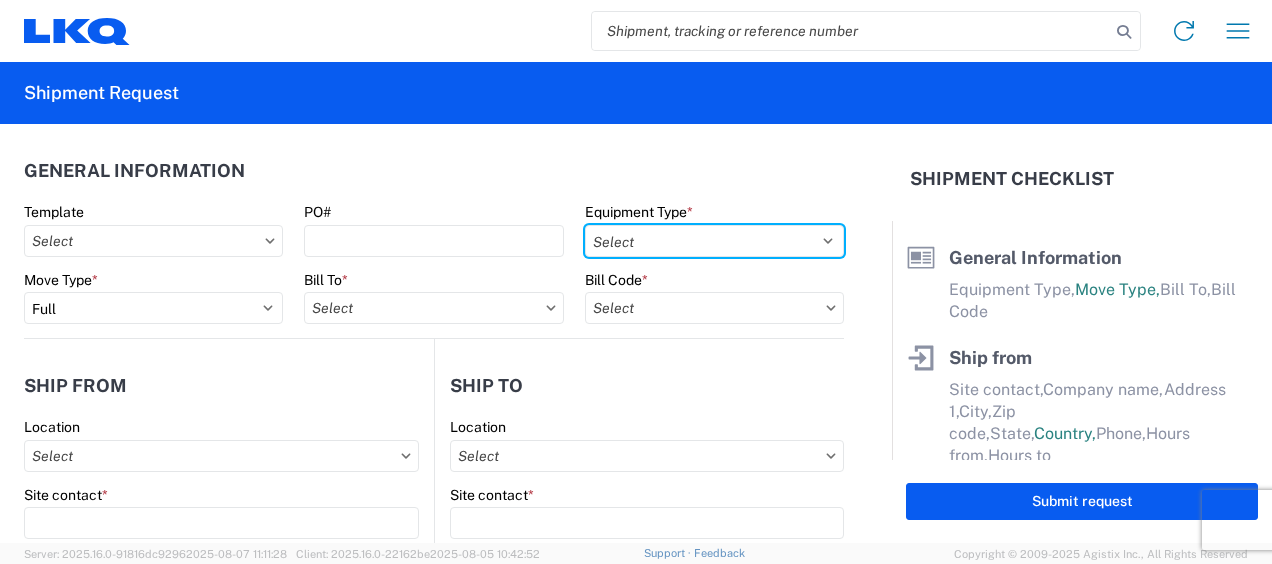 select on "STDV" 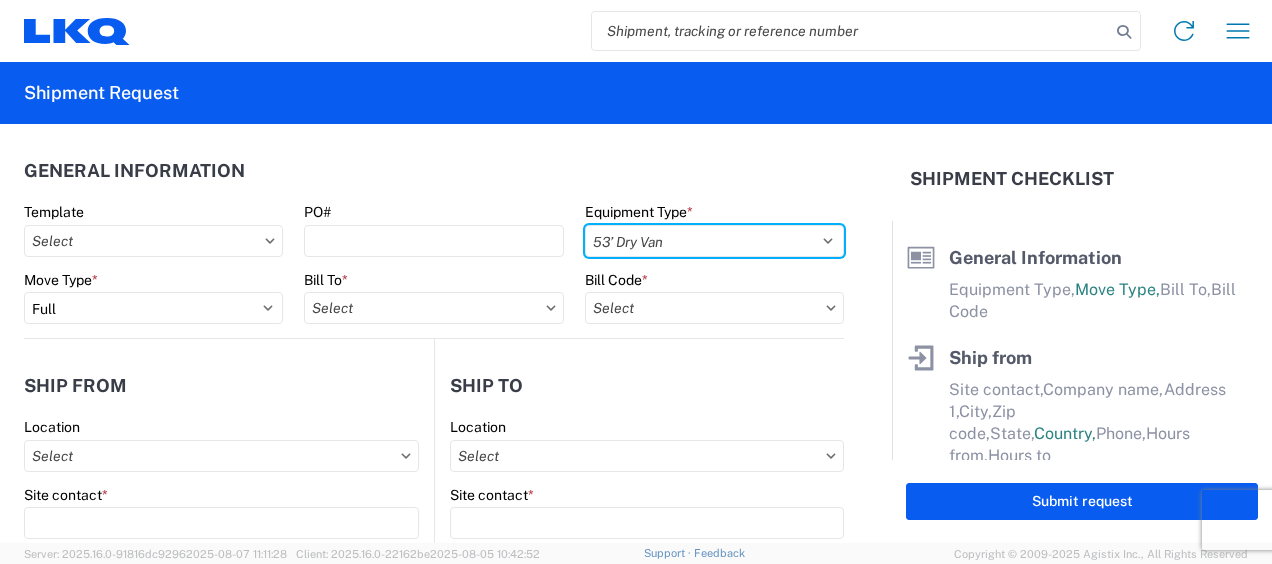 click on "Select 53’ Dry Van Flatbed Dropdeck (van) Lowboy (flatbed) Rail" at bounding box center [714, 241] 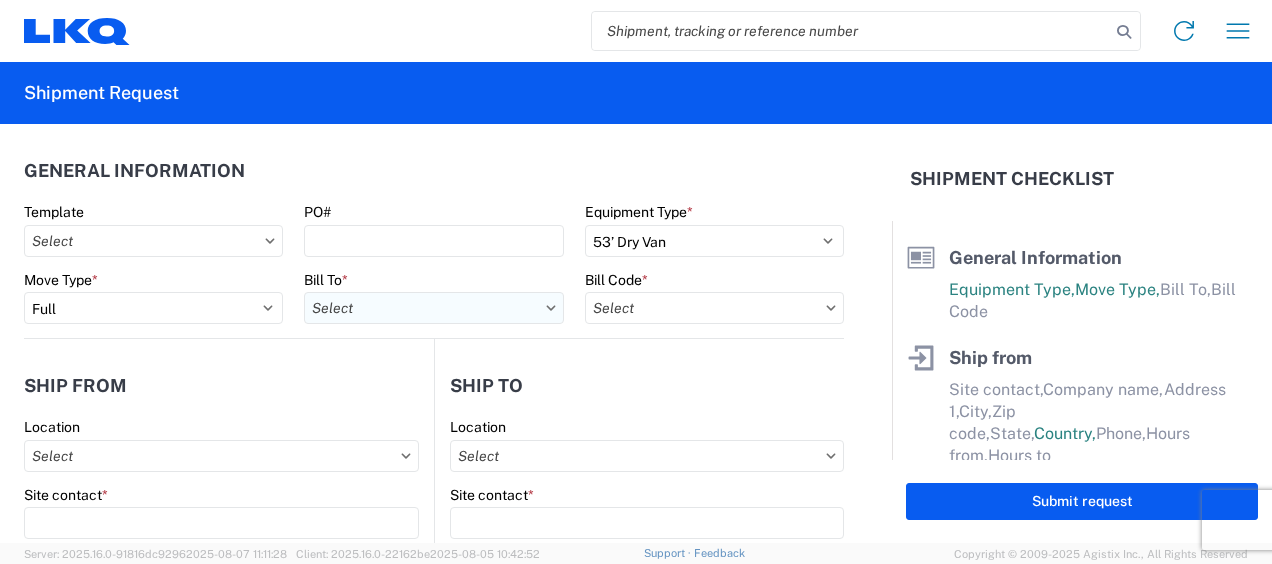 click on "Bill To  *" at bounding box center (433, 308) 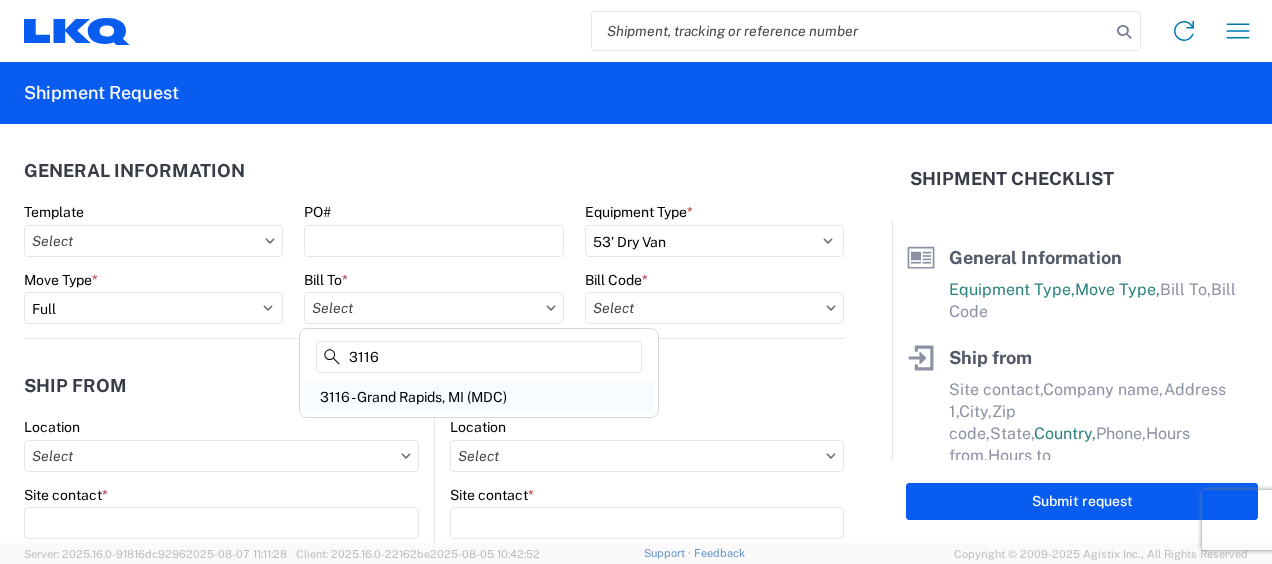 type on "3116" 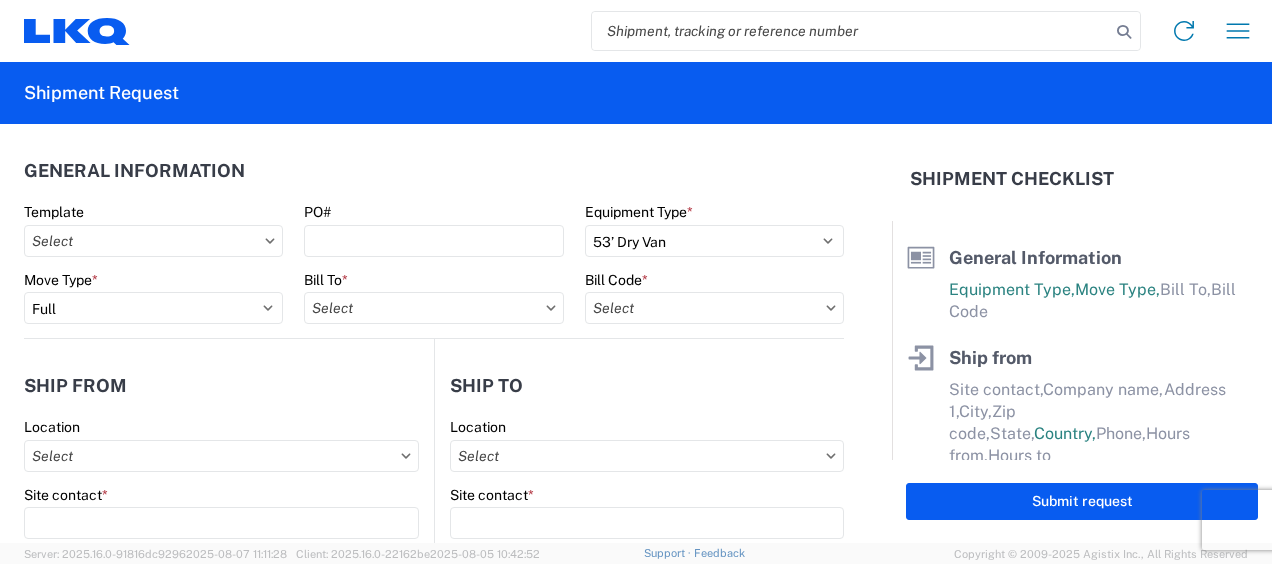 type on "3116 - Grand Rapids, MI (MDC)" 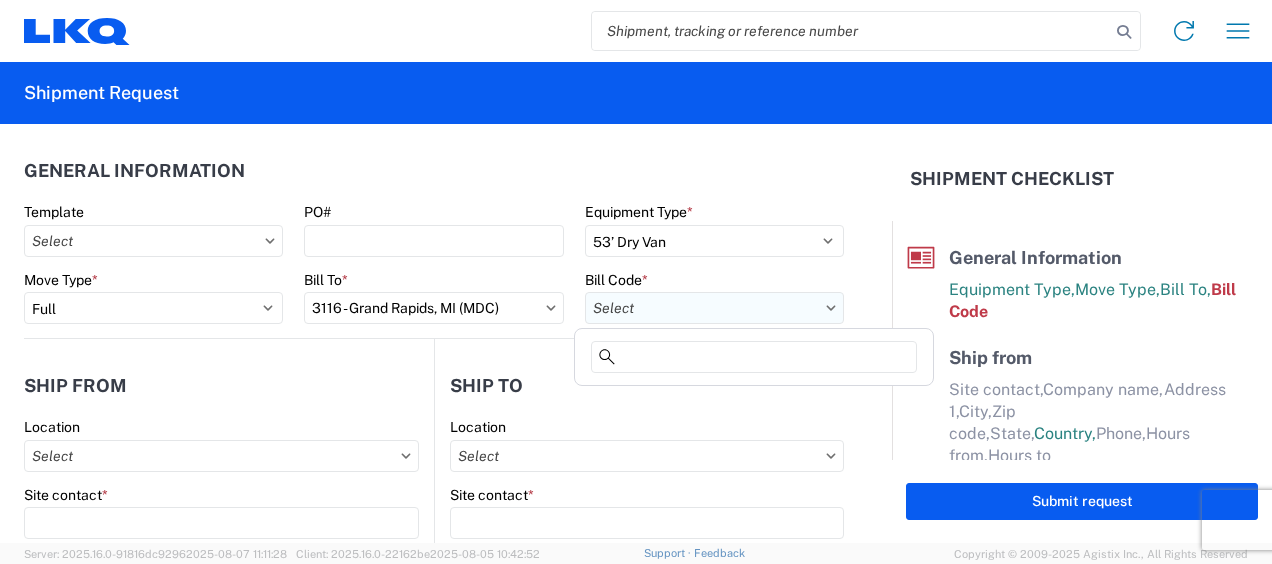 click on "Bill Code  *" at bounding box center (714, 308) 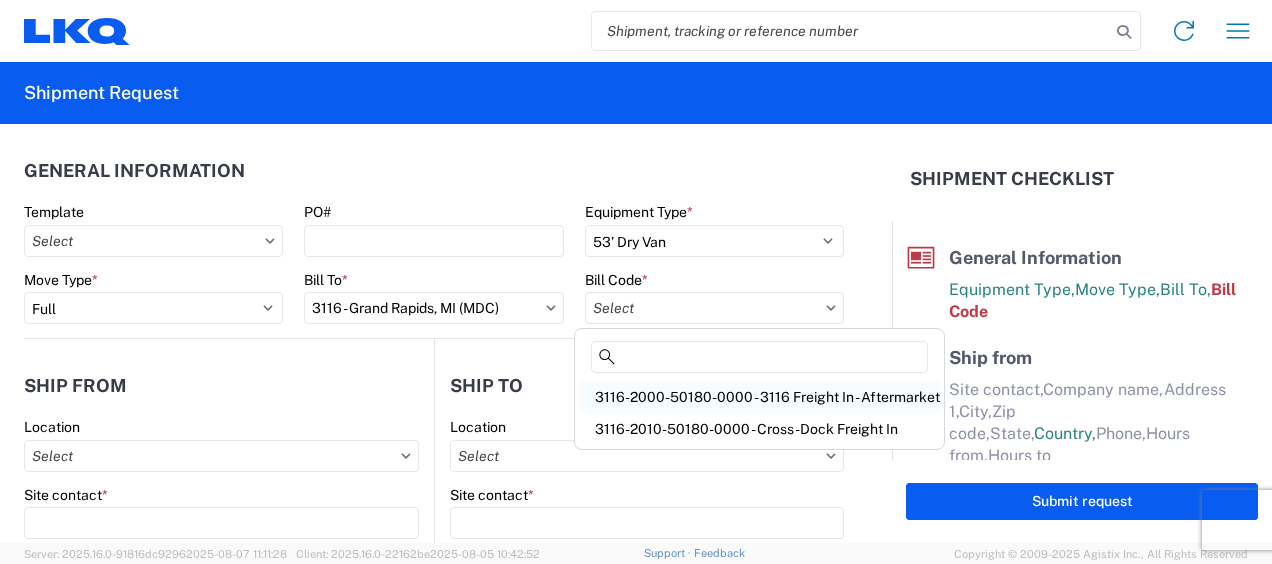 click on "3116-2000-50180-0000 - 3116 Freight In - Aftermarket" 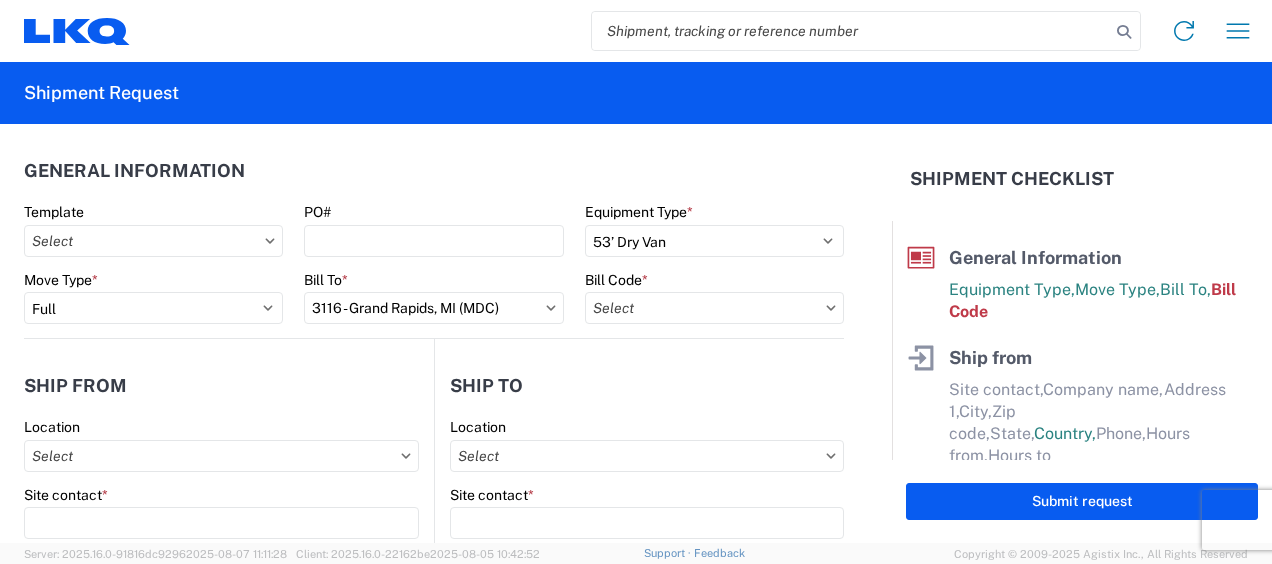 type on "3116-2000-50180-0000 - 3116 Freight In - Aftermarket" 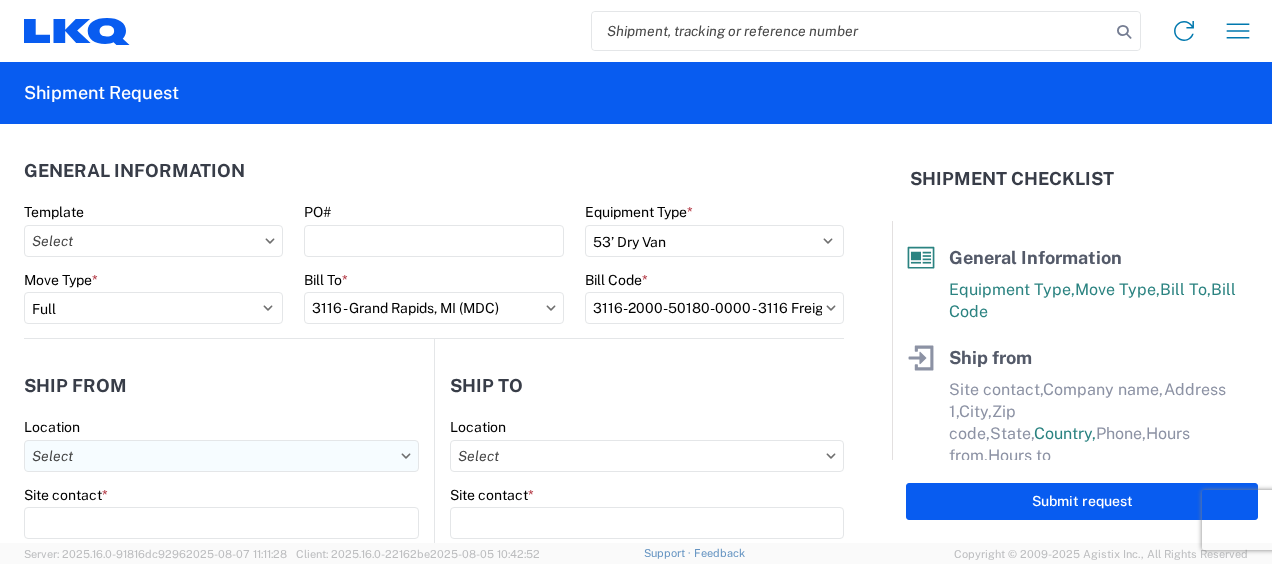 click on "Location" at bounding box center (221, 456) 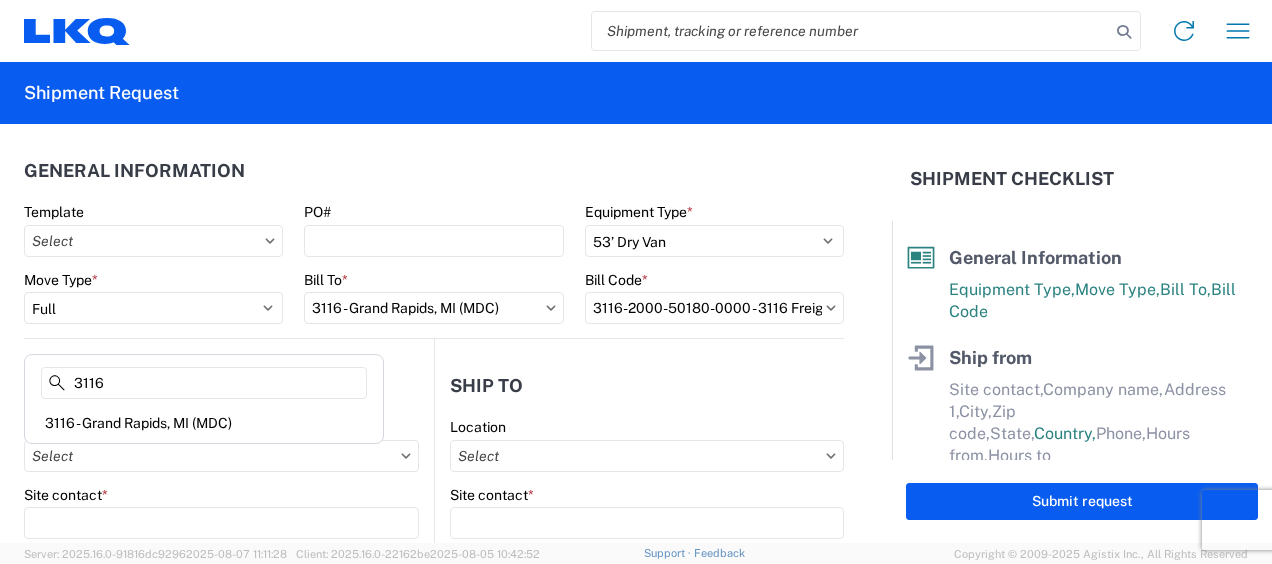 type on "3116" 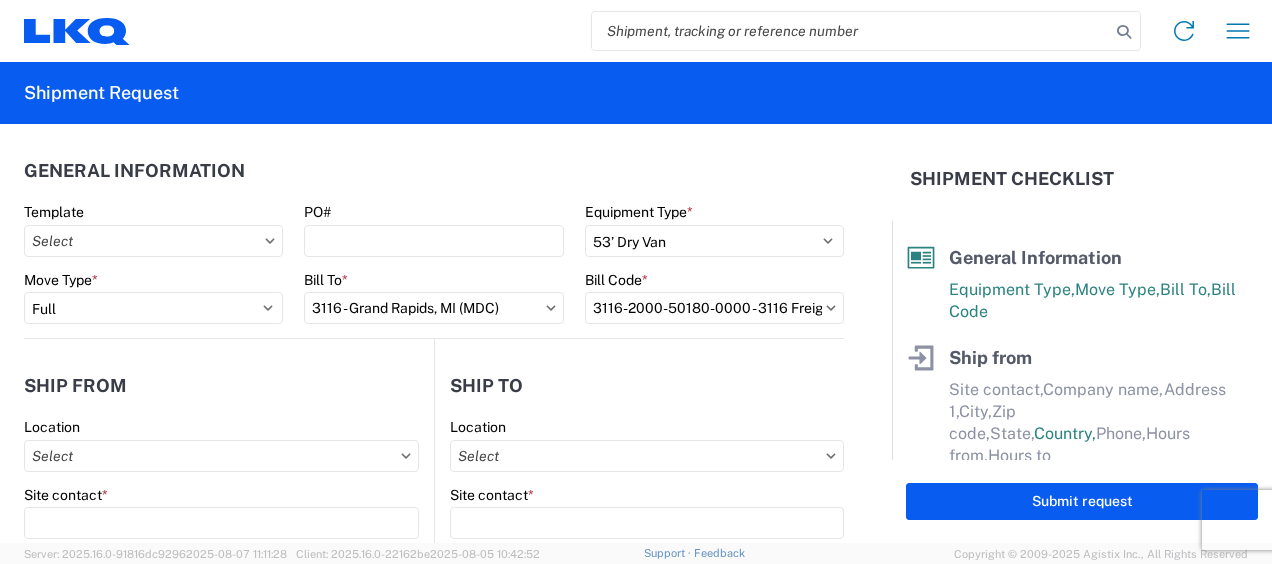 type on "3116 - Grand Rapids, MI (MDC)" 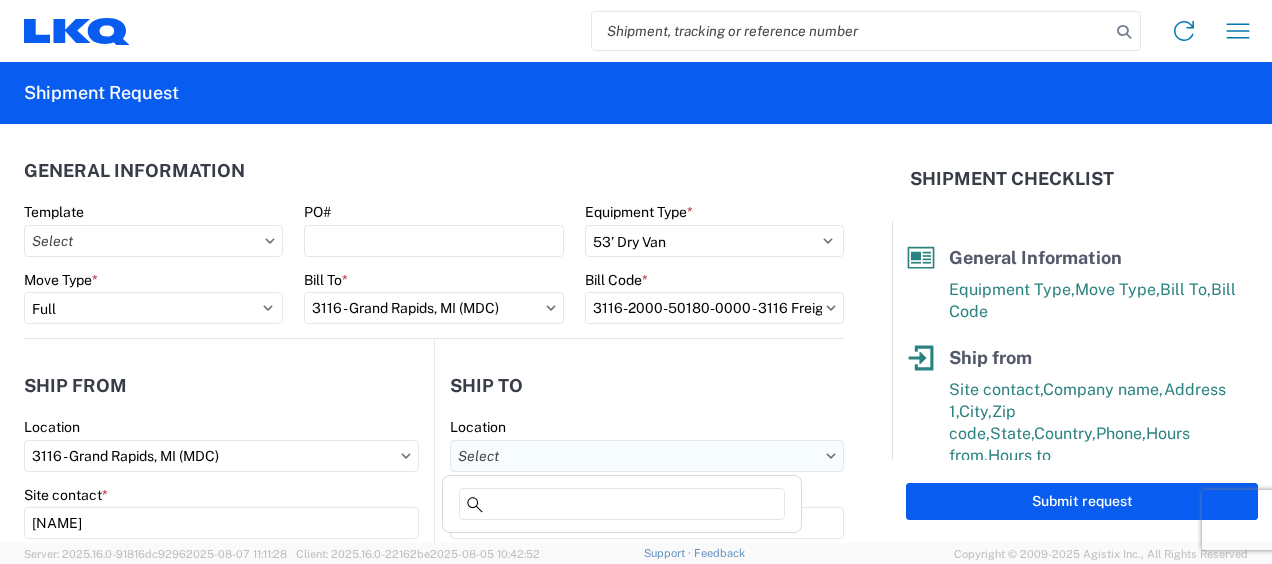 click on "Location" at bounding box center [647, 456] 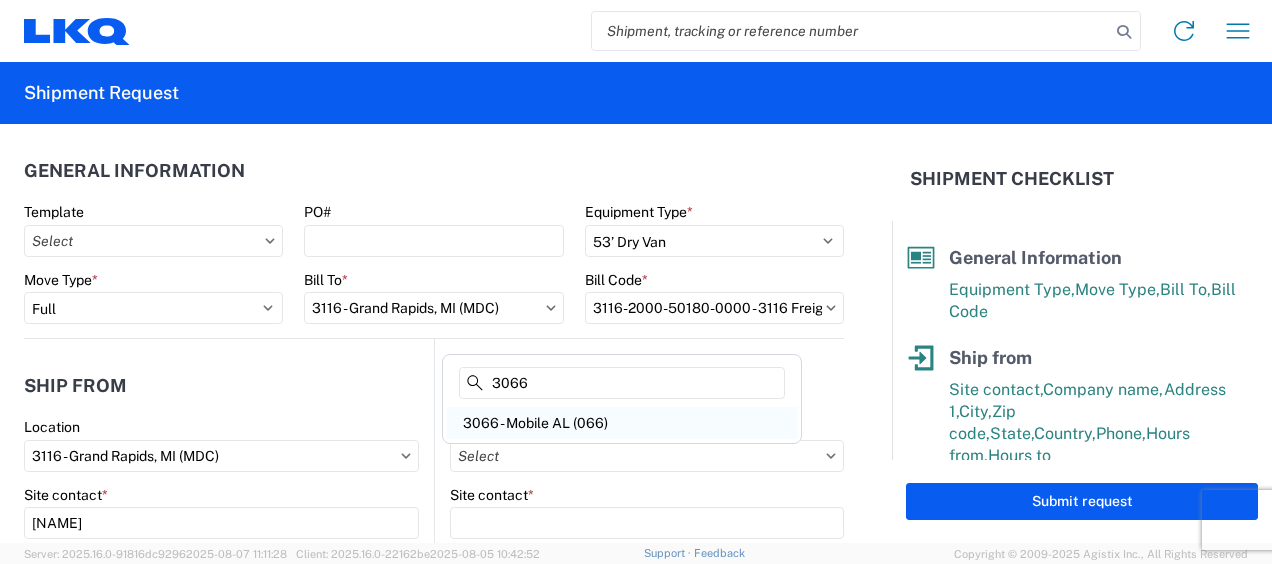 type on "3066" 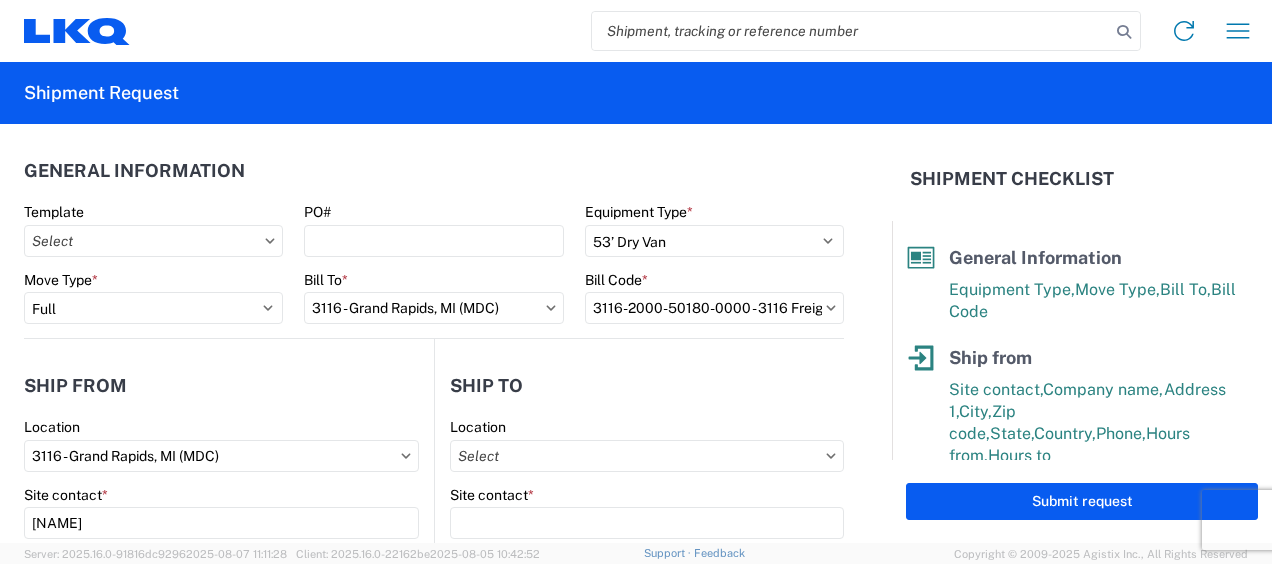 type on "3066 - Mobile AL (066)" 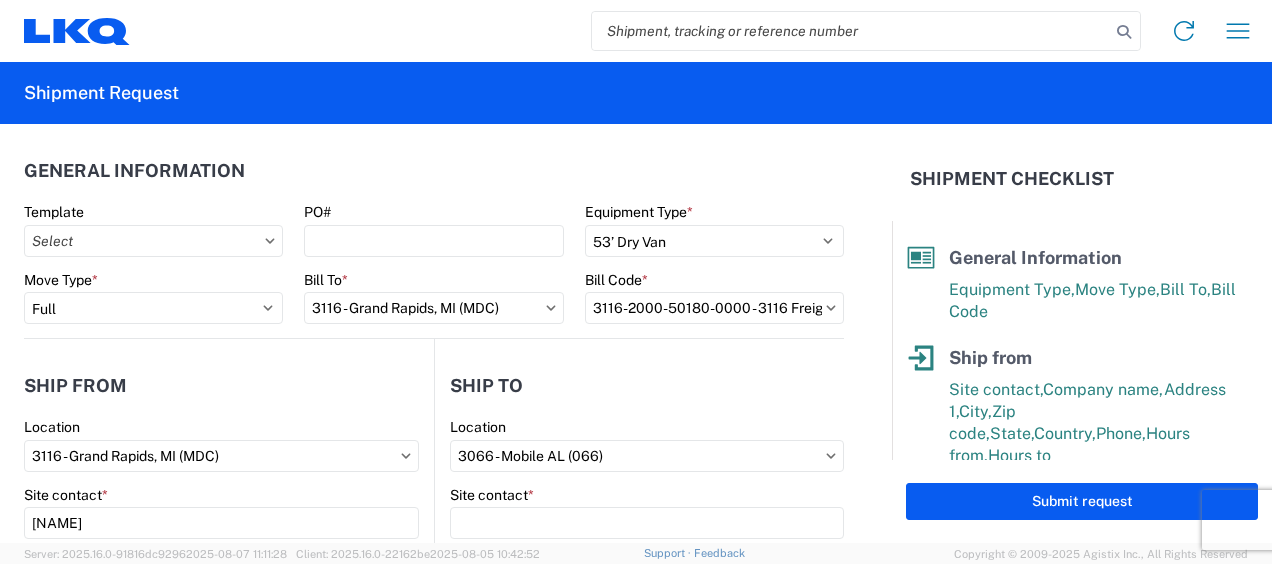 select on "US" 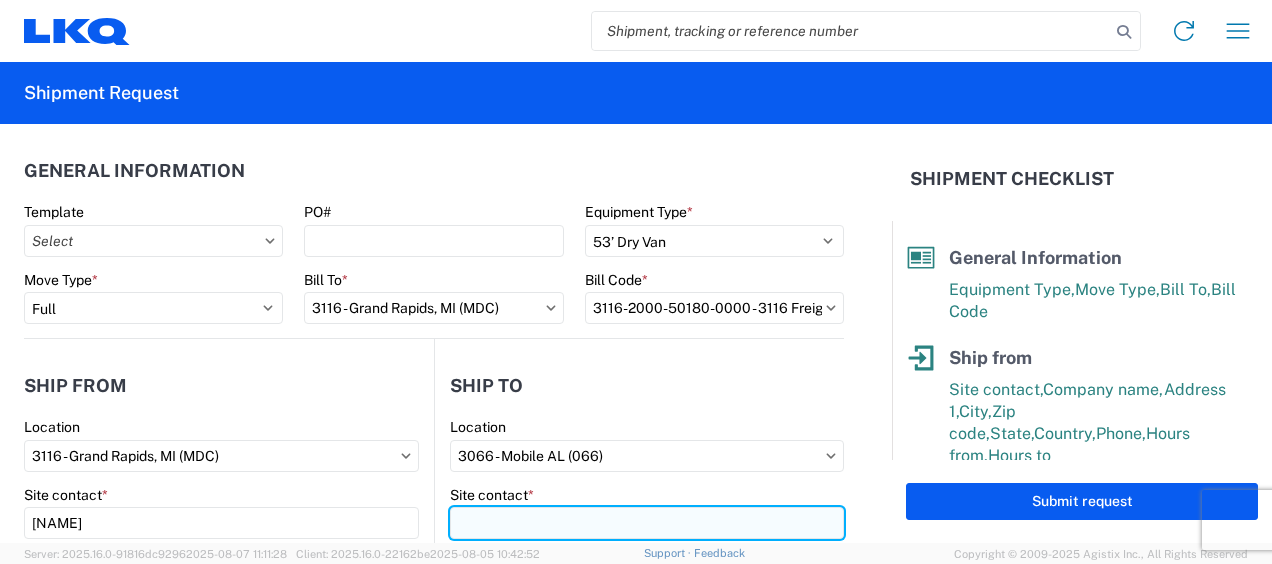 click on "Site contact  *" at bounding box center [647, 523] 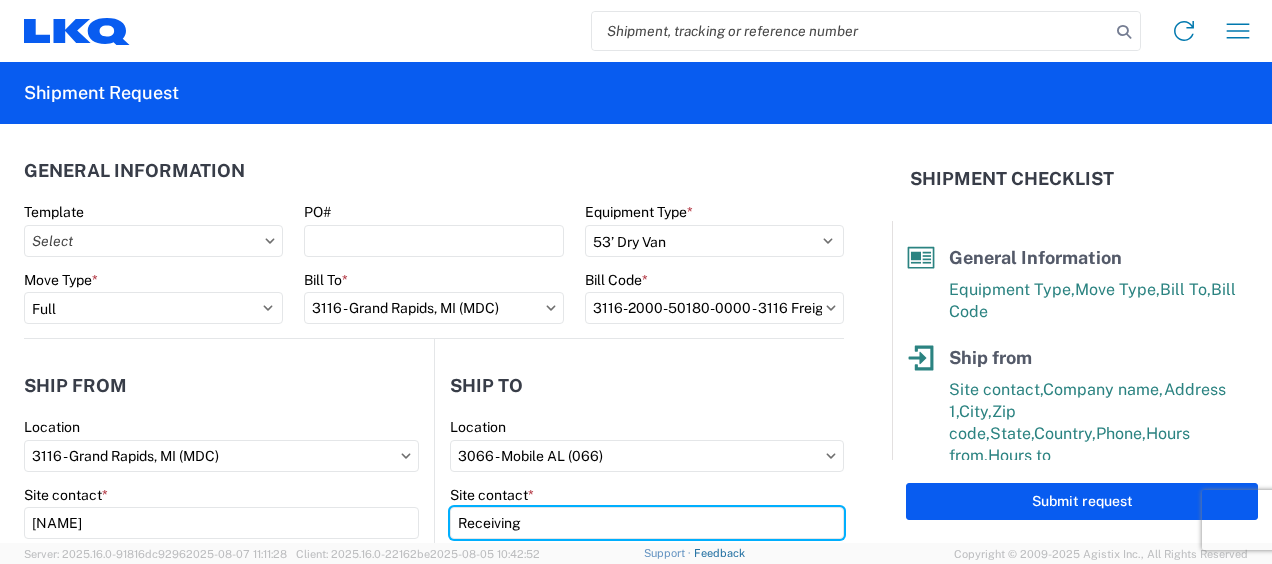 type on "Receiving" 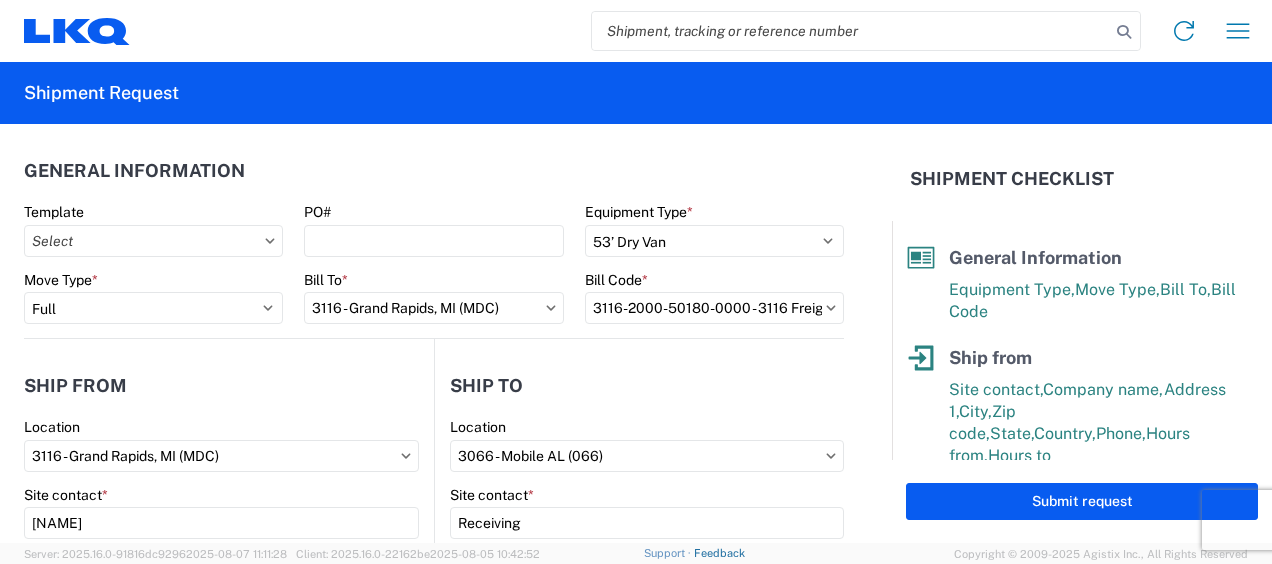 scroll, scrollTop: 256, scrollLeft: 0, axis: vertical 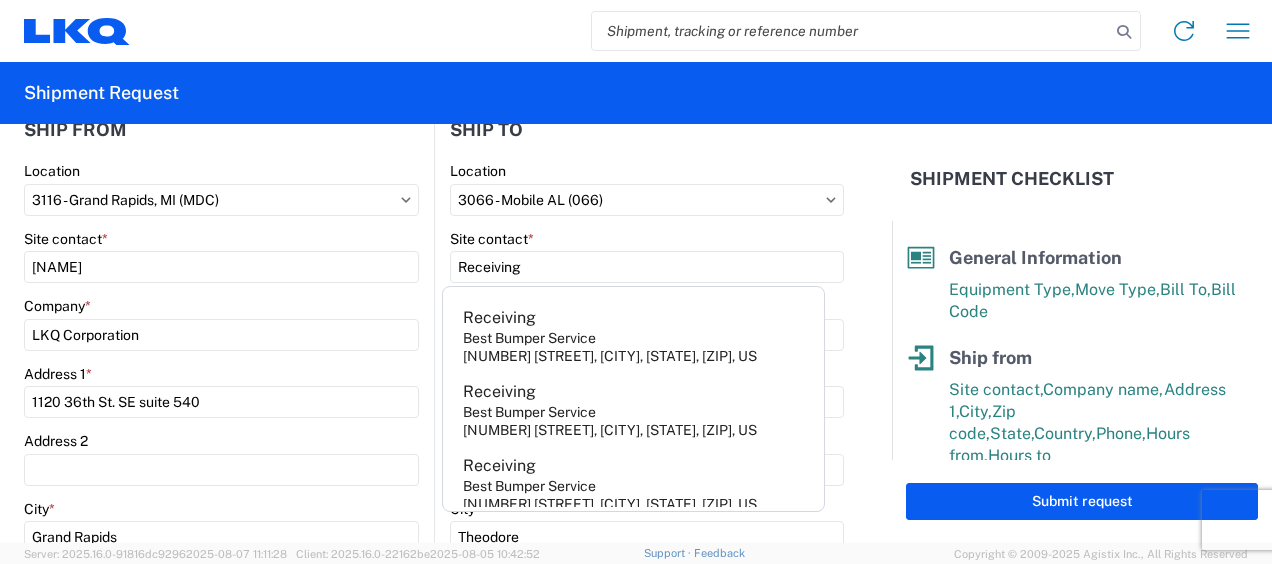 click on "Site contact  *" 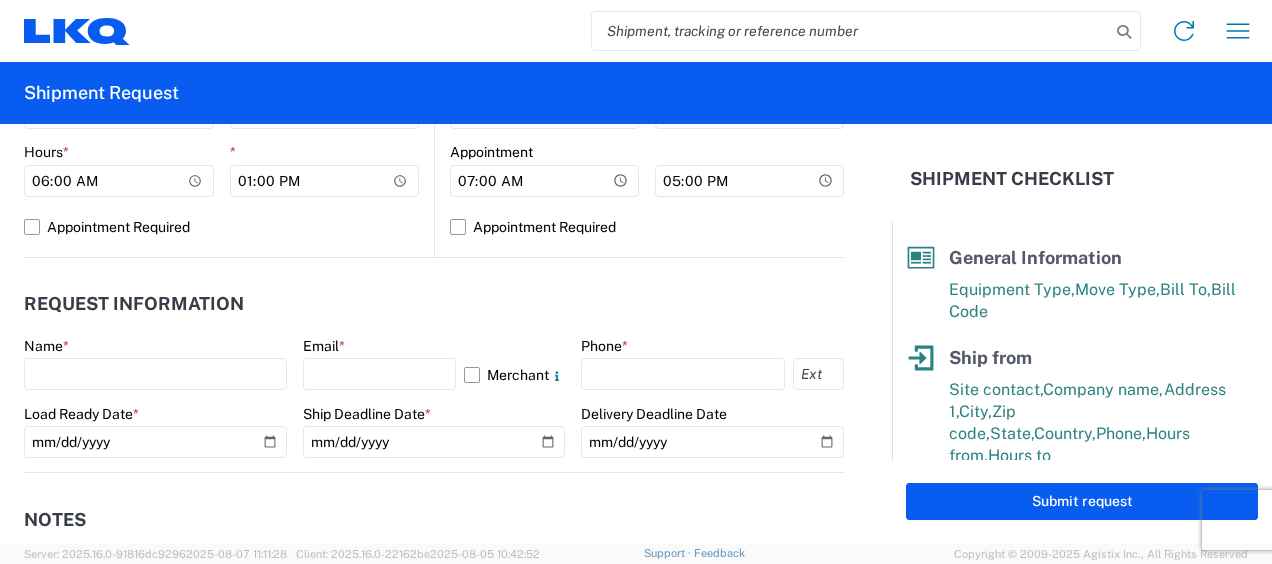 scroll, scrollTop: 956, scrollLeft: 0, axis: vertical 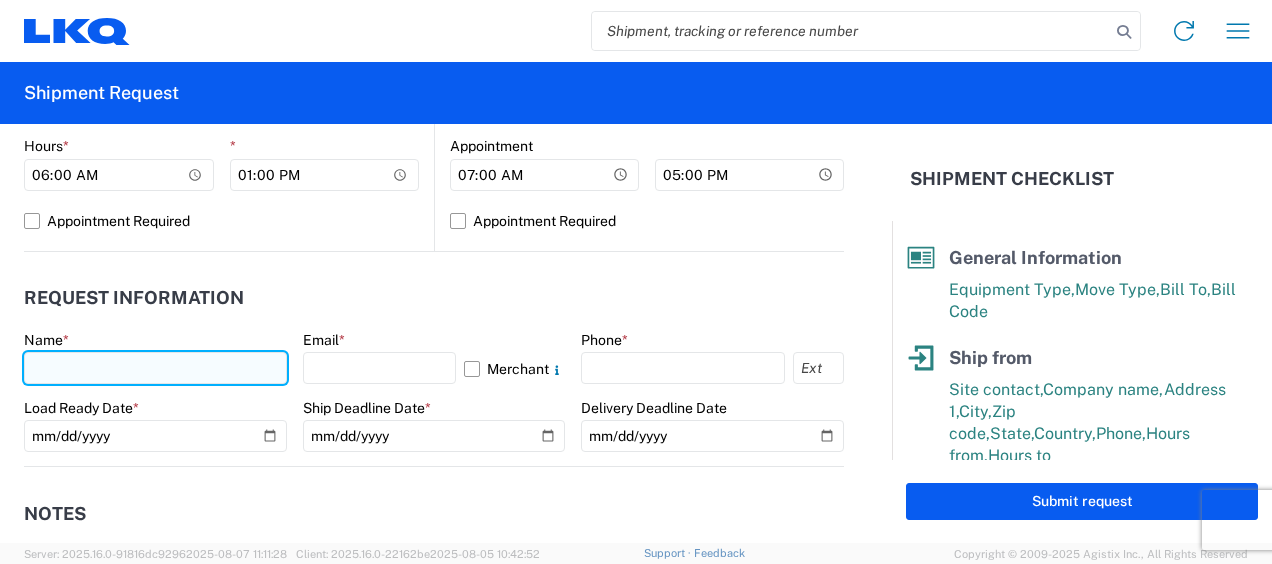 click 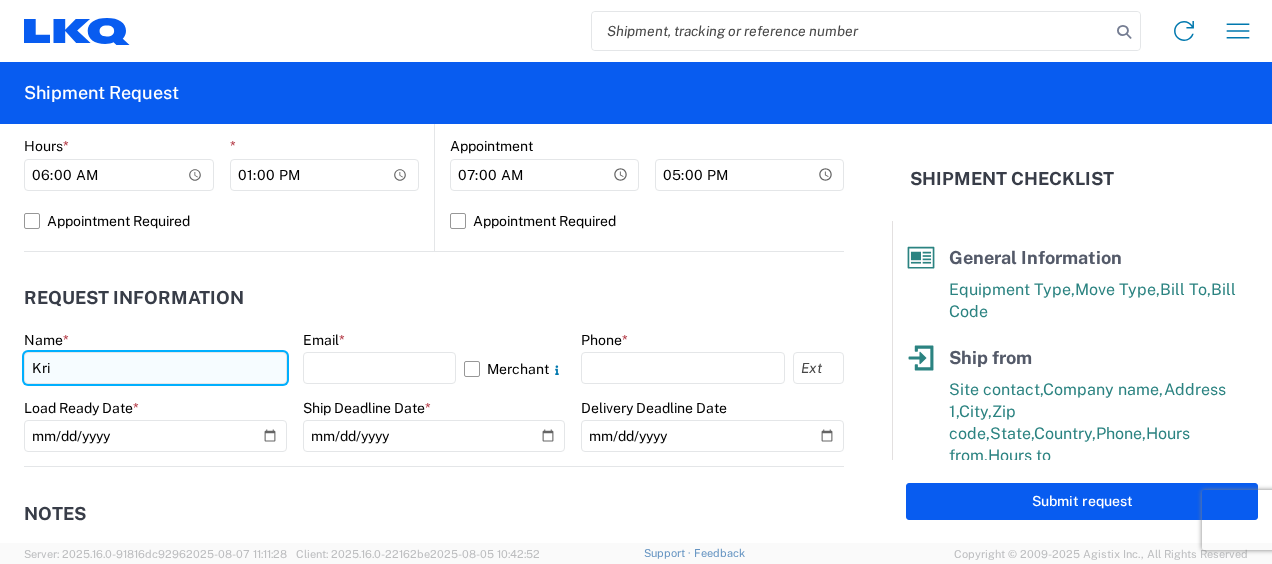 type on "[PERSON]" 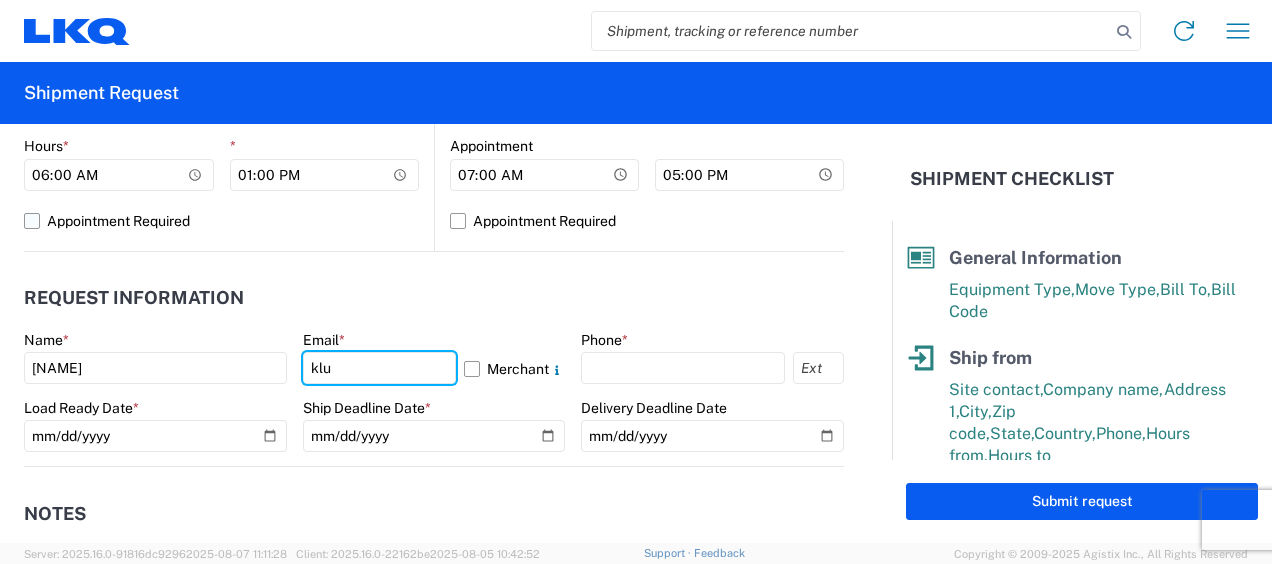 type on "[EMAIL]" 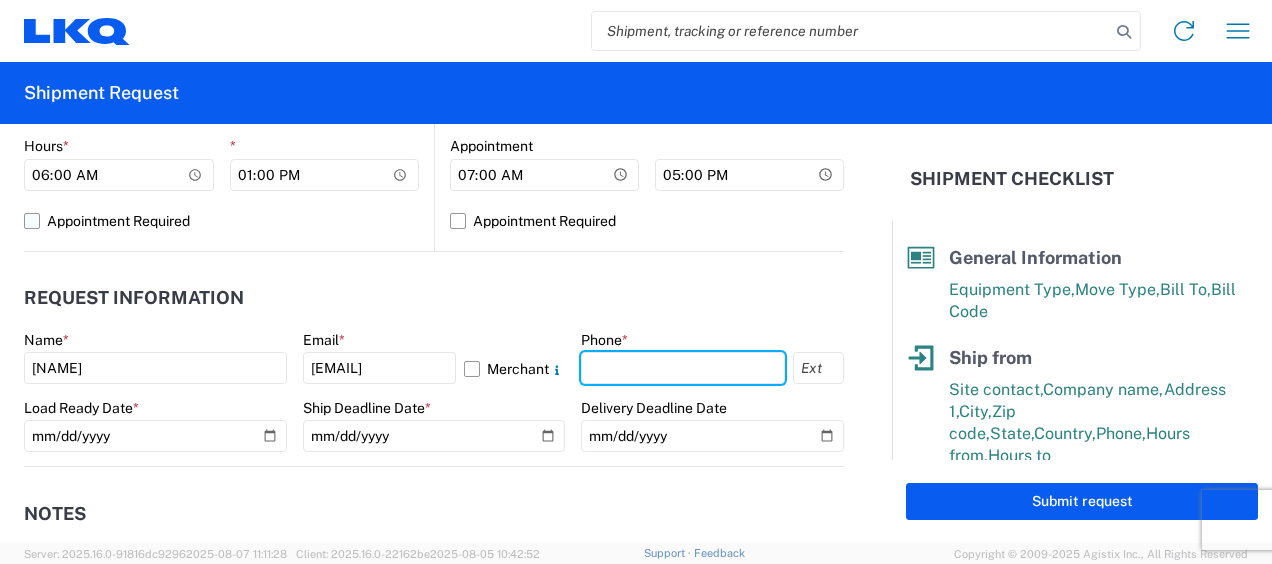 type on "[PHONE]" 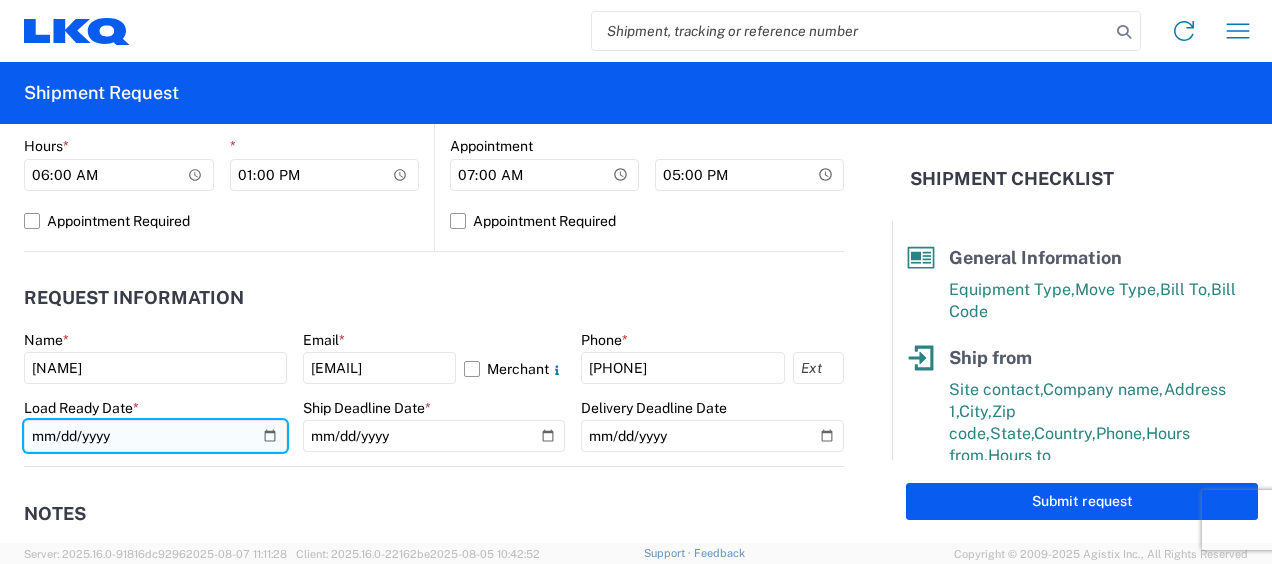 click 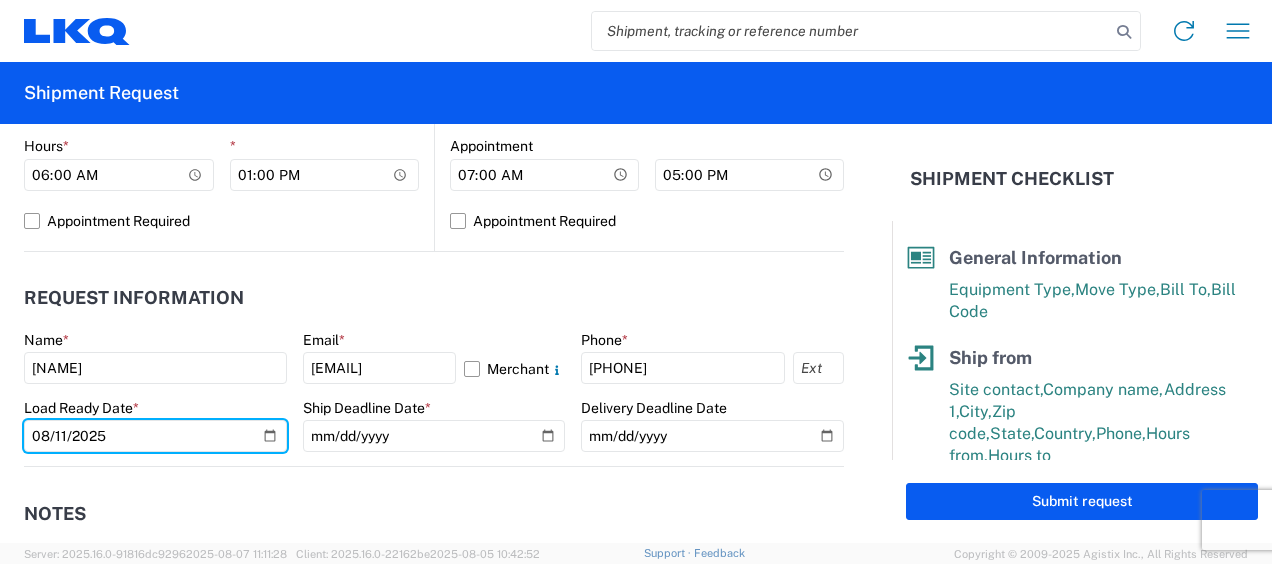 type on "2025-08-11" 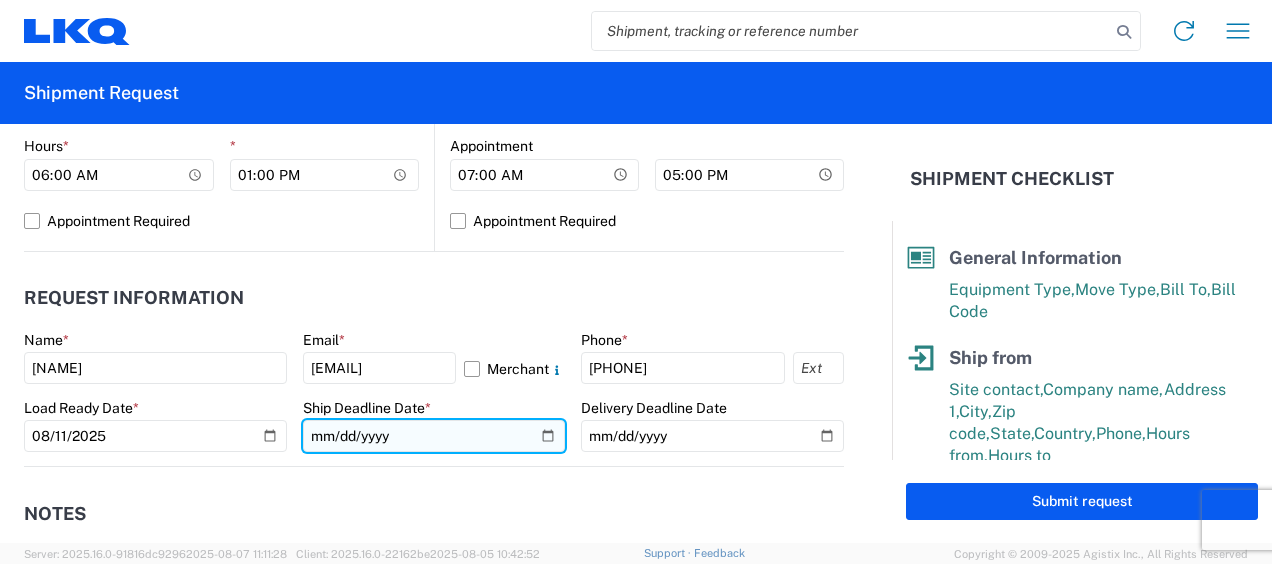 click 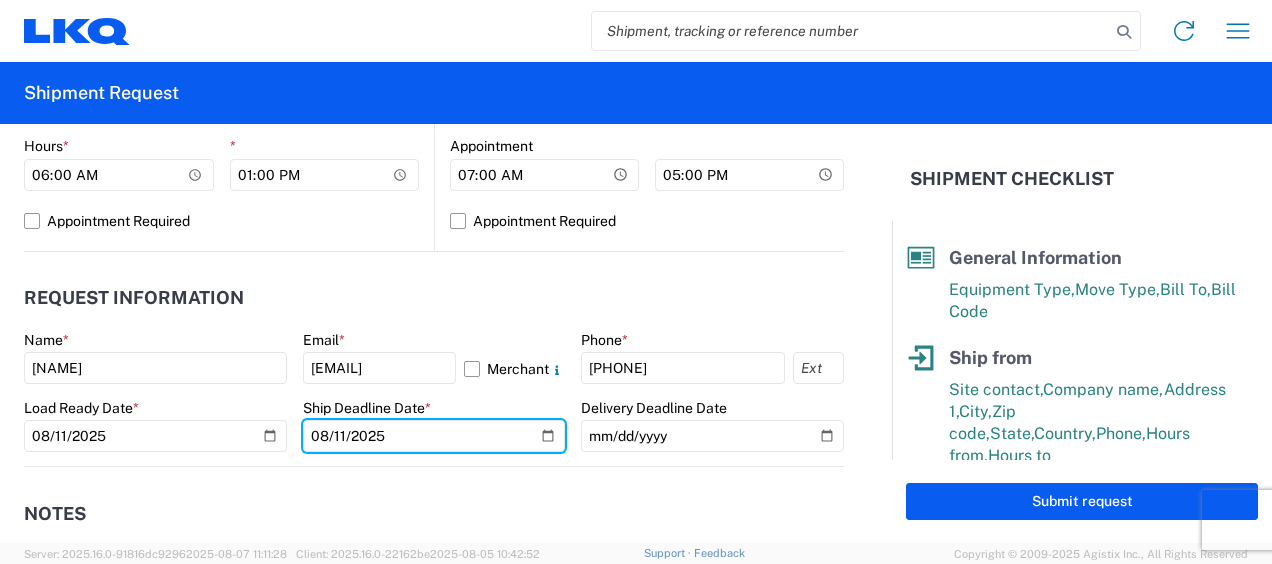 type on "2025-08-11" 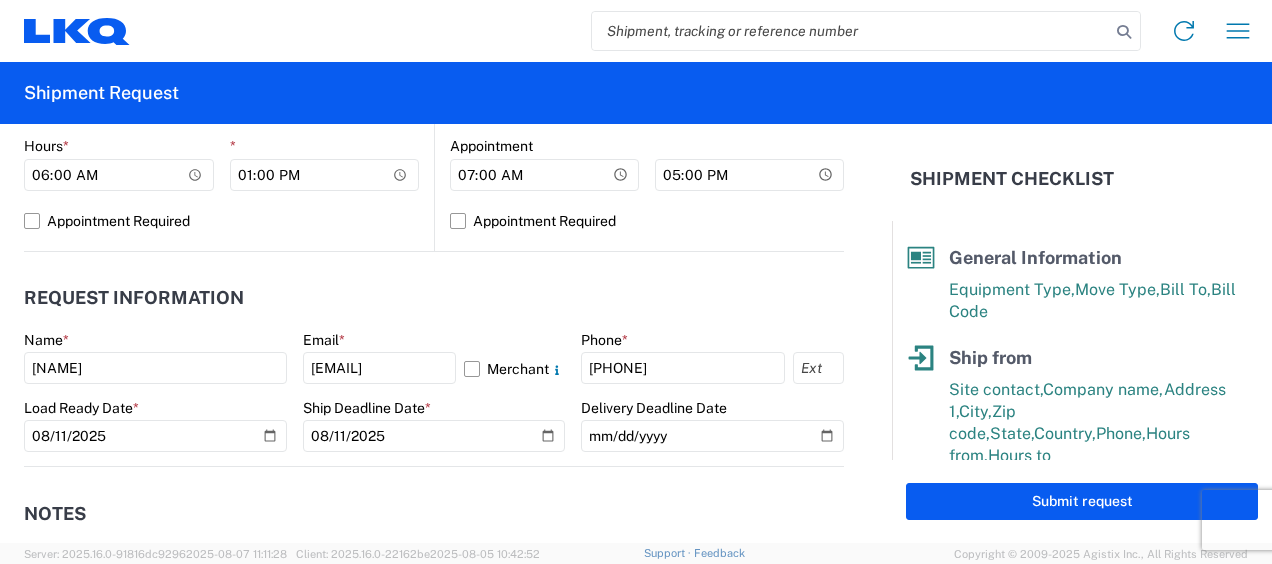 click on "Notes   Internal notes   Public notes
Quote only" 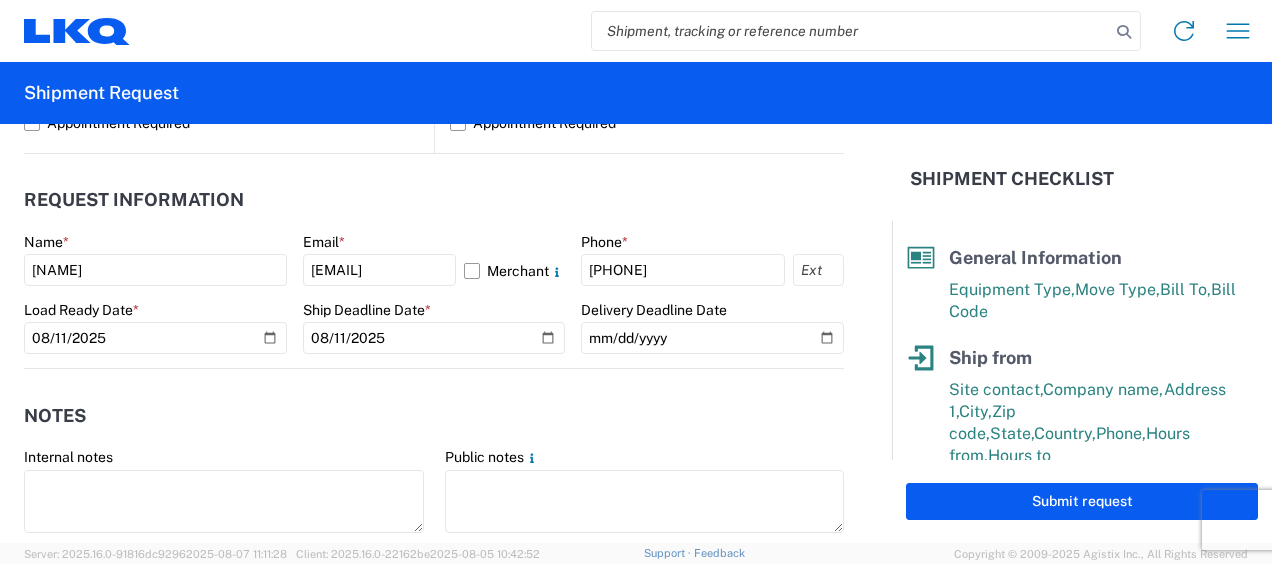 scroll, scrollTop: 1256, scrollLeft: 0, axis: vertical 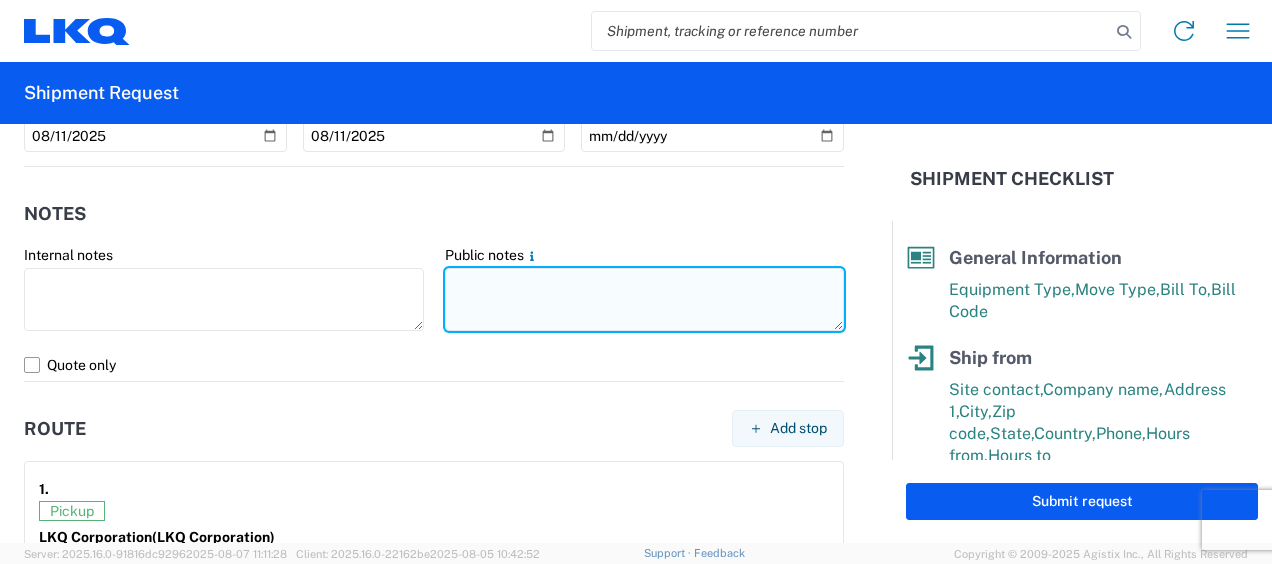 click 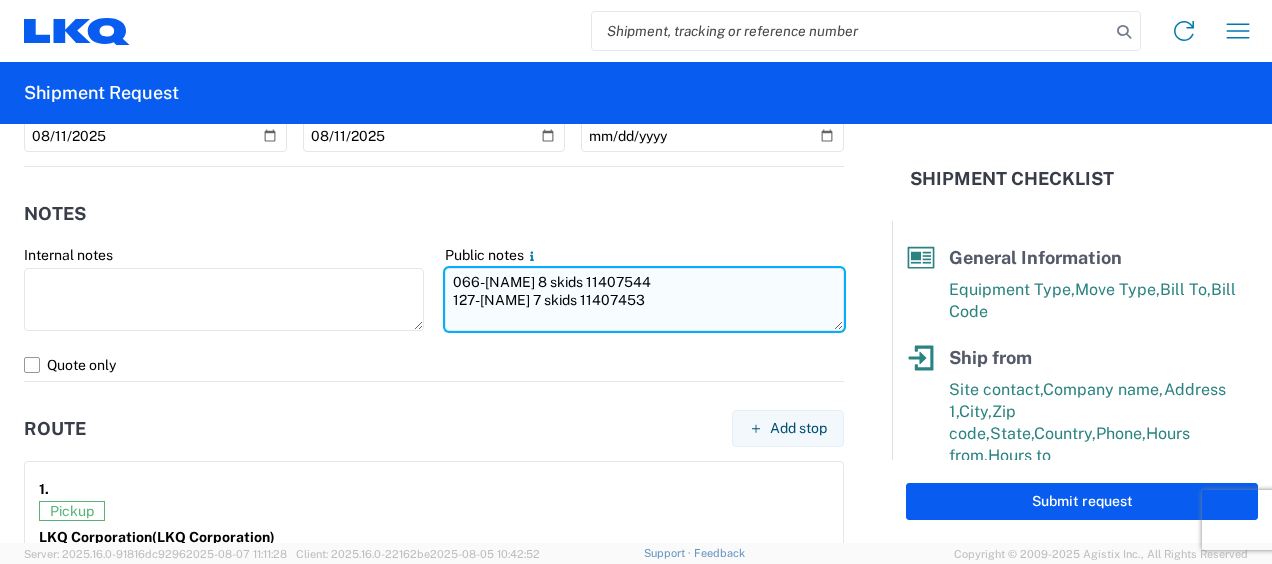 drag, startPoint x: 444, startPoint y: 281, endPoint x: 645, endPoint y: 300, distance: 201.89601 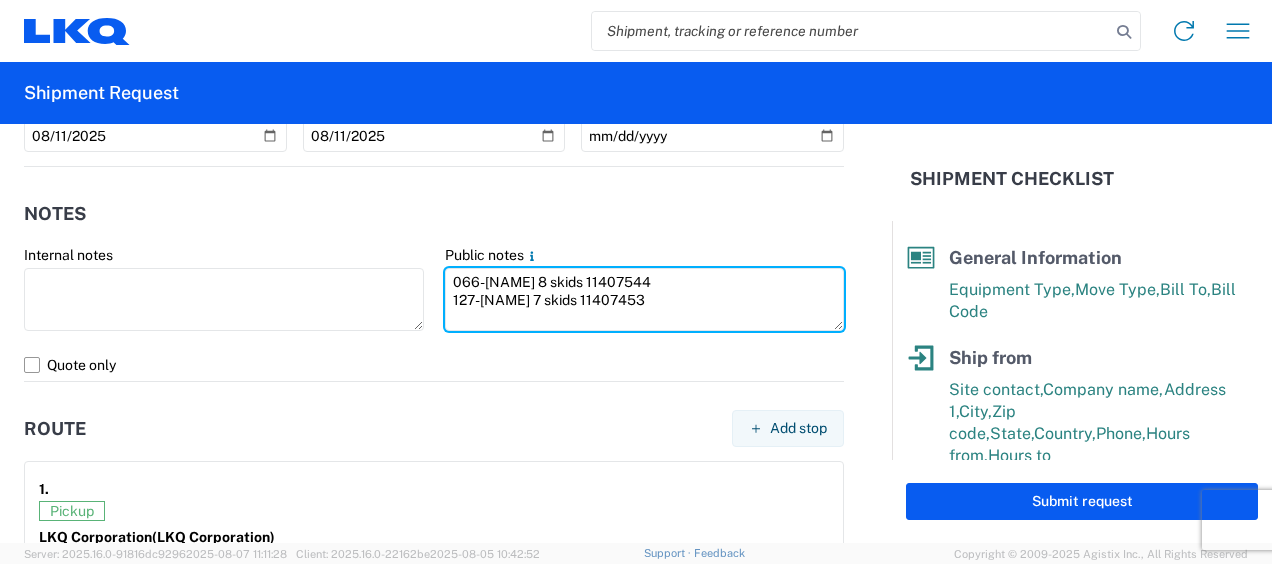 type on "[NUMBER]-[CITY] [NUMBER] skids [NUMBER]
[NUMBER]-[CITY] [NUMBER] skids [NUMBER]/[NUMBER]" 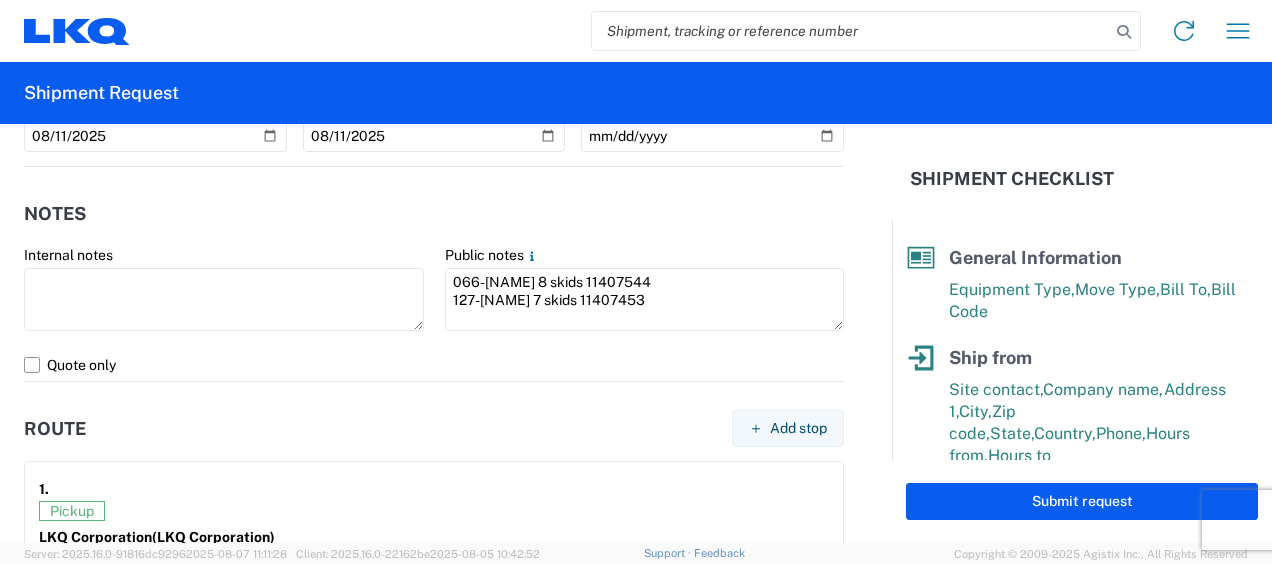 click on "Notes   Internal notes   Public notes
066-Theodore 8 skids 11407544
127-Jackson 7 skids 11407453  Quote only" 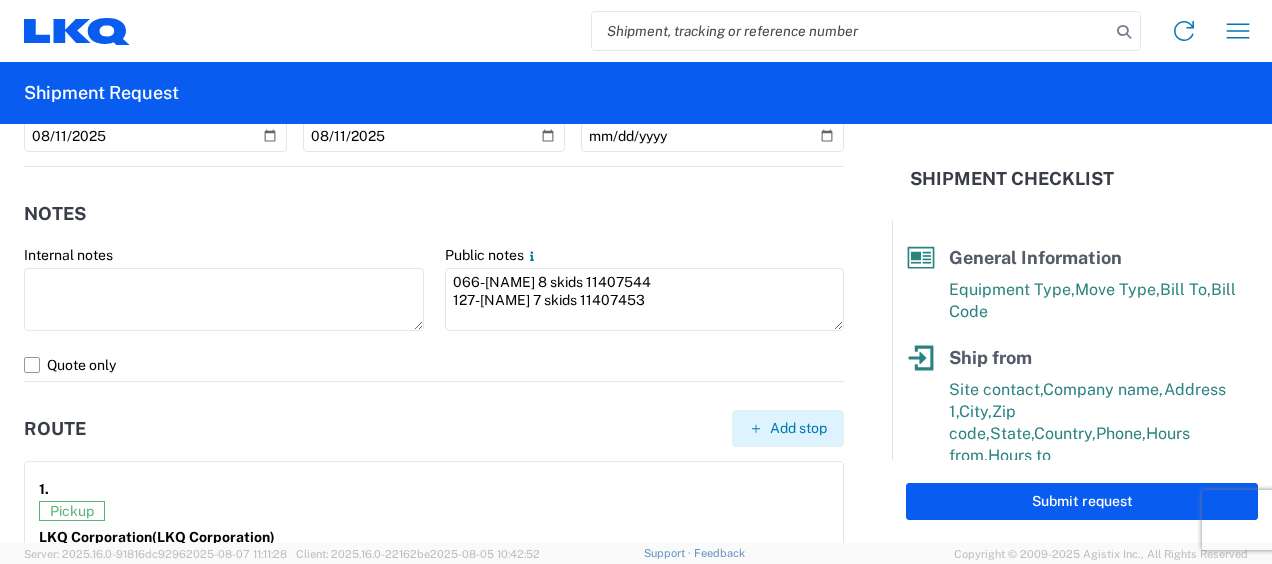 click on "Add stop" 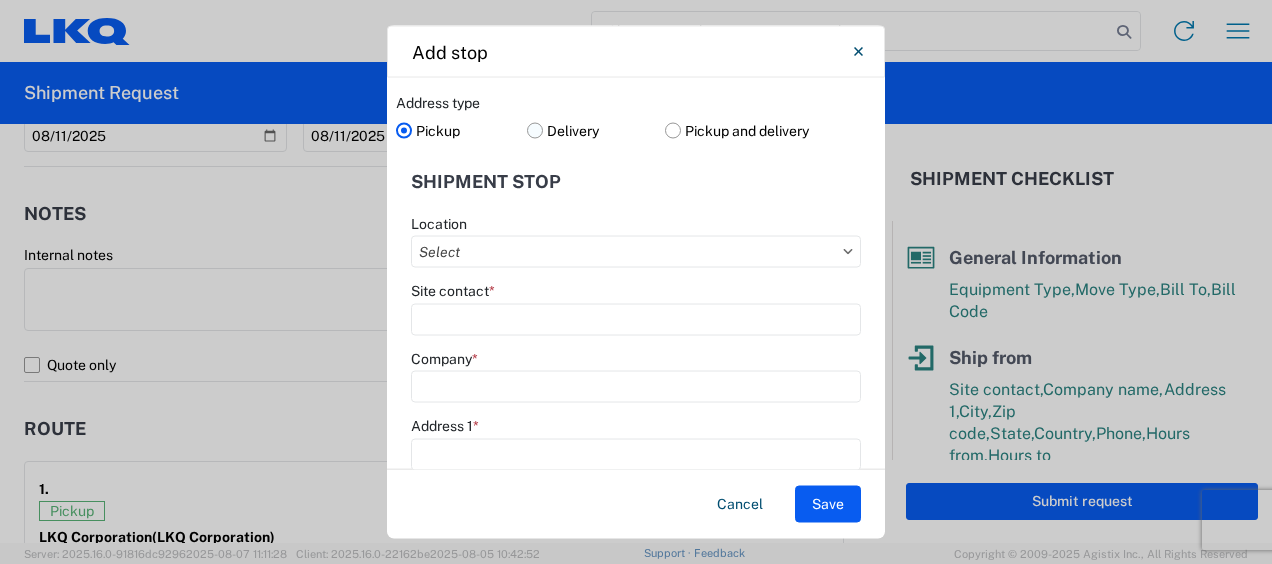 click on "Delivery" 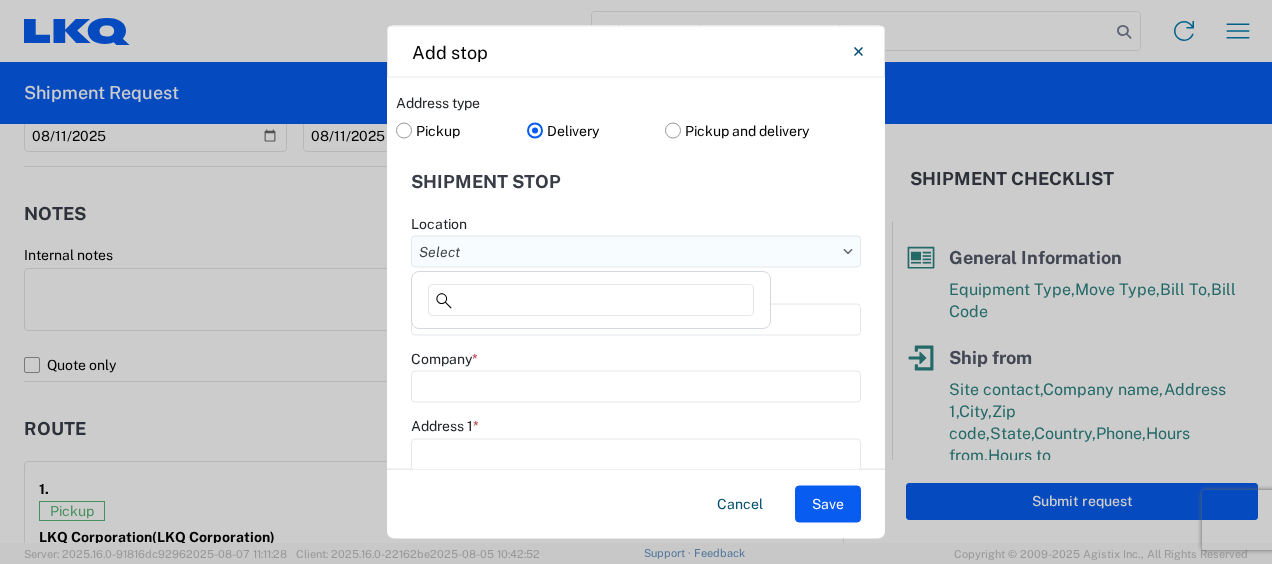 click on "Location" at bounding box center [636, 252] 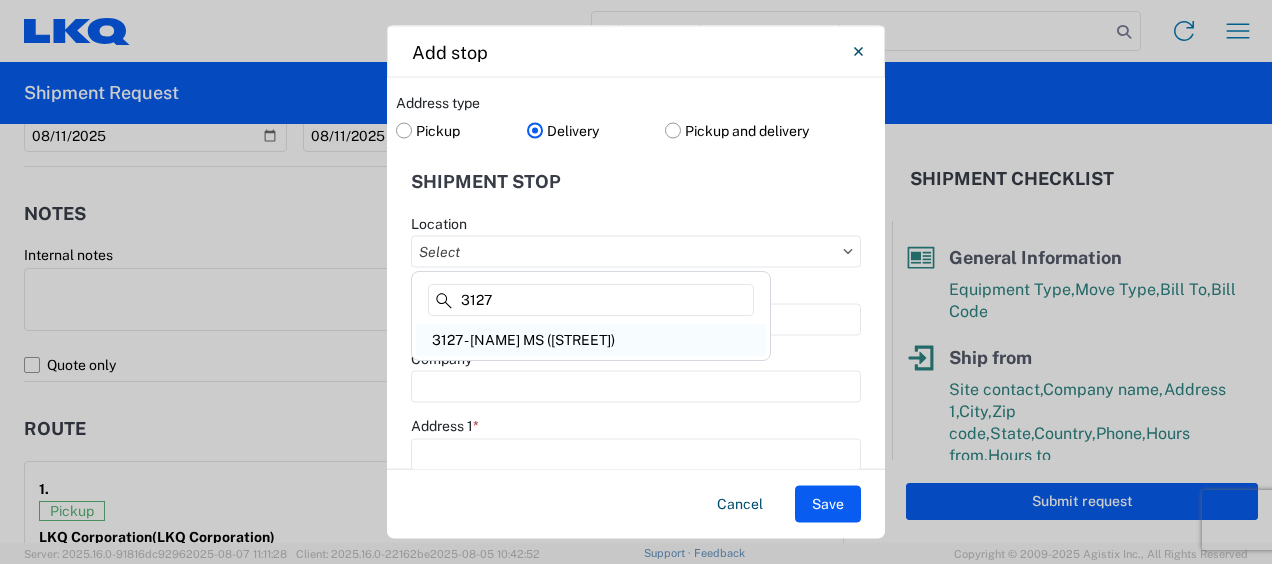 type on "3127" 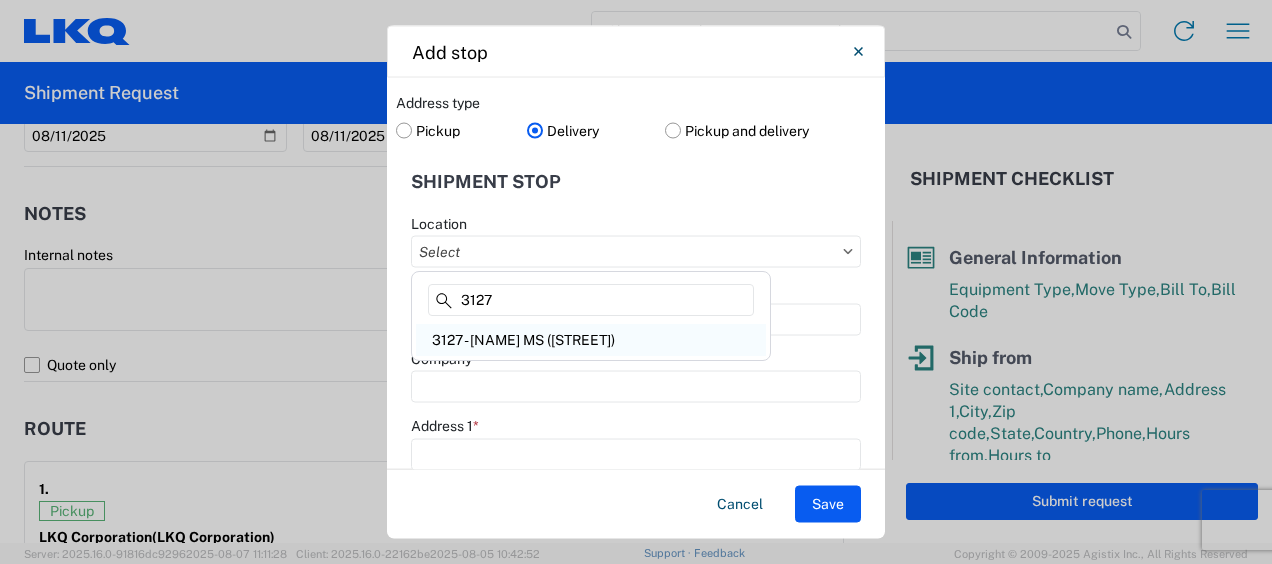 click on "[NUMBER] - [CITY] [STATE] ([CITY])" 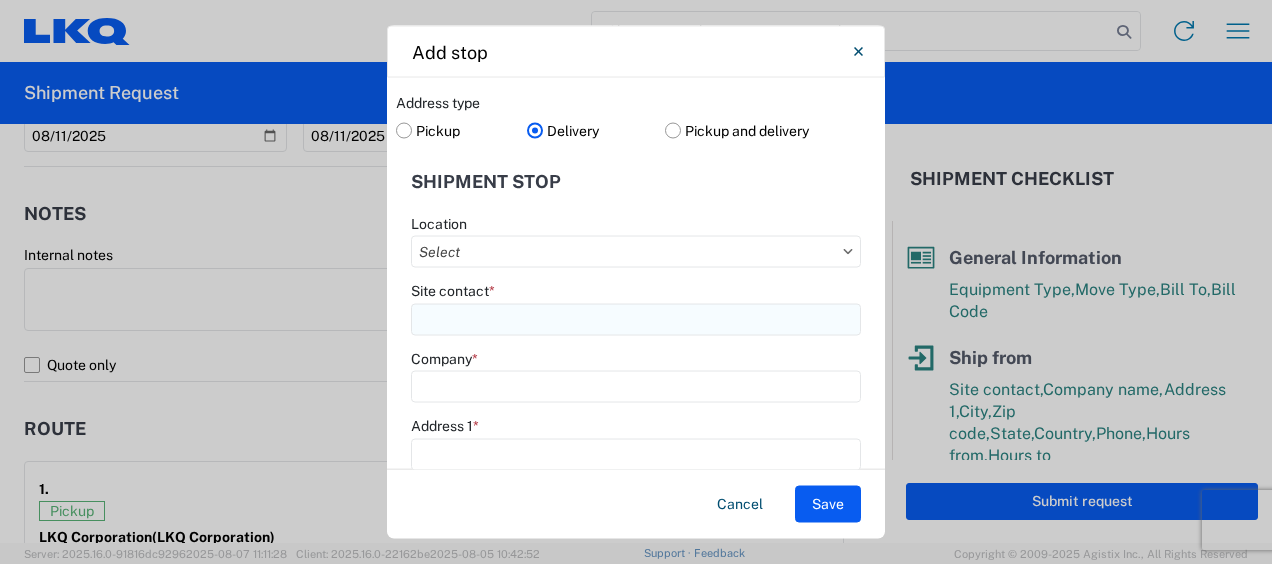 type on "[NUMBER] - [CITY] [STATE] ([CITY])" 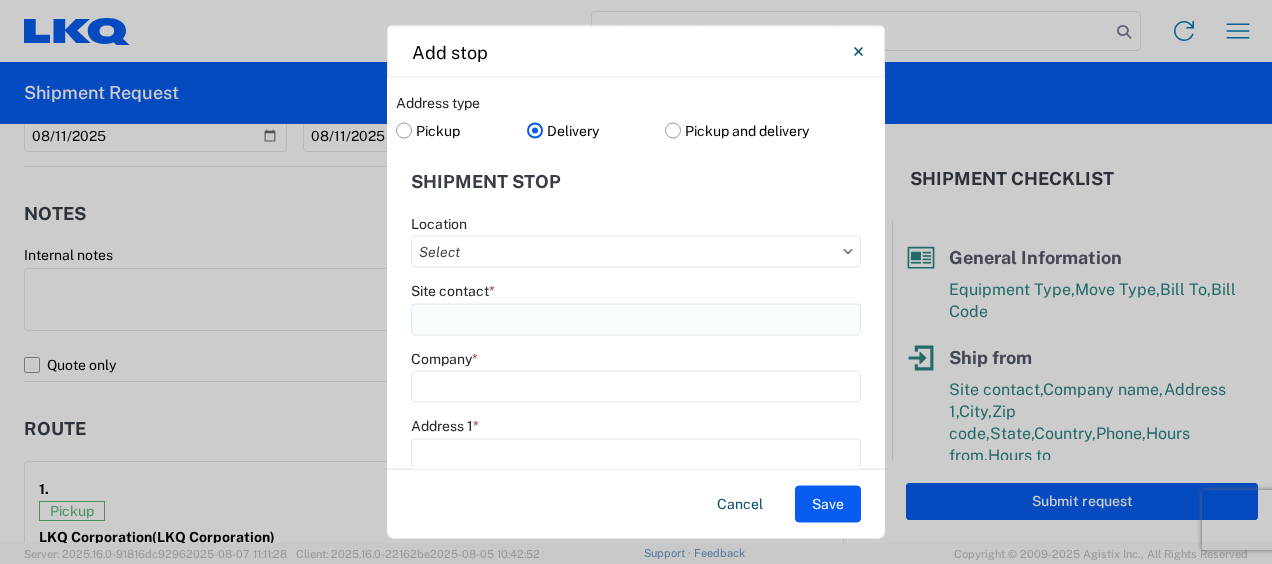 type on "LKQ Corporation" 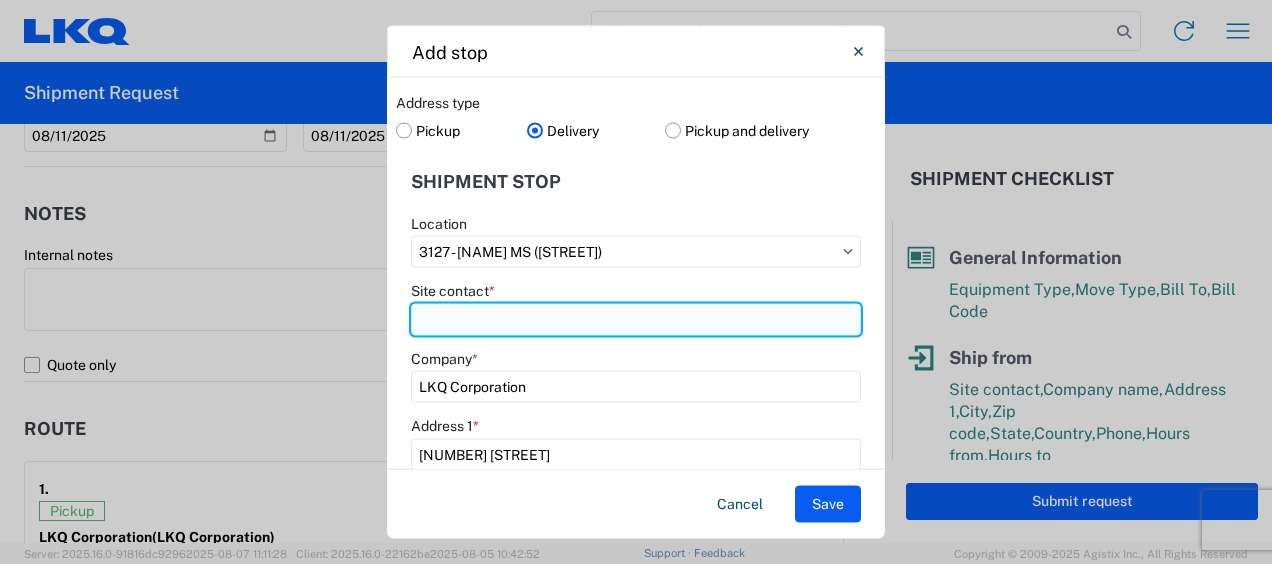 click on "Site contact  *" at bounding box center [636, 319] 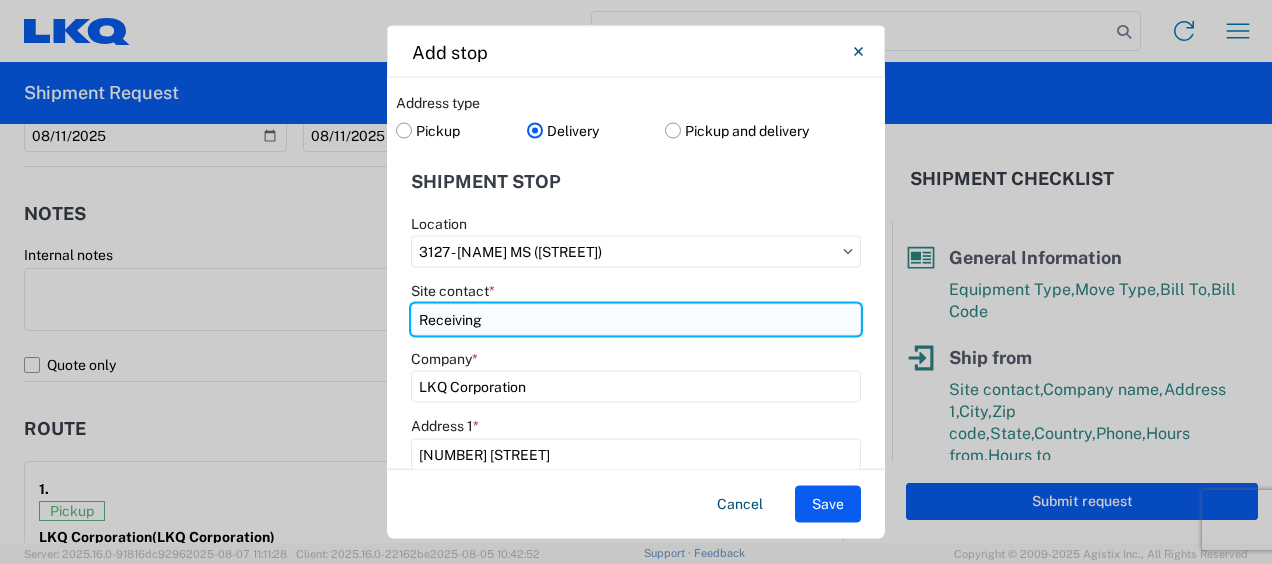 type on "Receiving" 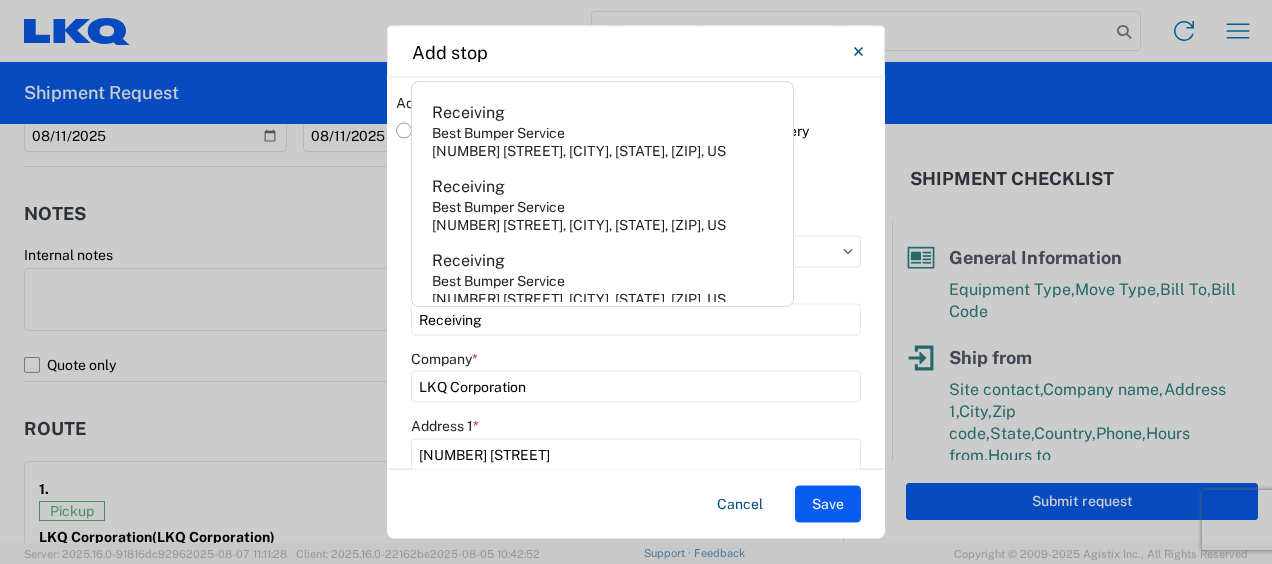 click on "Shipment stop" 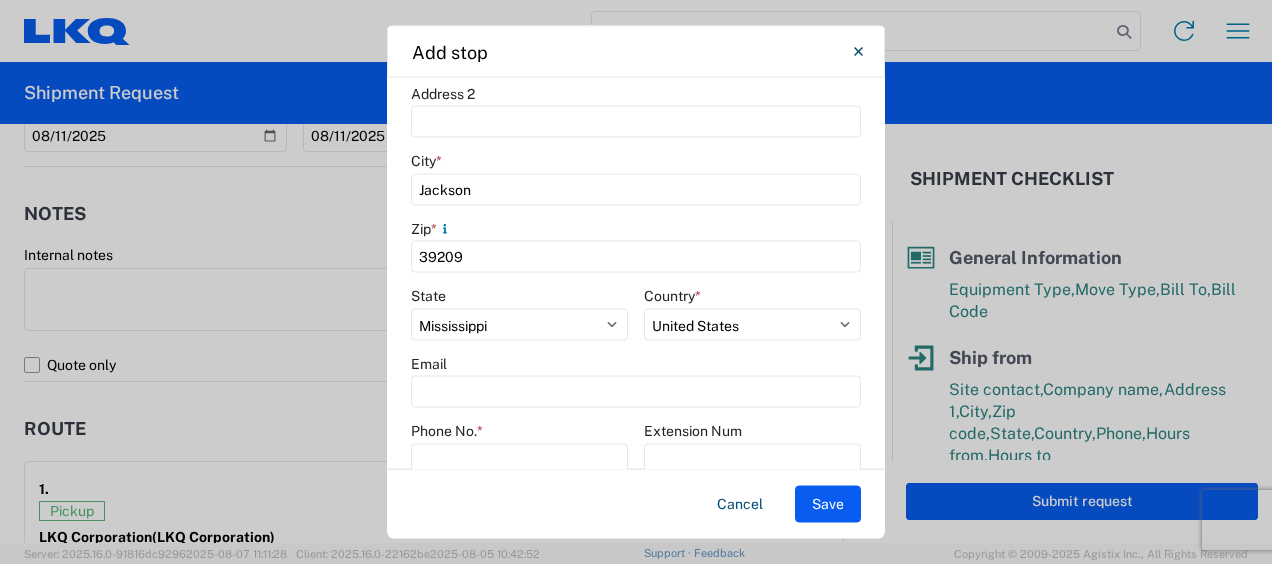 scroll, scrollTop: 500, scrollLeft: 0, axis: vertical 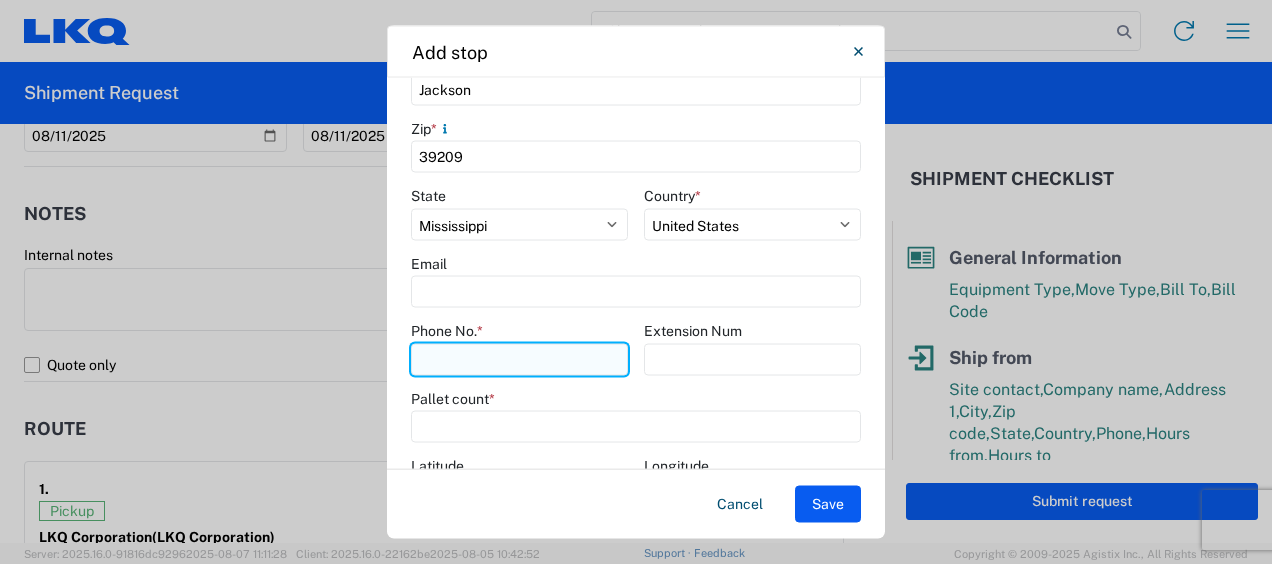click on "Phone No.  *" at bounding box center (519, 359) 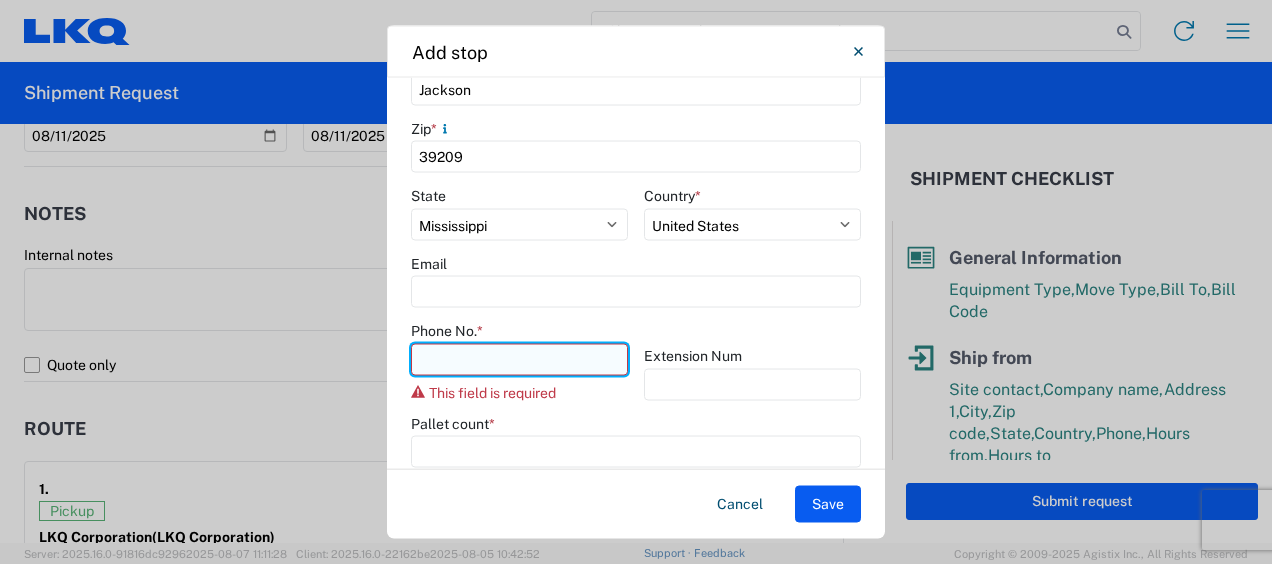 paste on "601-863-0556" 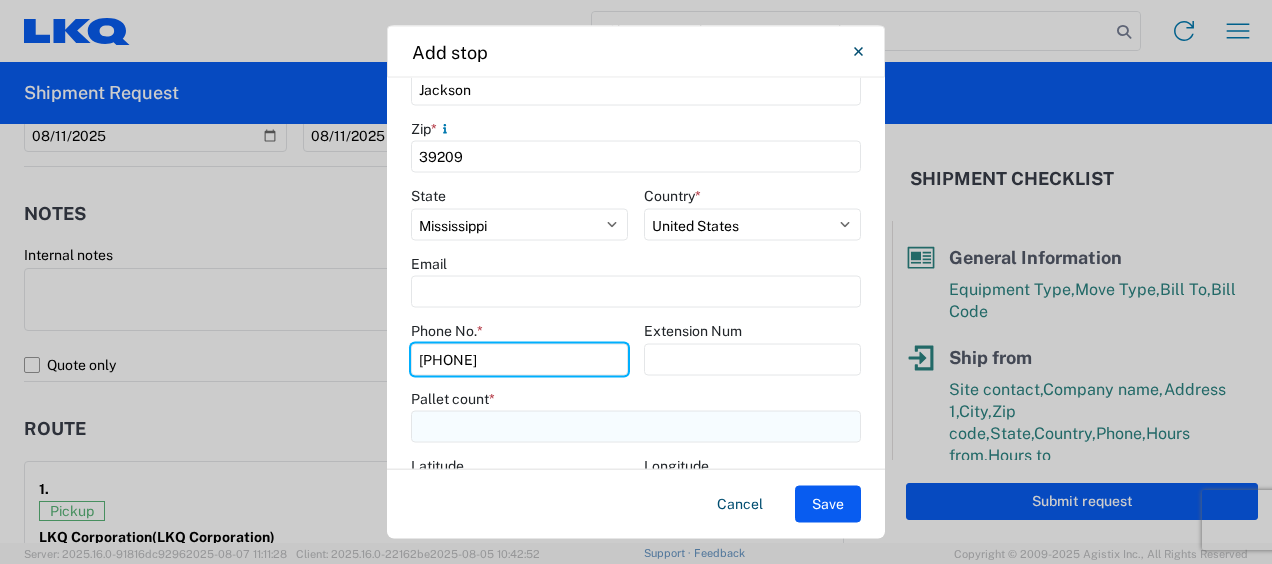 type on "601-863-0556" 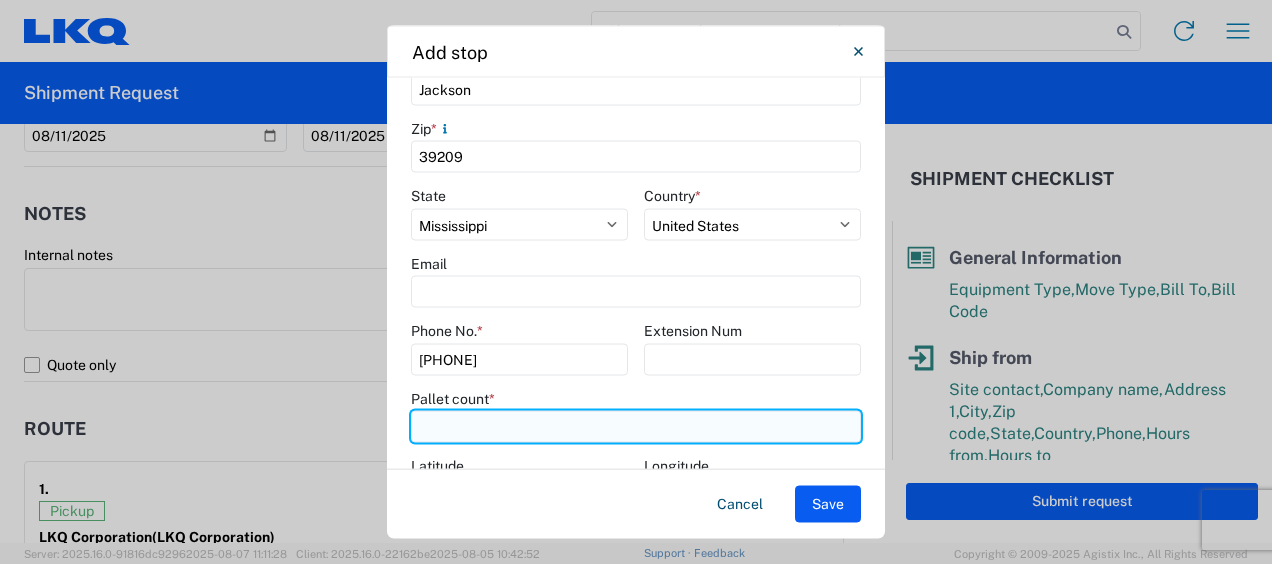 click 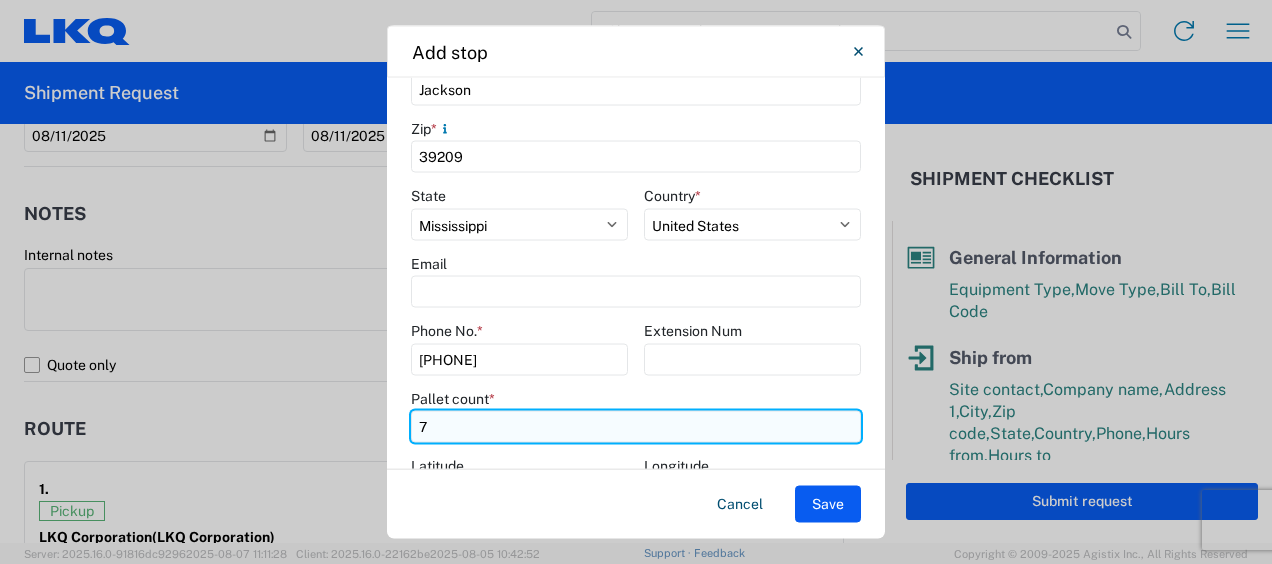 scroll, scrollTop: 569, scrollLeft: 0, axis: vertical 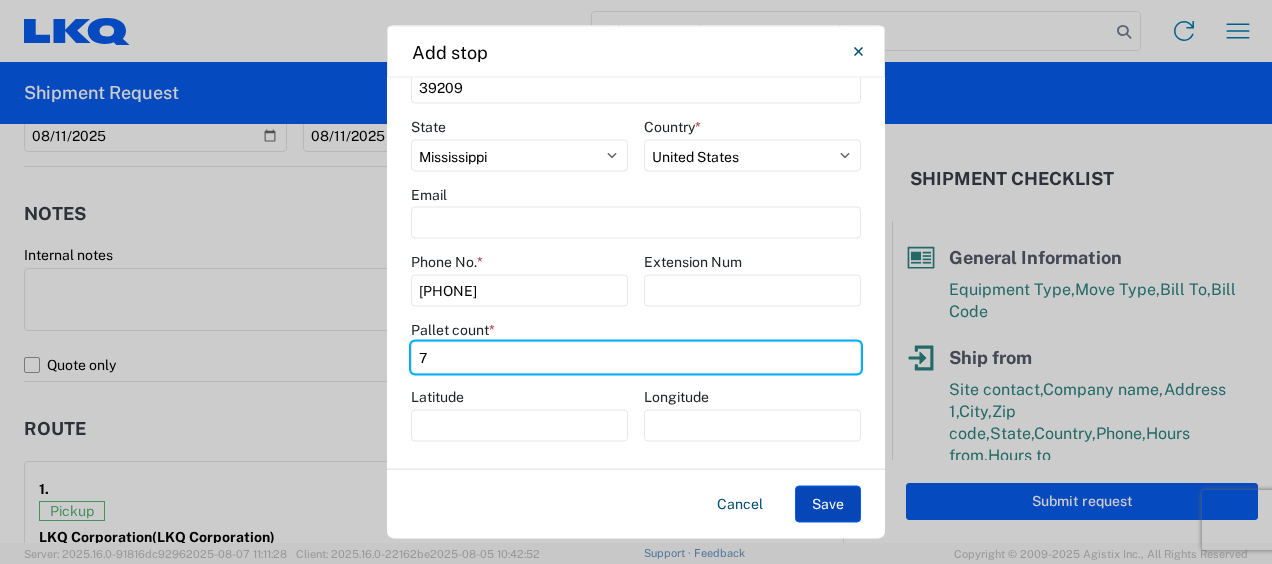 type on "7" 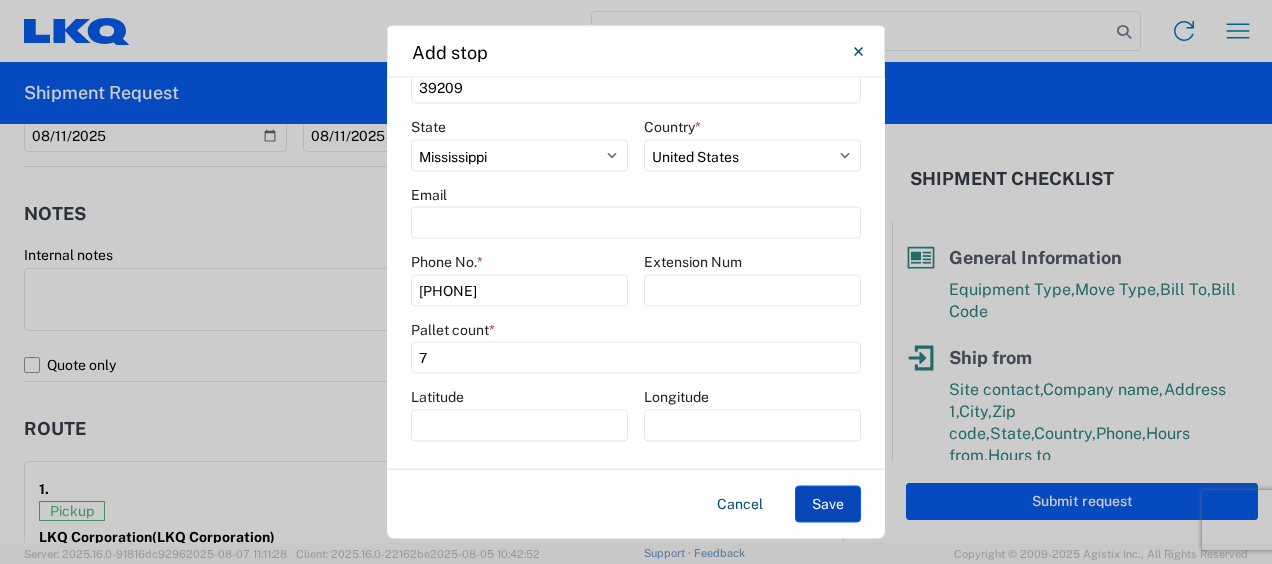 click on "Save" 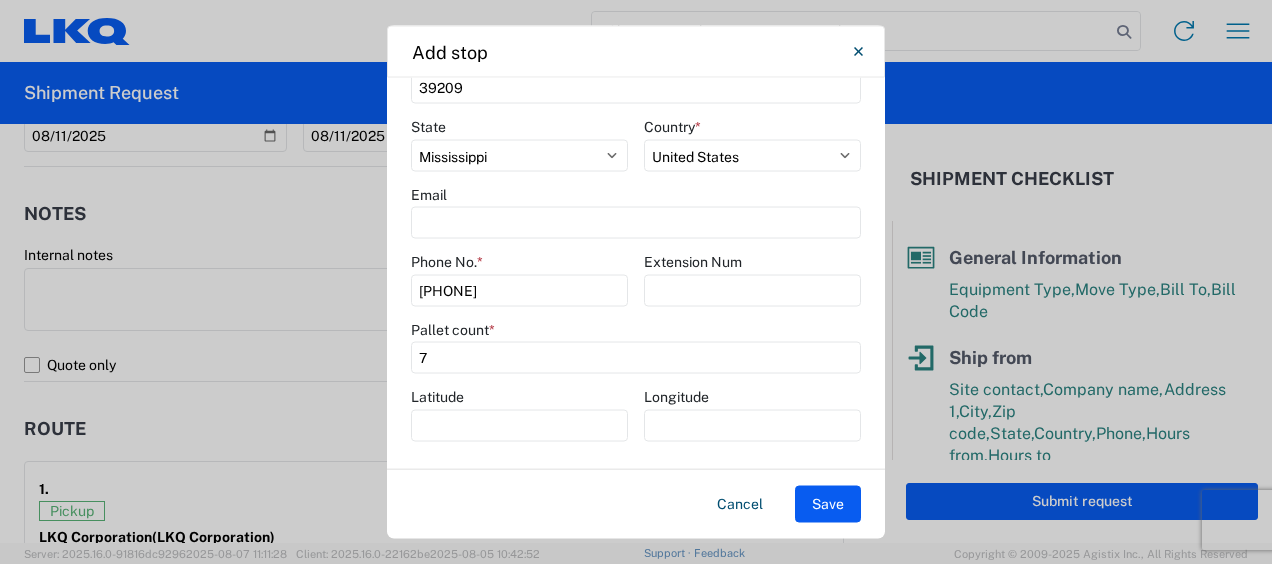 select on "D" 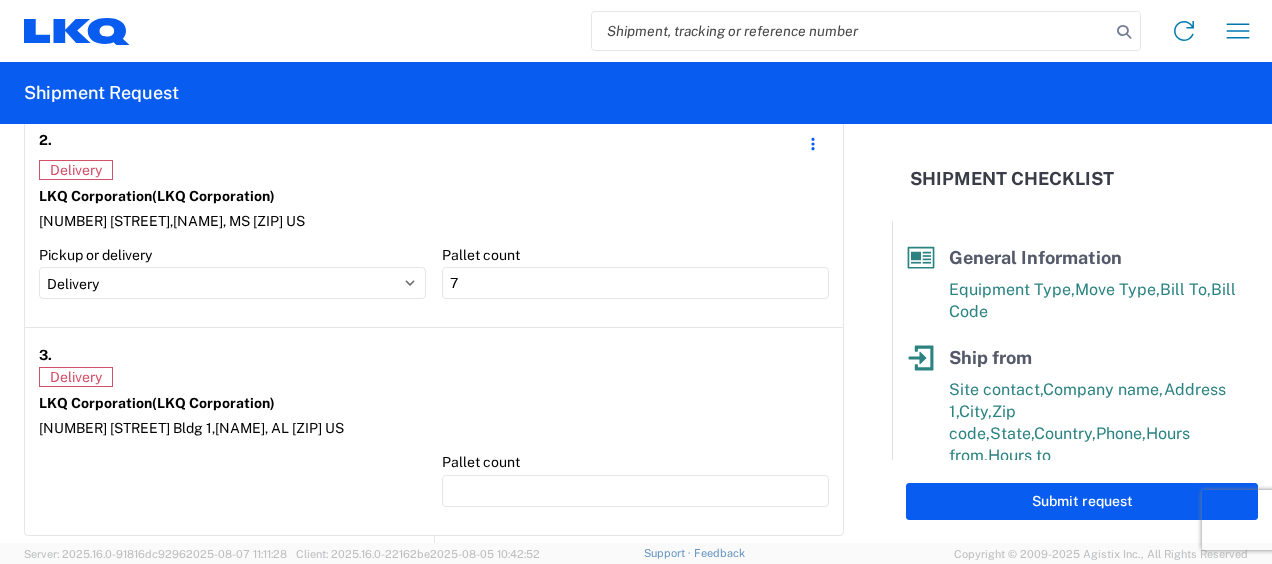 scroll, scrollTop: 1856, scrollLeft: 0, axis: vertical 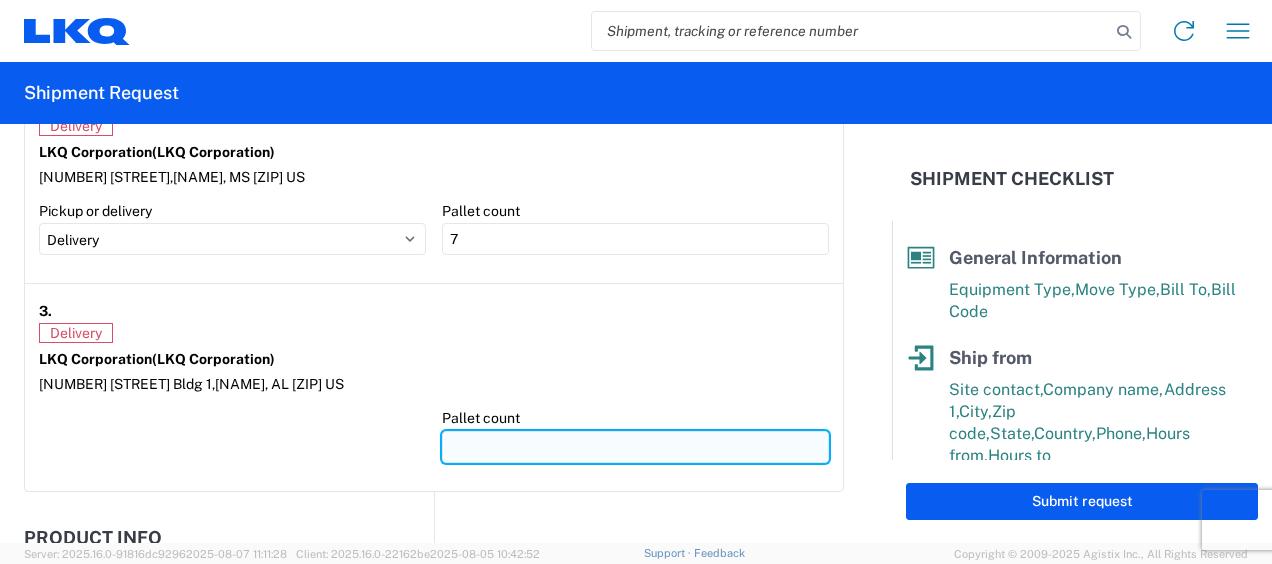 click 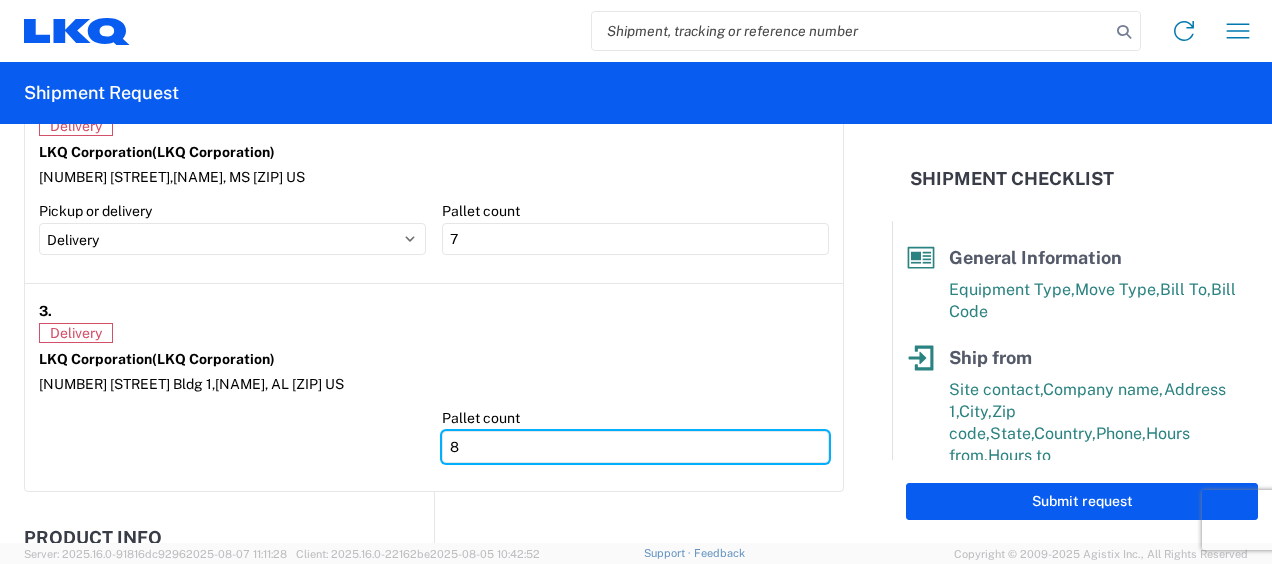 type on "8" 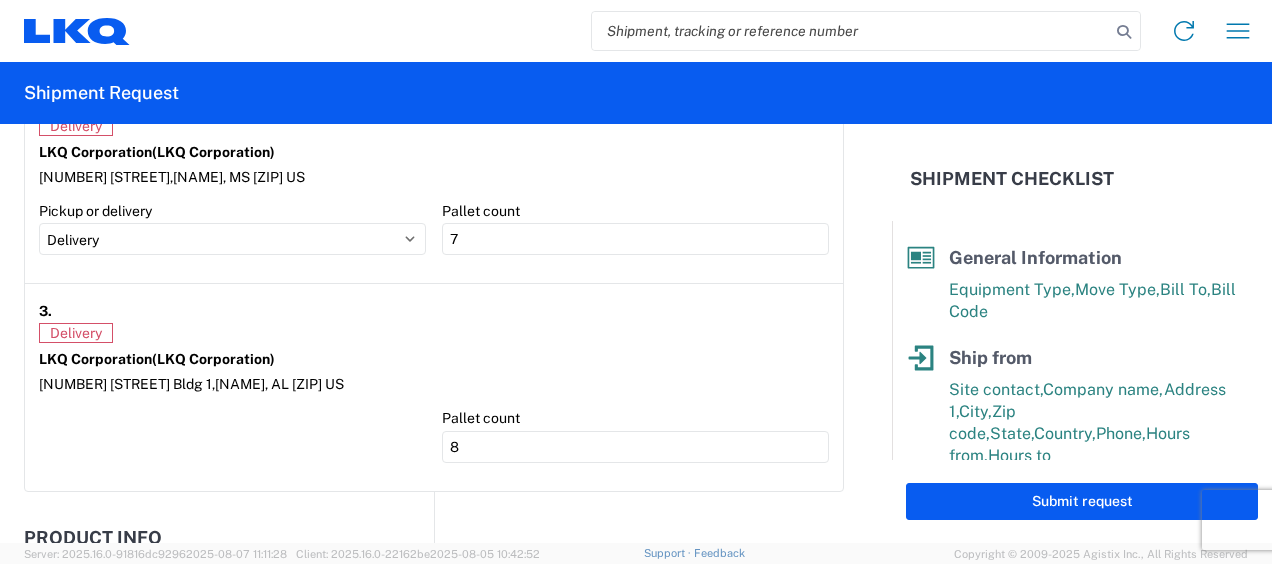 click on "Delivery" 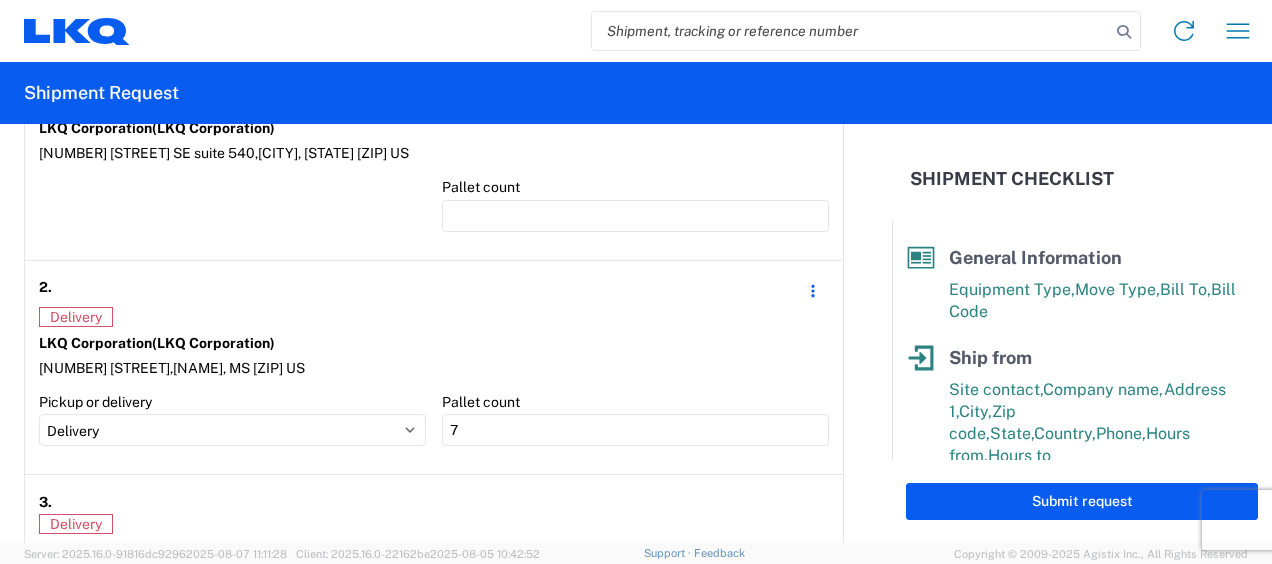 scroll, scrollTop: 1556, scrollLeft: 0, axis: vertical 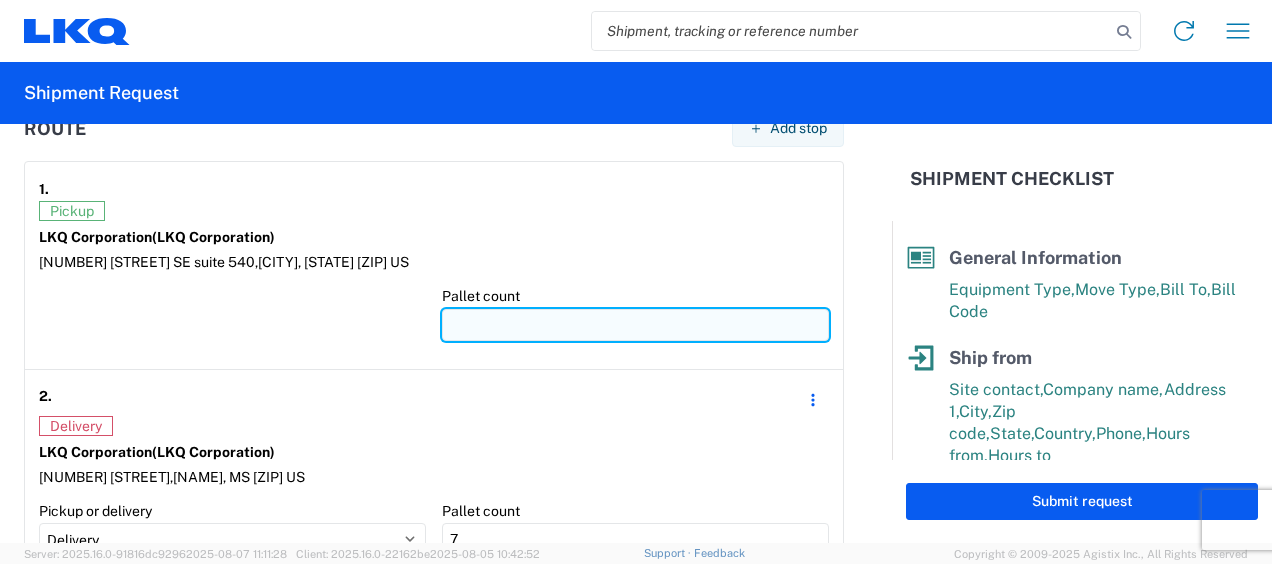 click 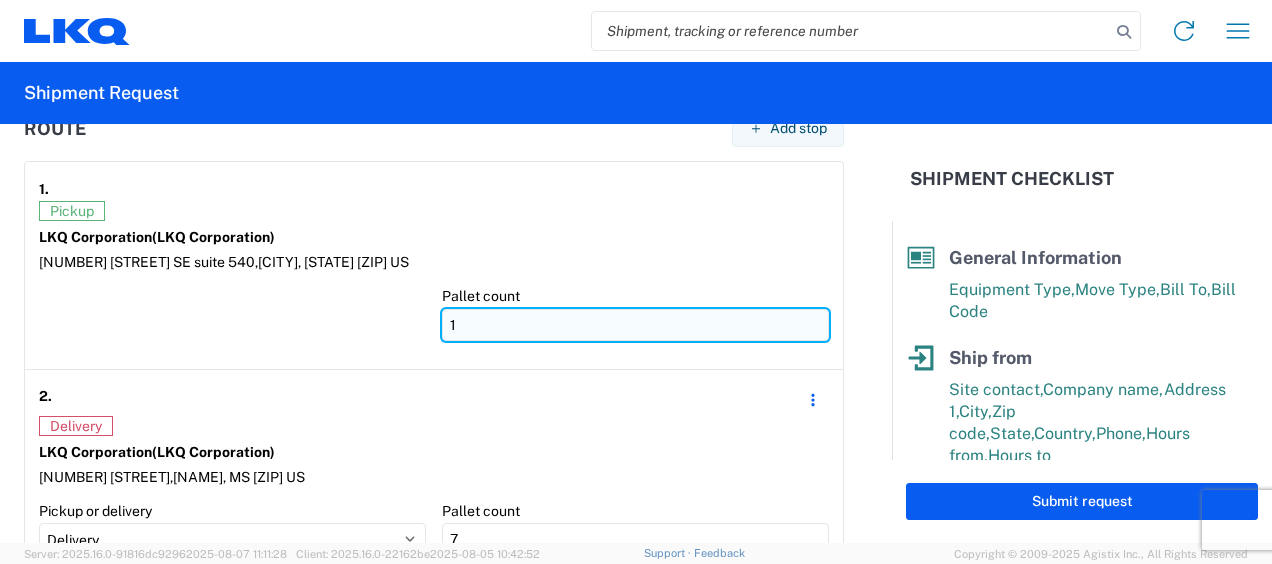 type on "15" 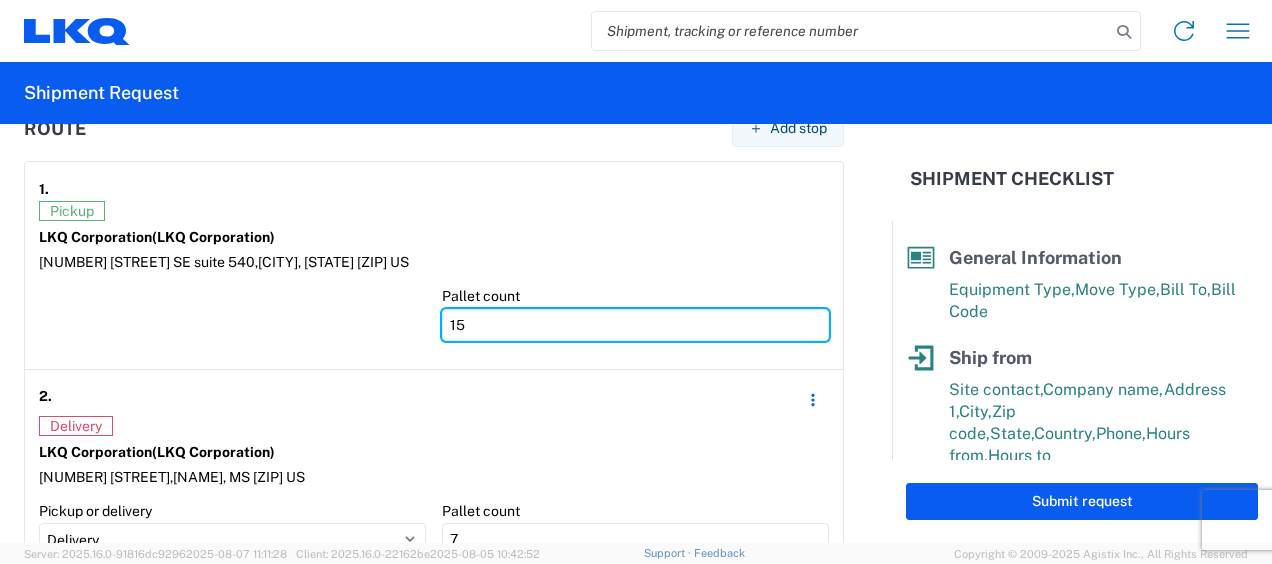 type on "15" 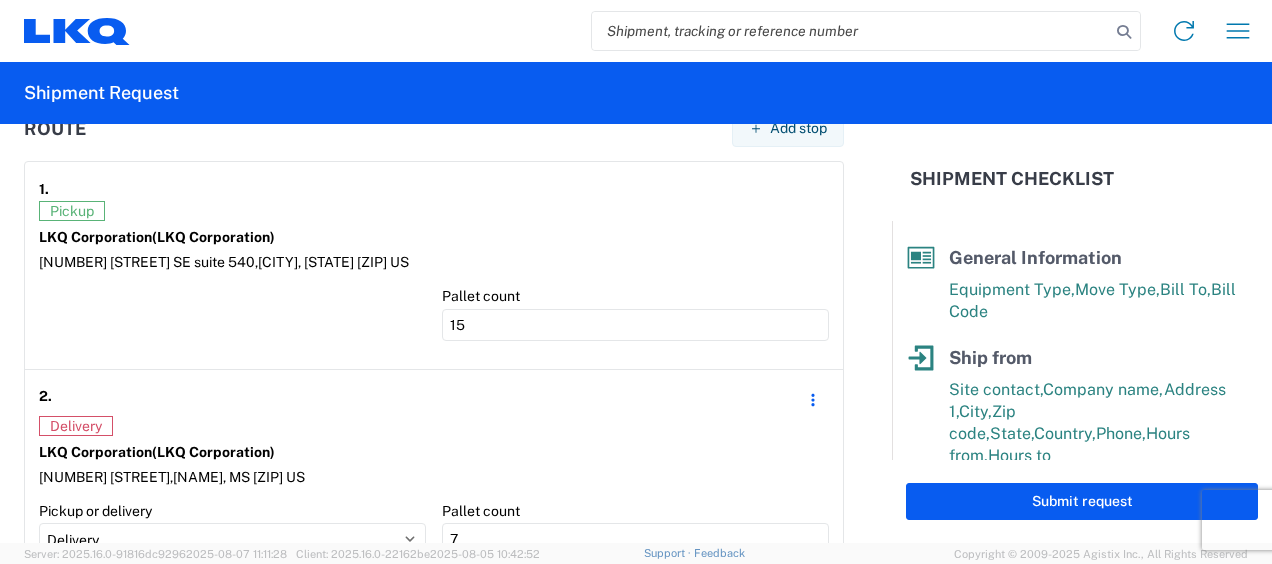 click 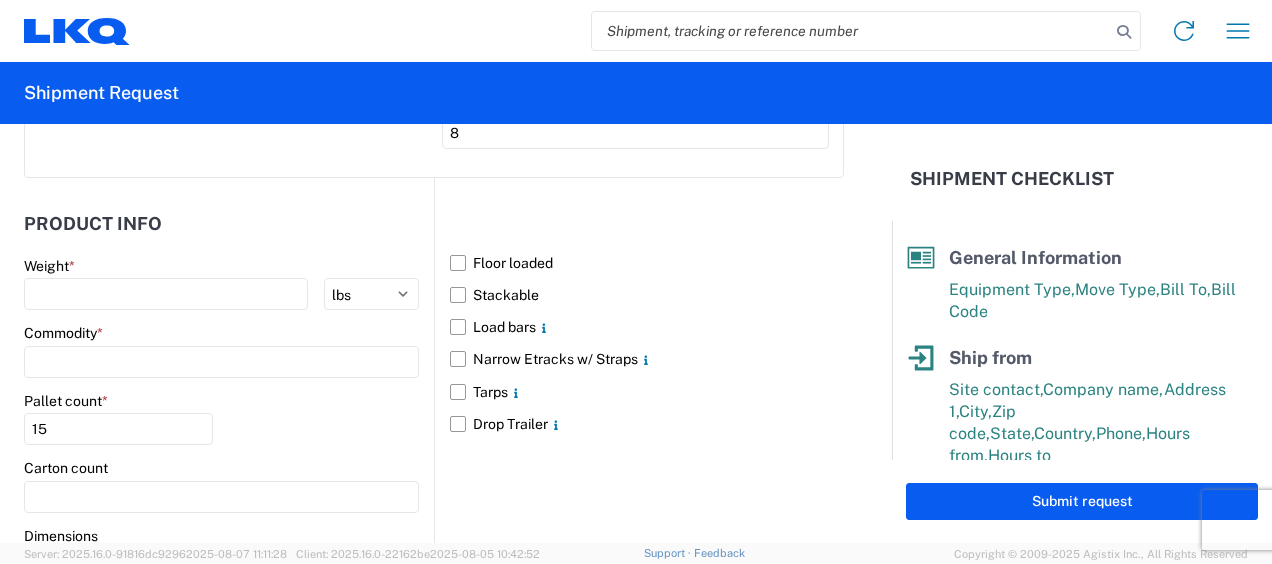 scroll, scrollTop: 2056, scrollLeft: 0, axis: vertical 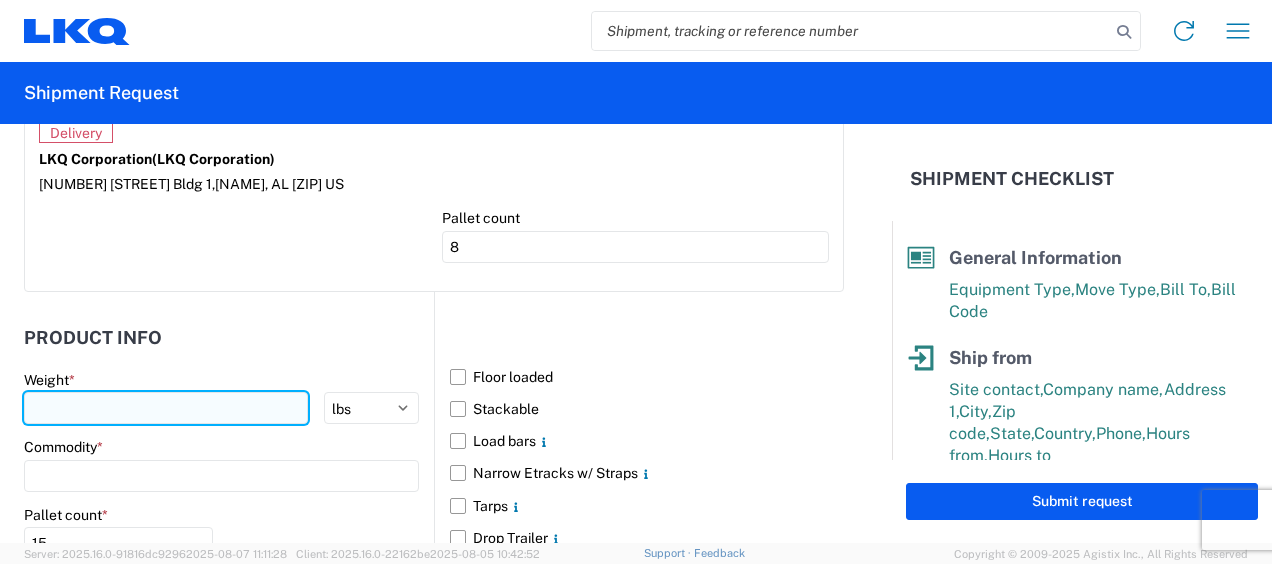 click 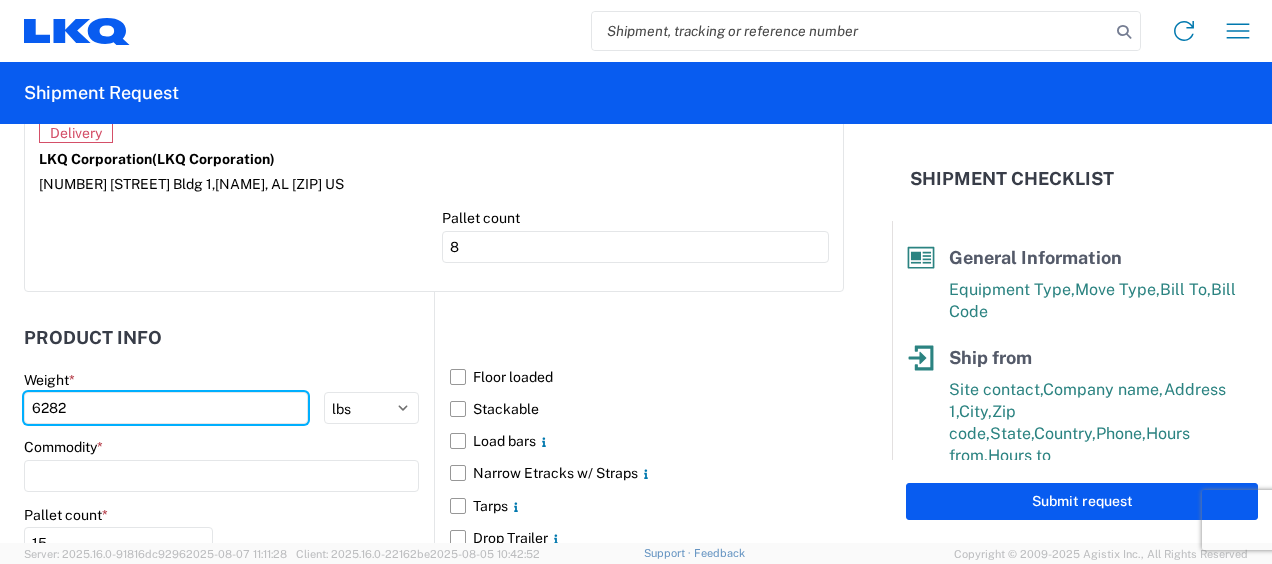 type on "6282" 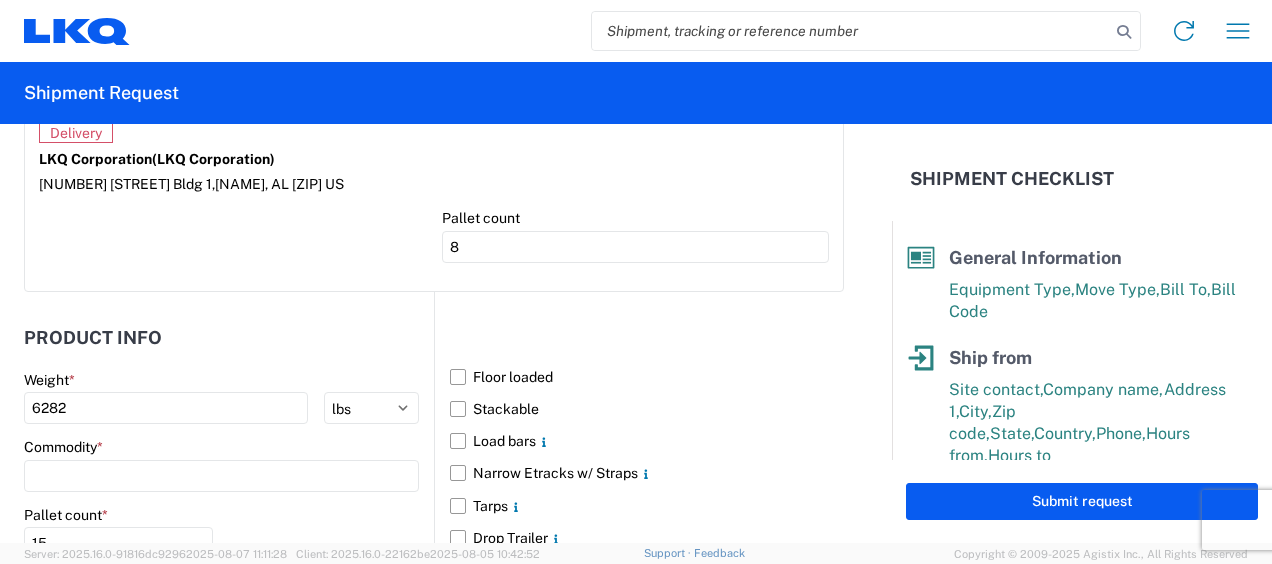 click on "Product Info" 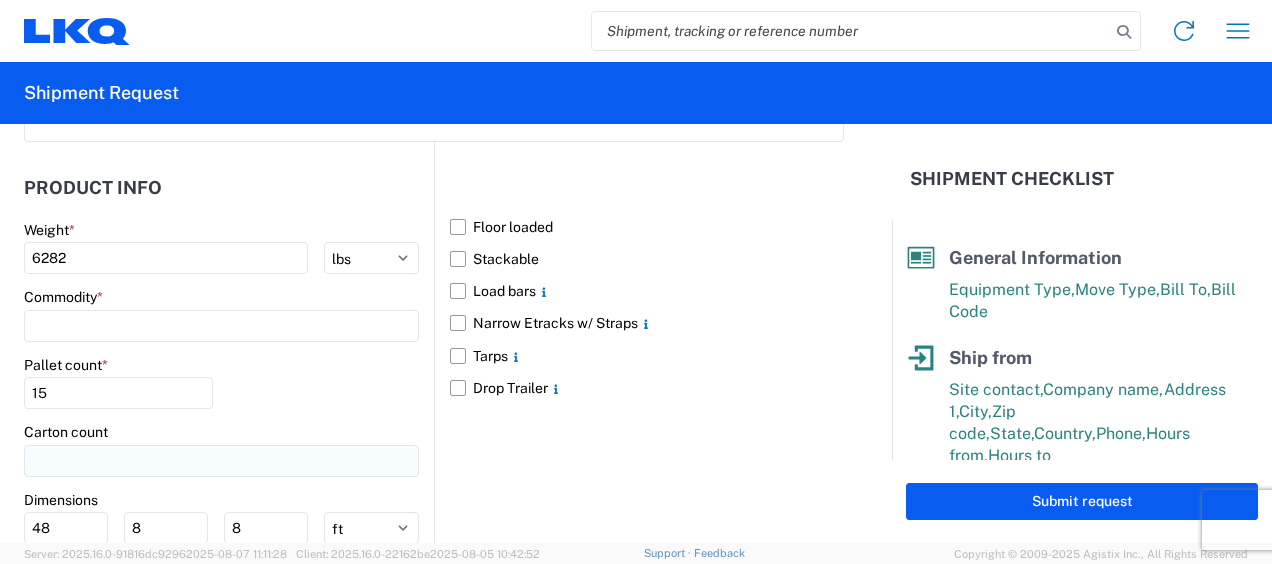 scroll, scrollTop: 2354, scrollLeft: 0, axis: vertical 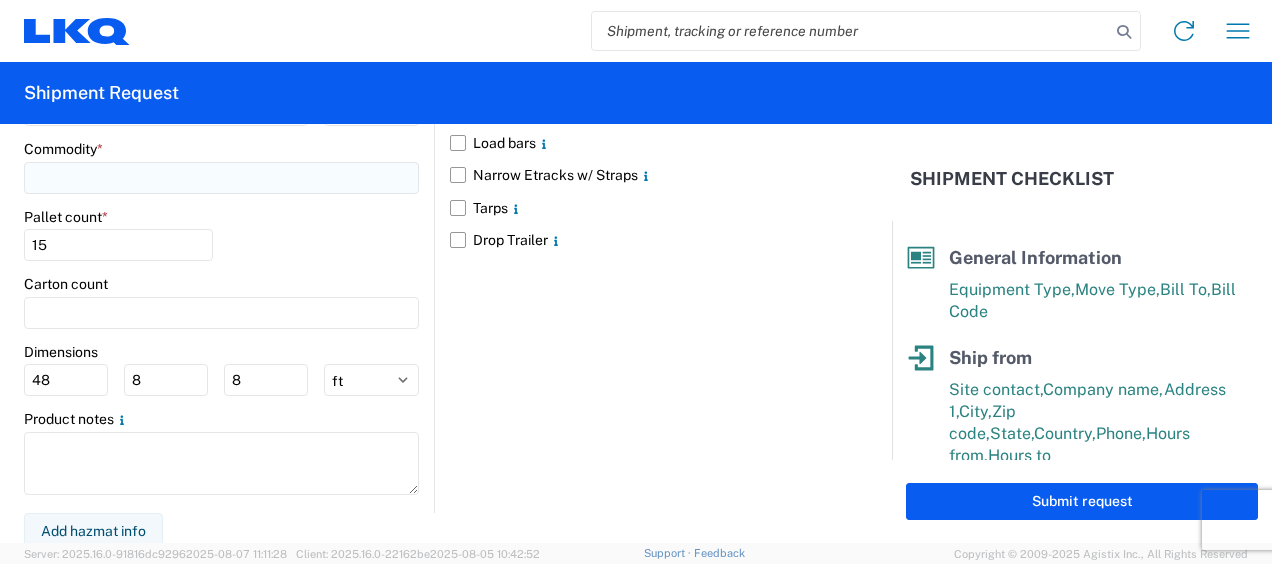 click 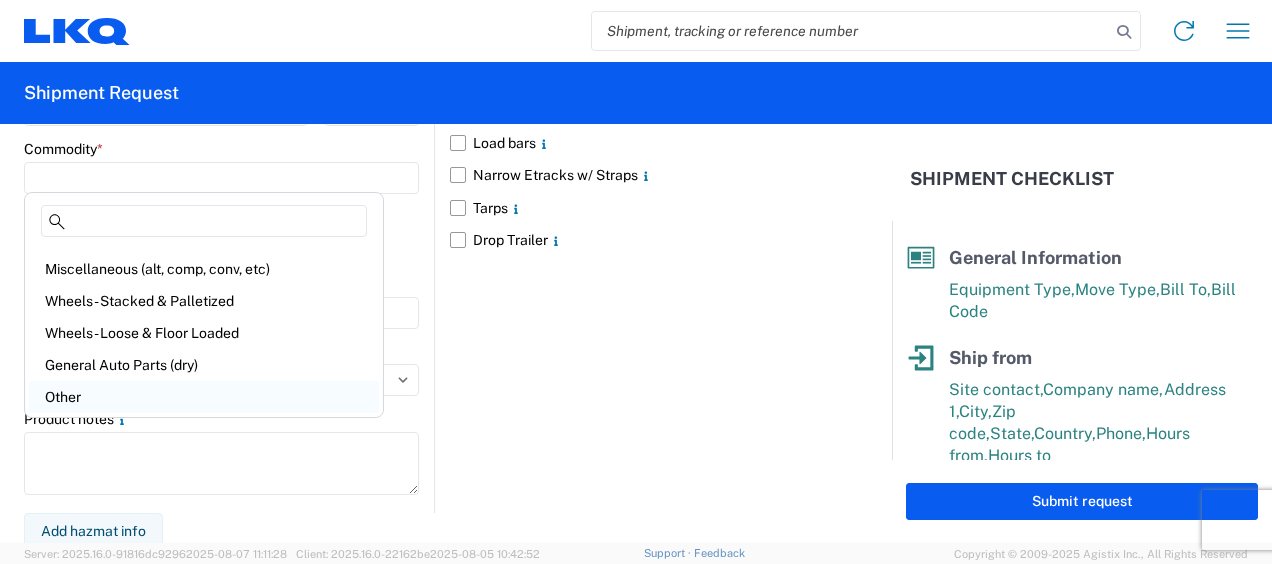 scroll, scrollTop: 100, scrollLeft: 0, axis: vertical 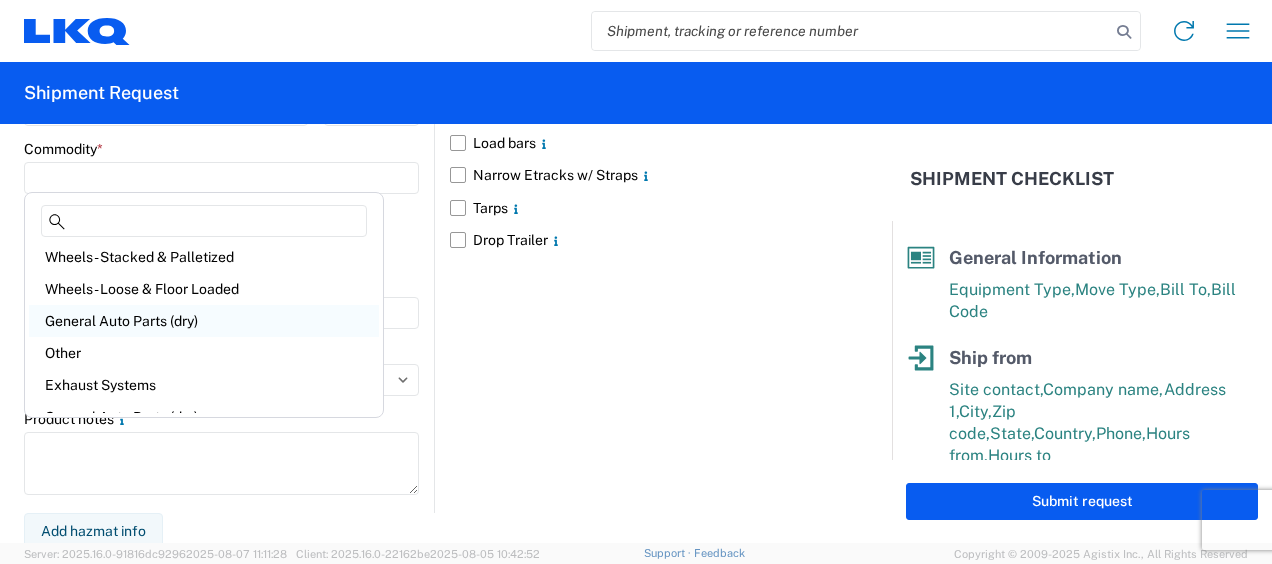 click on "General Auto Parts (dry)" 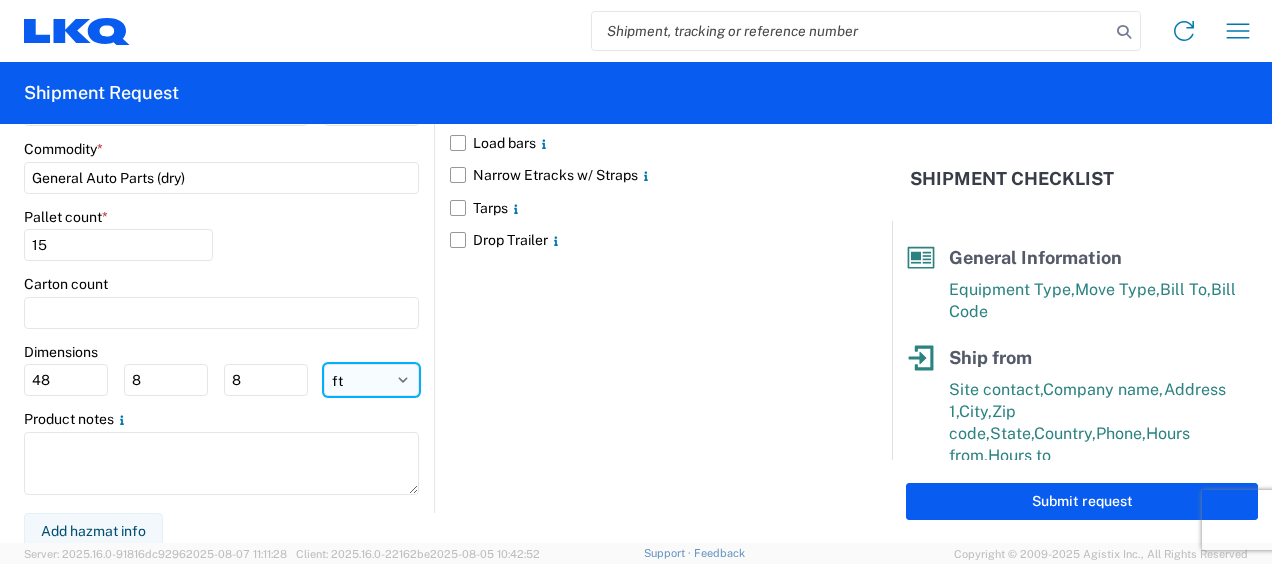 drag, startPoint x: 349, startPoint y: 377, endPoint x: 337, endPoint y: 372, distance: 13 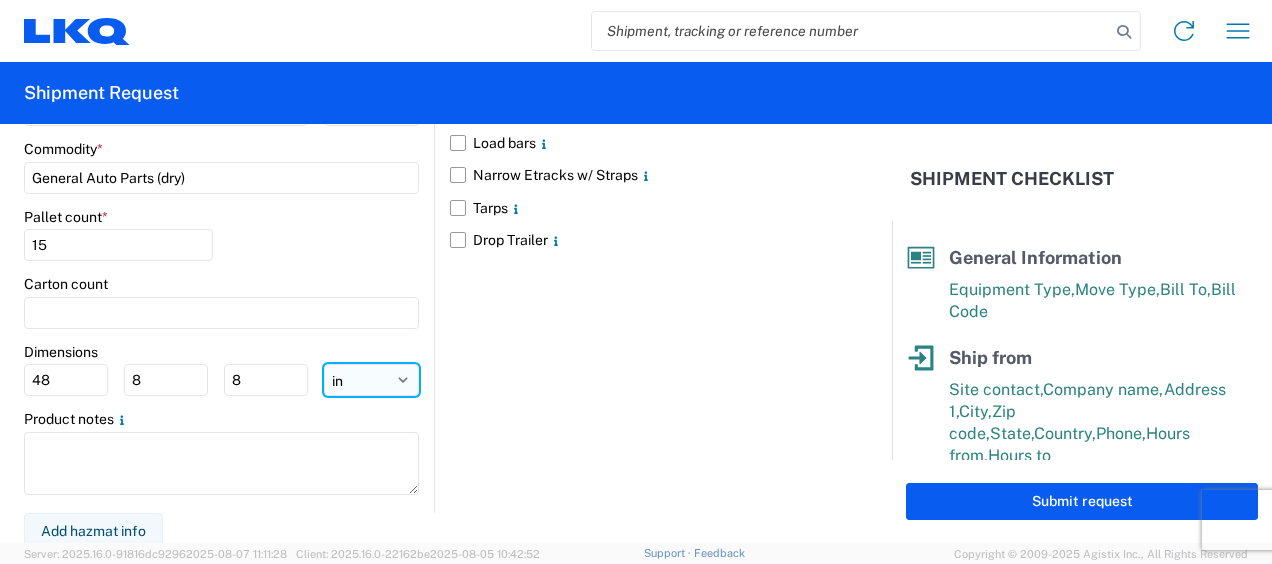 click on "ft in cm" 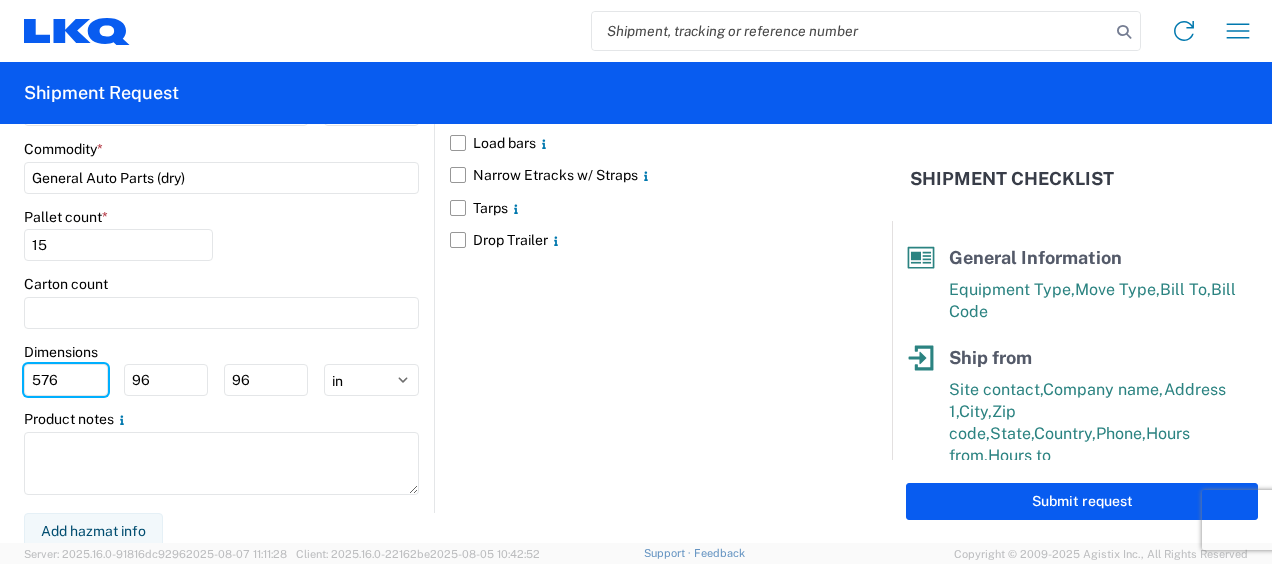 drag, startPoint x: 18, startPoint y: 362, endPoint x: 0, endPoint y: 346, distance: 24.083189 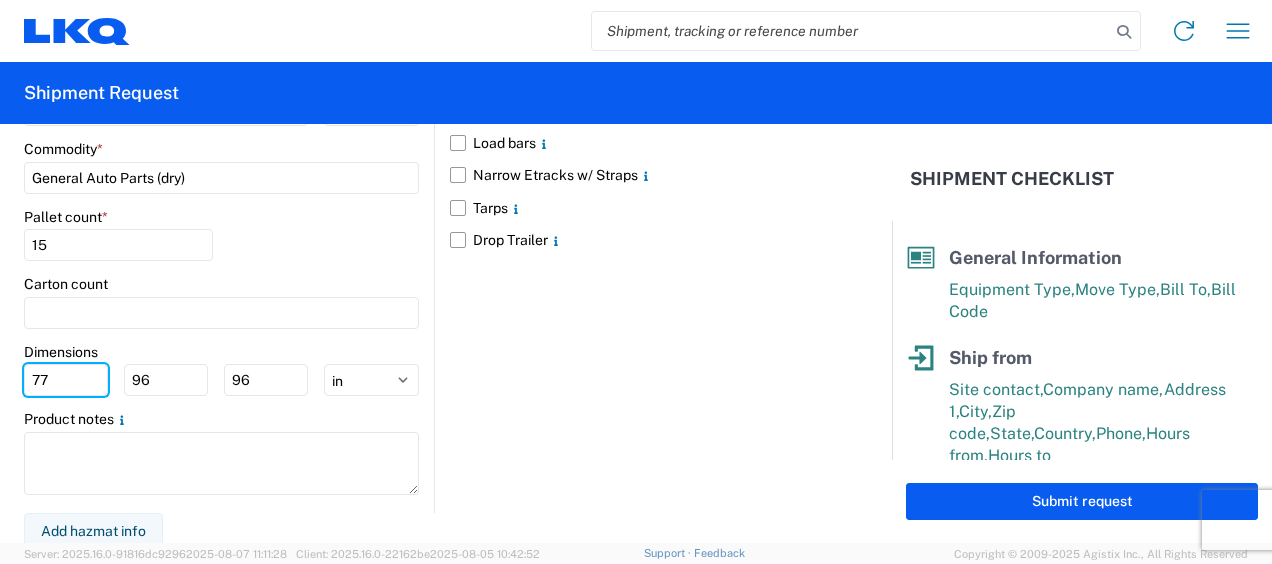 type on "77" 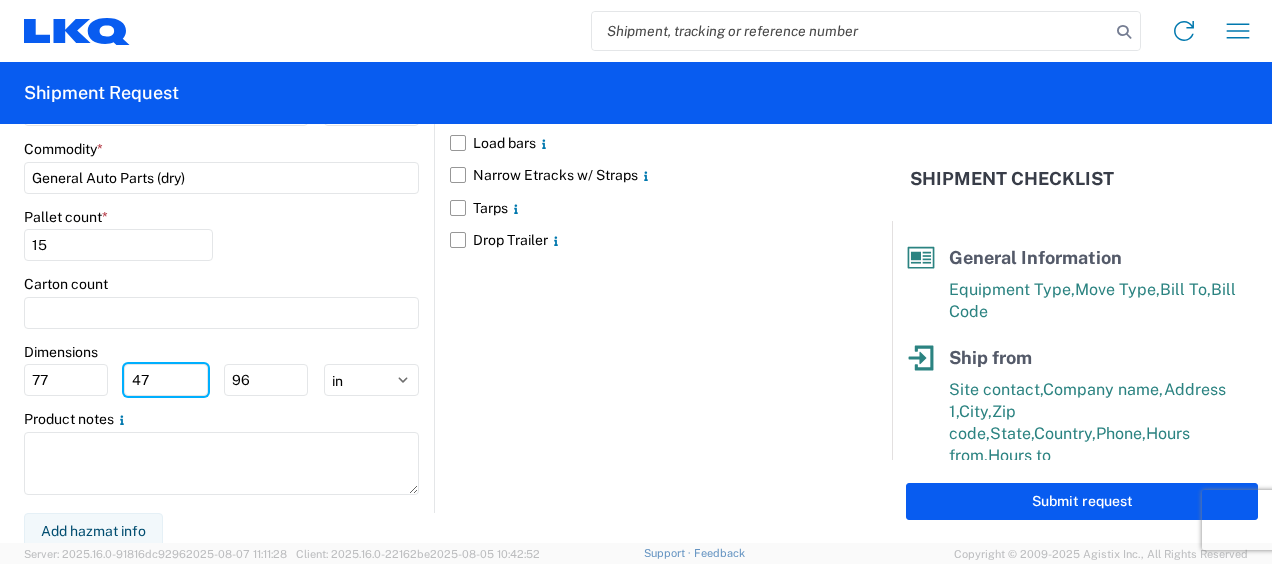 type on "47" 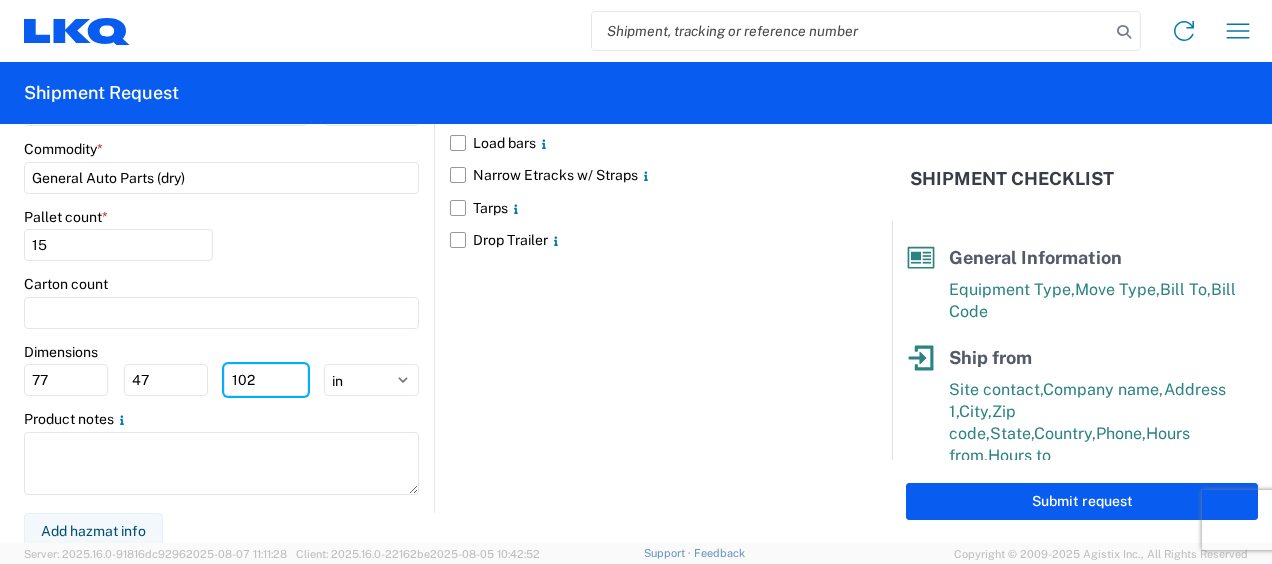 type on "102" 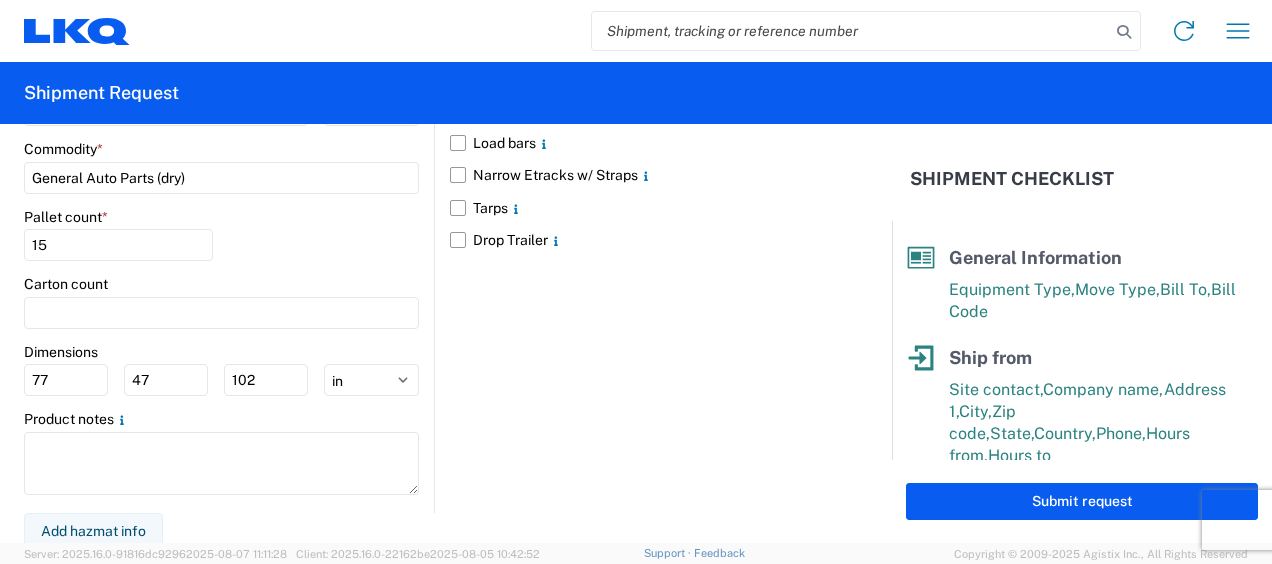 click on "Floor loaded   Stackable   Load bars
Narrow Etracks w/ Straps
Tarps
Drop Trailer" 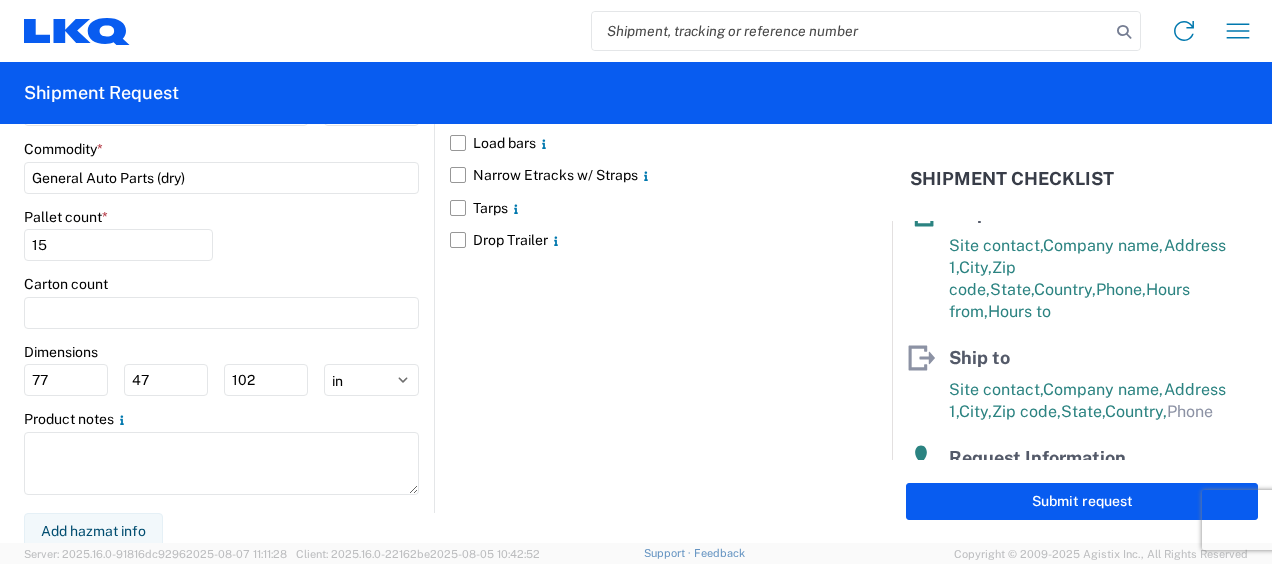 scroll, scrollTop: 405, scrollLeft: 0, axis: vertical 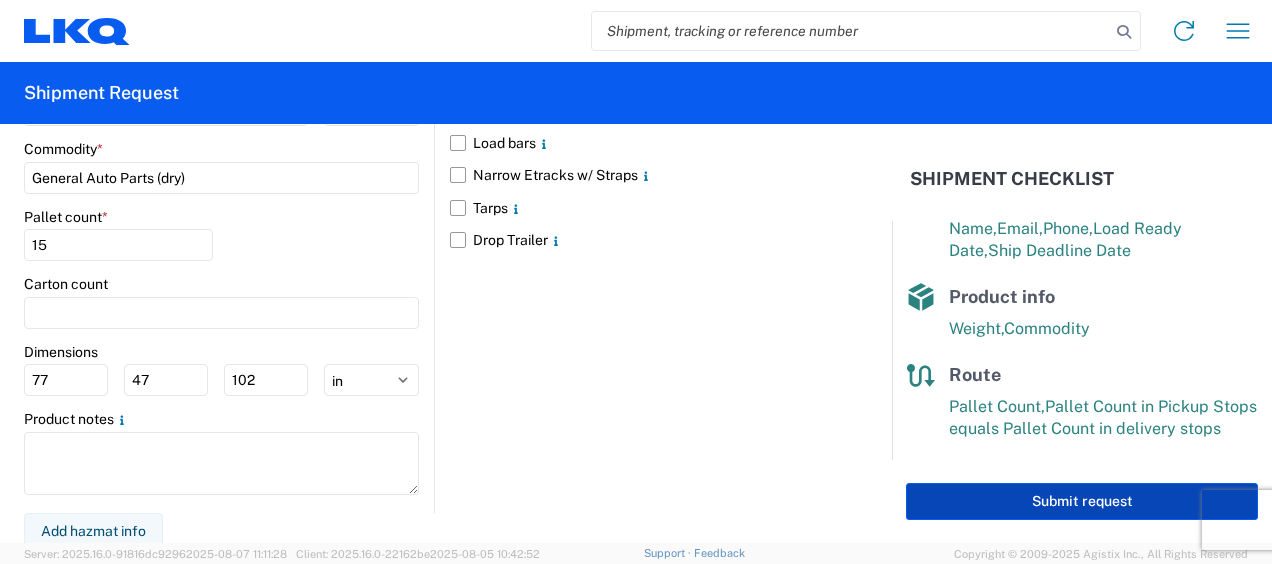 click on "Submit request" 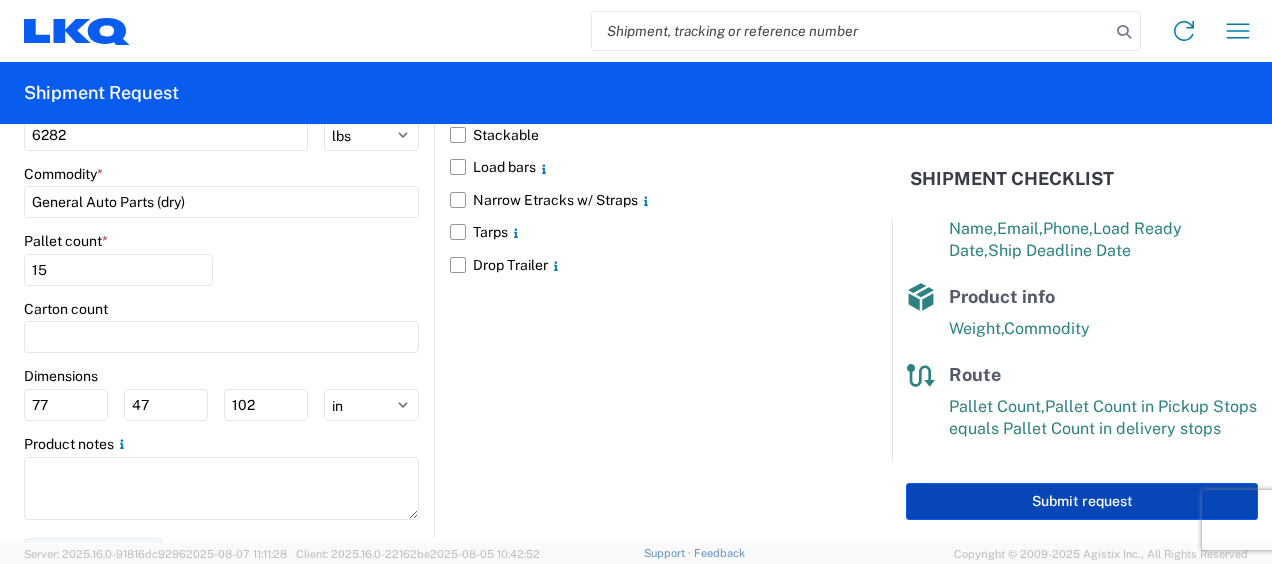 scroll, scrollTop: 2378, scrollLeft: 0, axis: vertical 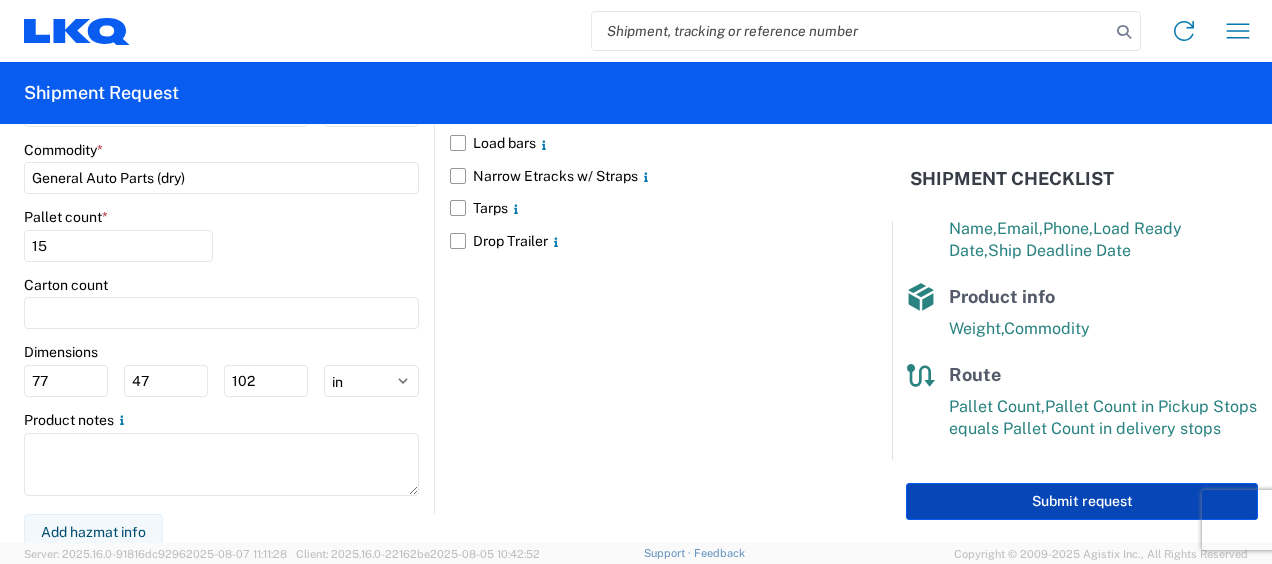 click on "Submit request" 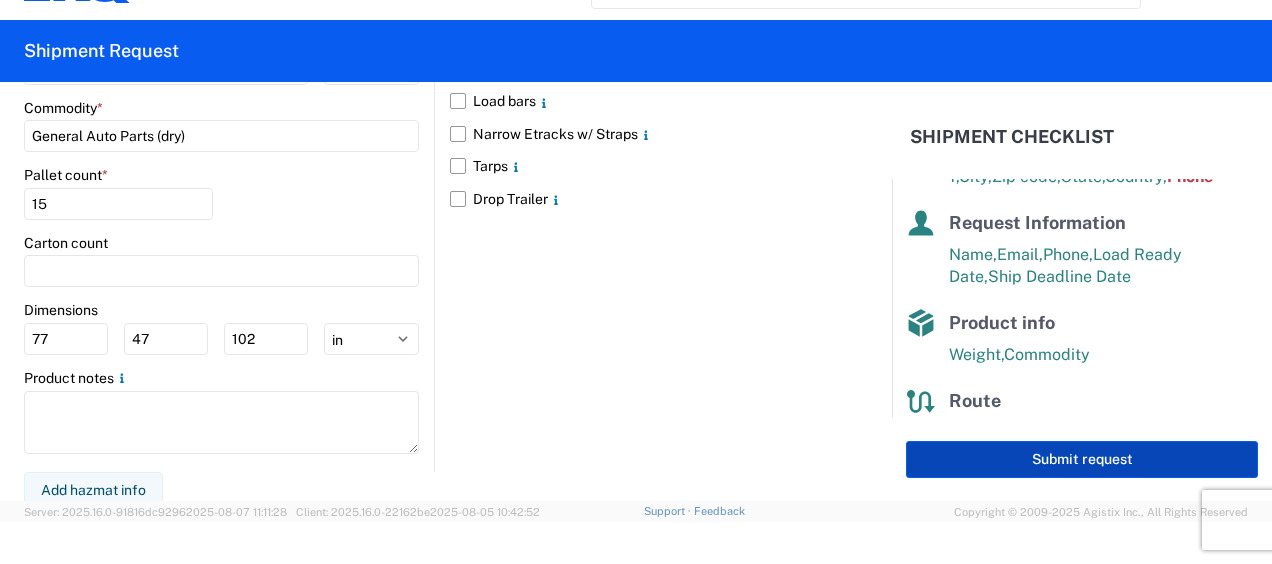 scroll, scrollTop: 198, scrollLeft: 0, axis: vertical 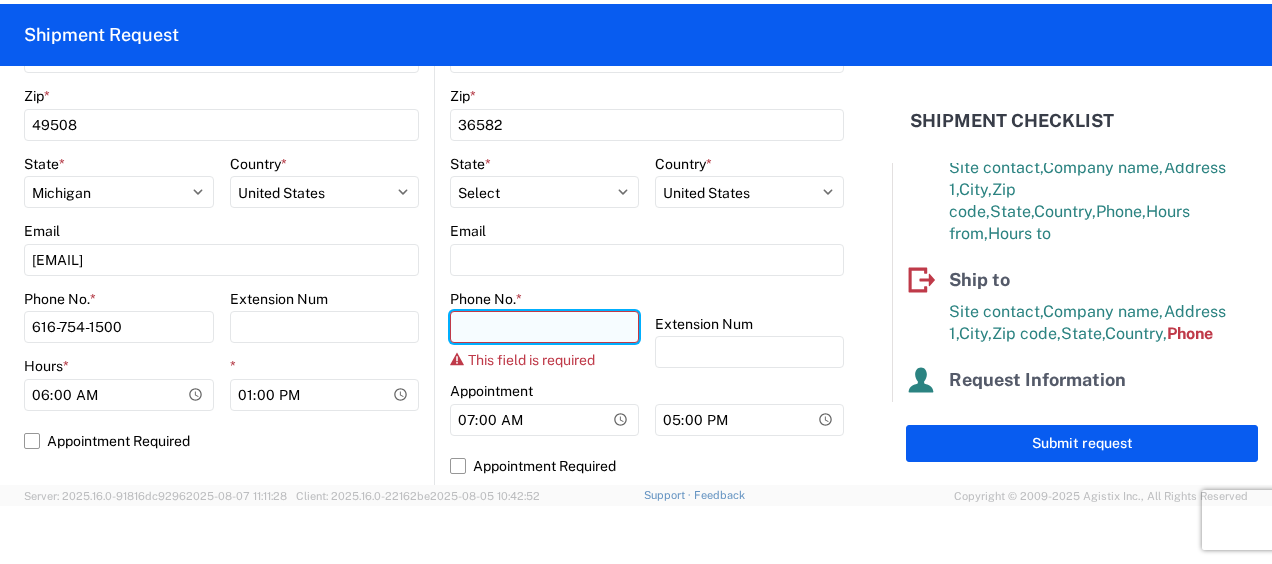 paste on "[PHONE]" 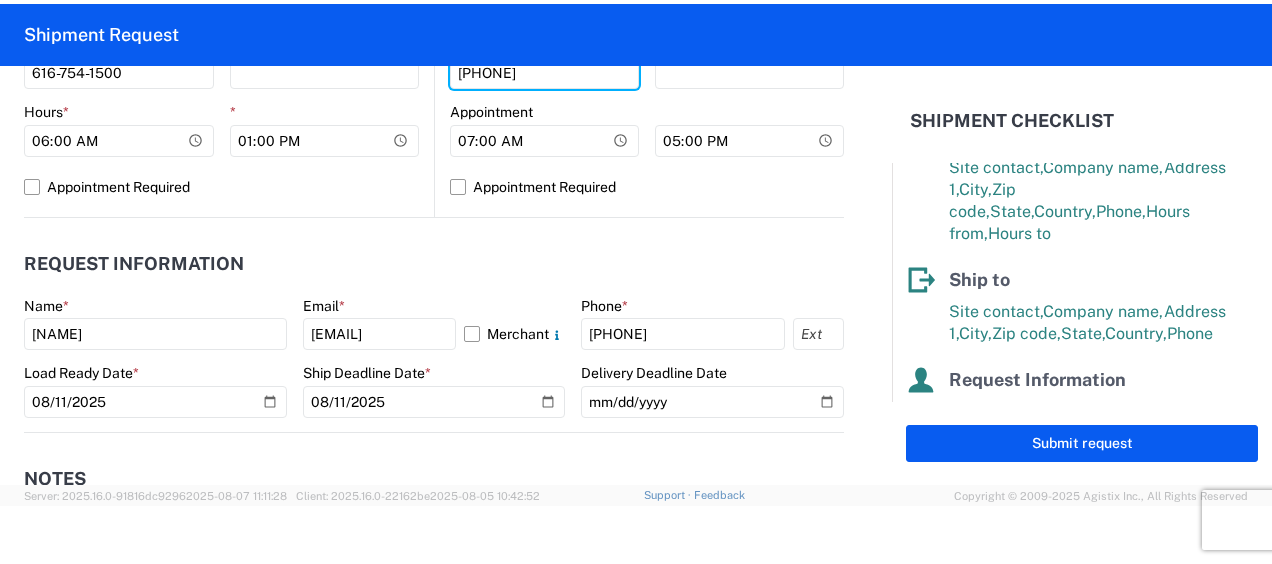 scroll, scrollTop: 1078, scrollLeft: 0, axis: vertical 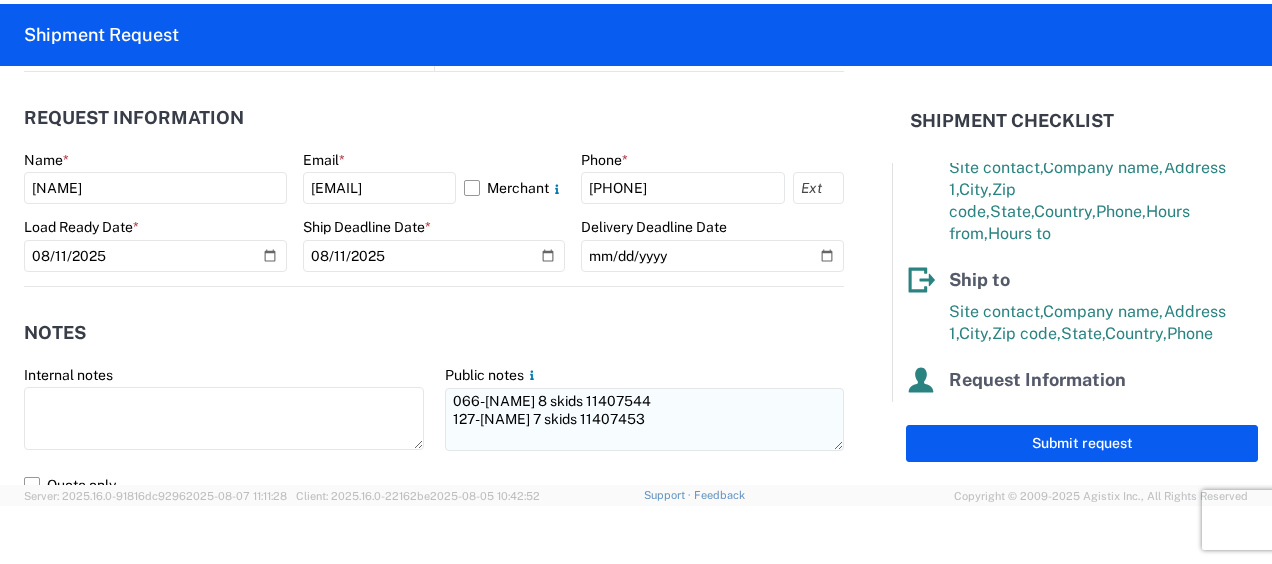 type on "[PHONE]" 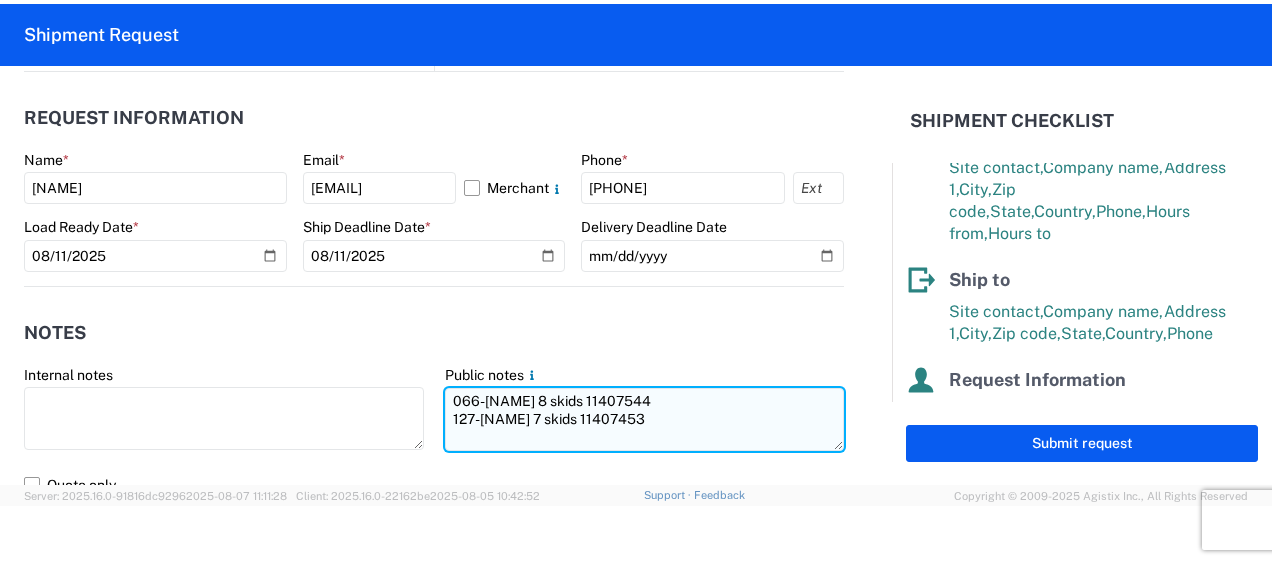 drag, startPoint x: 441, startPoint y: 398, endPoint x: 660, endPoint y: 418, distance: 219.91135 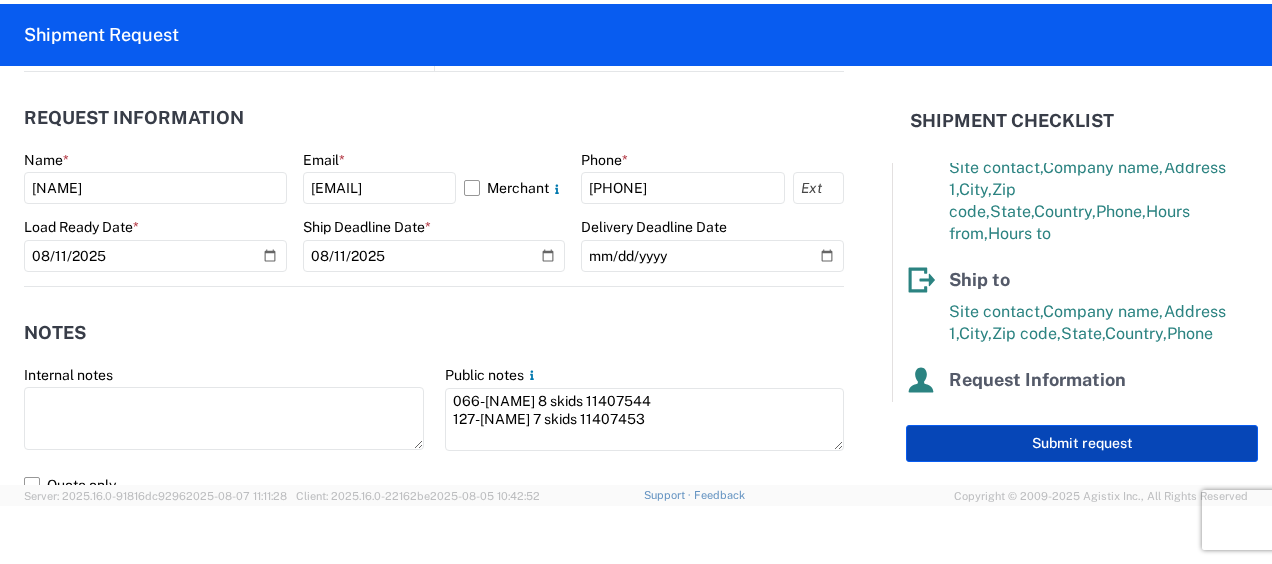 click on "Submit request" 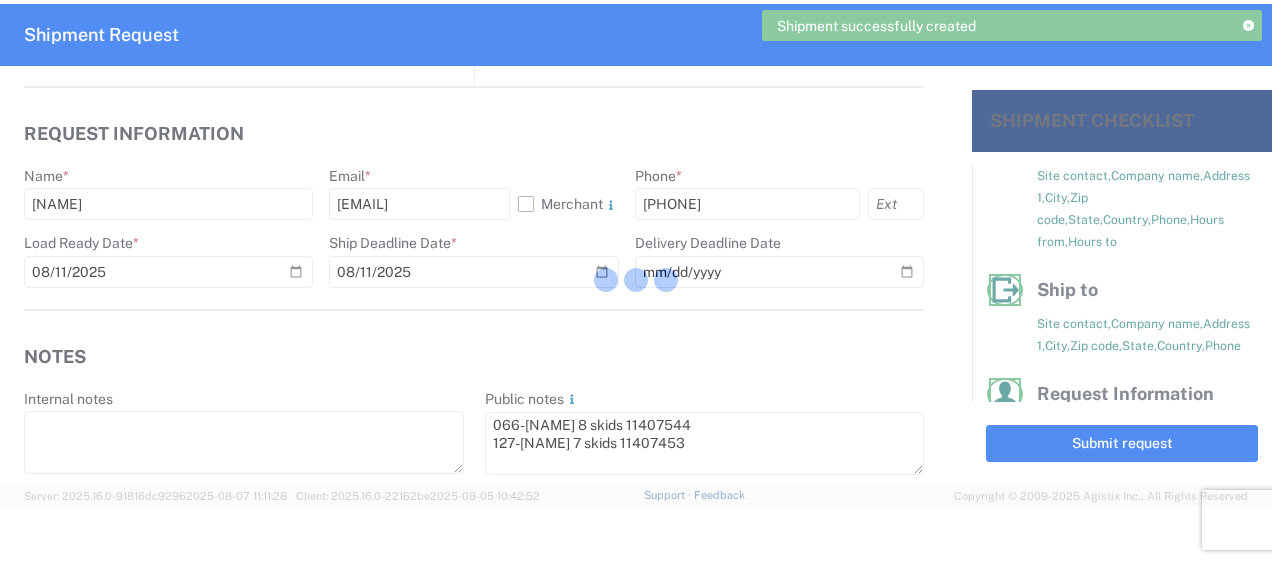 scroll, scrollTop: 156, scrollLeft: 0, axis: vertical 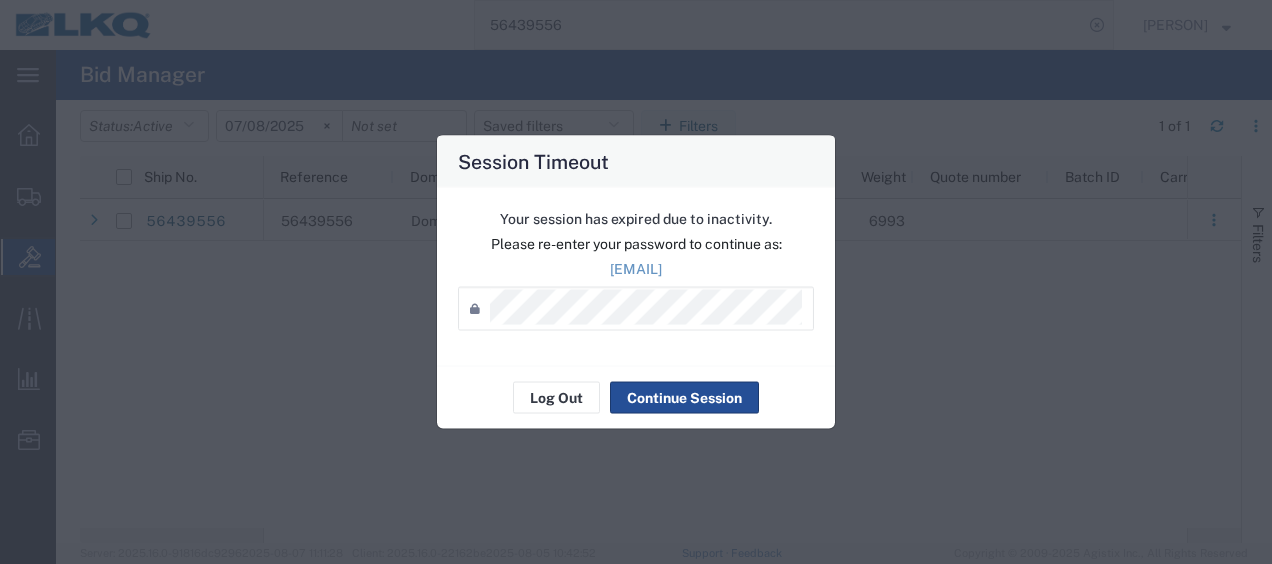 click on "Your session has expired due to inactivity.   Please re-enter your password to continue as:  [EMAIL]  Password  *" 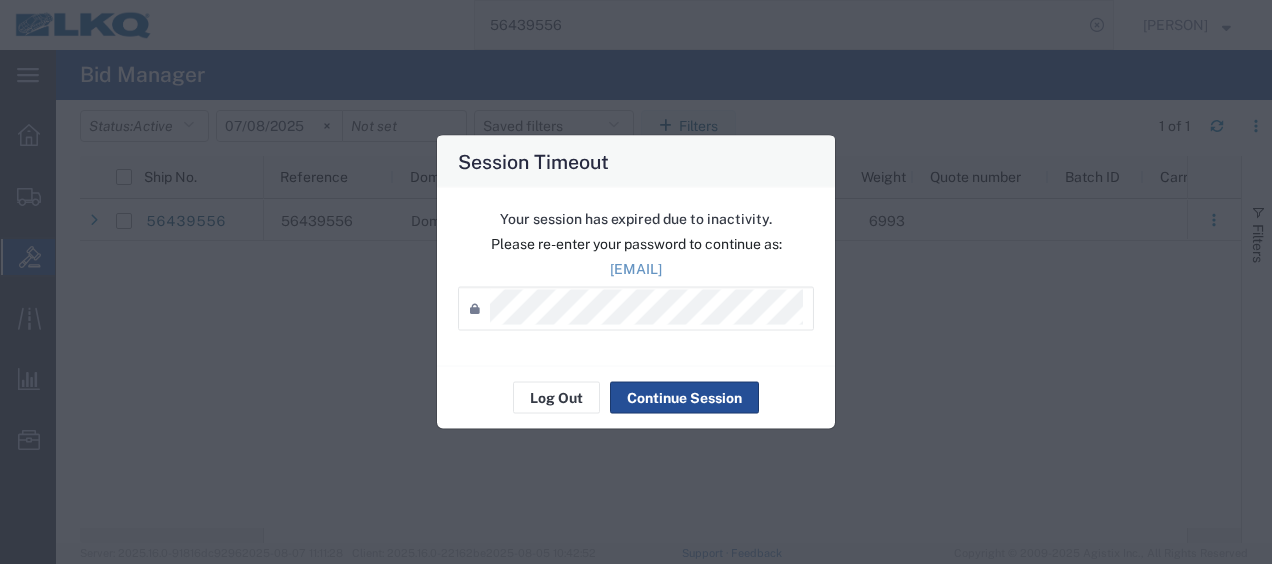 scroll, scrollTop: 0, scrollLeft: 0, axis: both 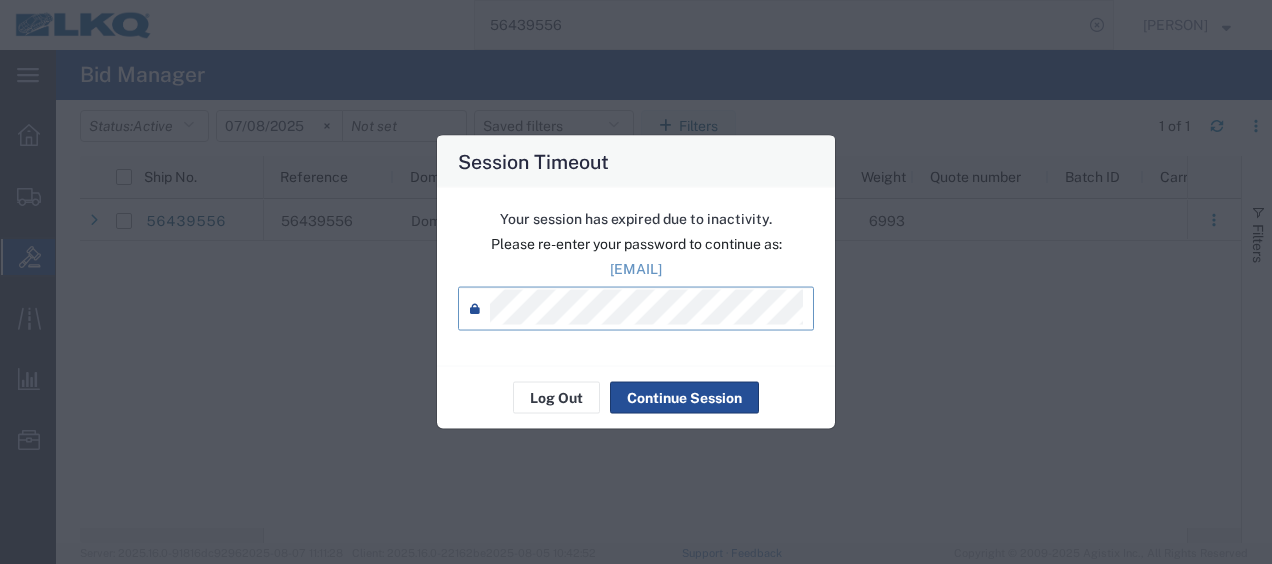 click on "Session Timeout  Your session has expired due to inactivity.   Please re-enter your password to continue as:  [EMAIL]  Password  * Log Out Continue Session" 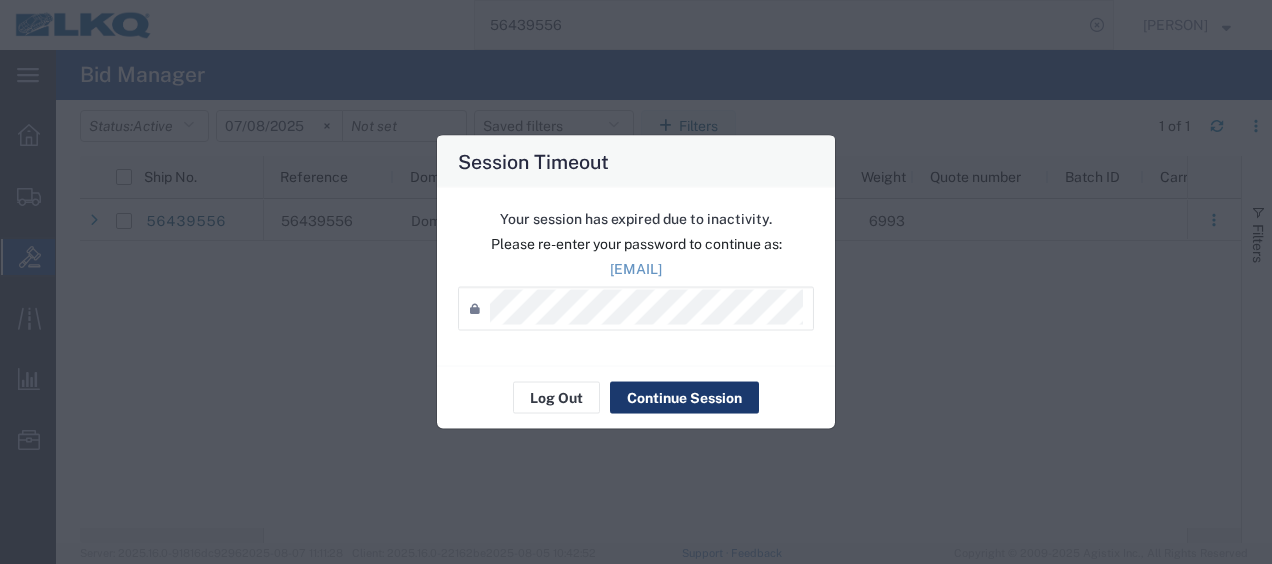 click on "Continue Session" 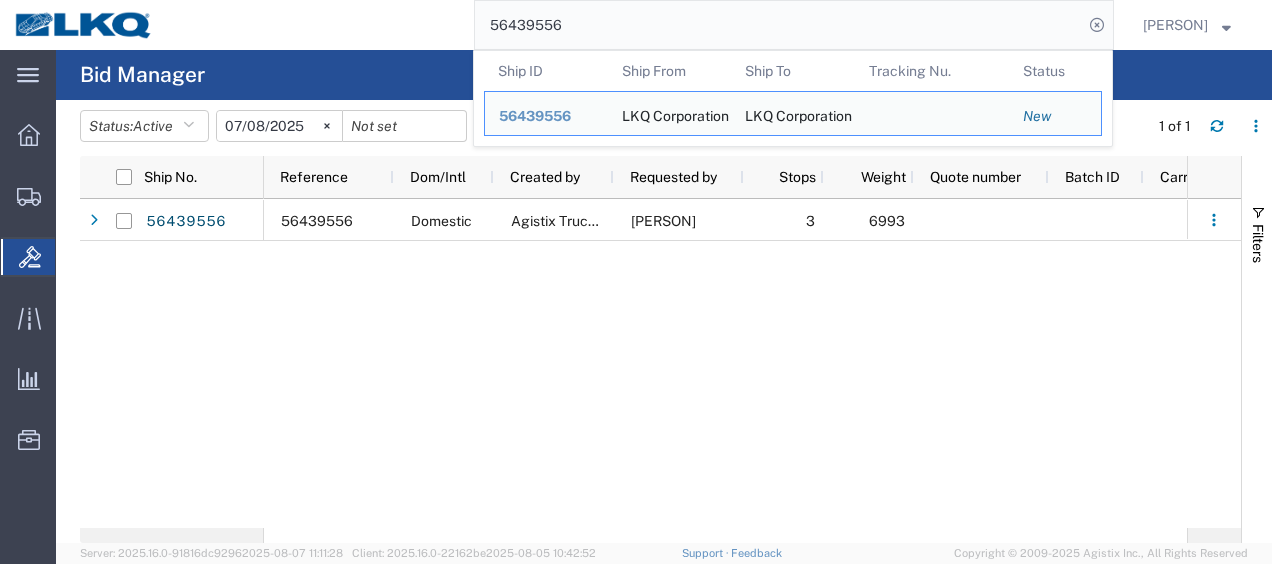 click on "56439556" 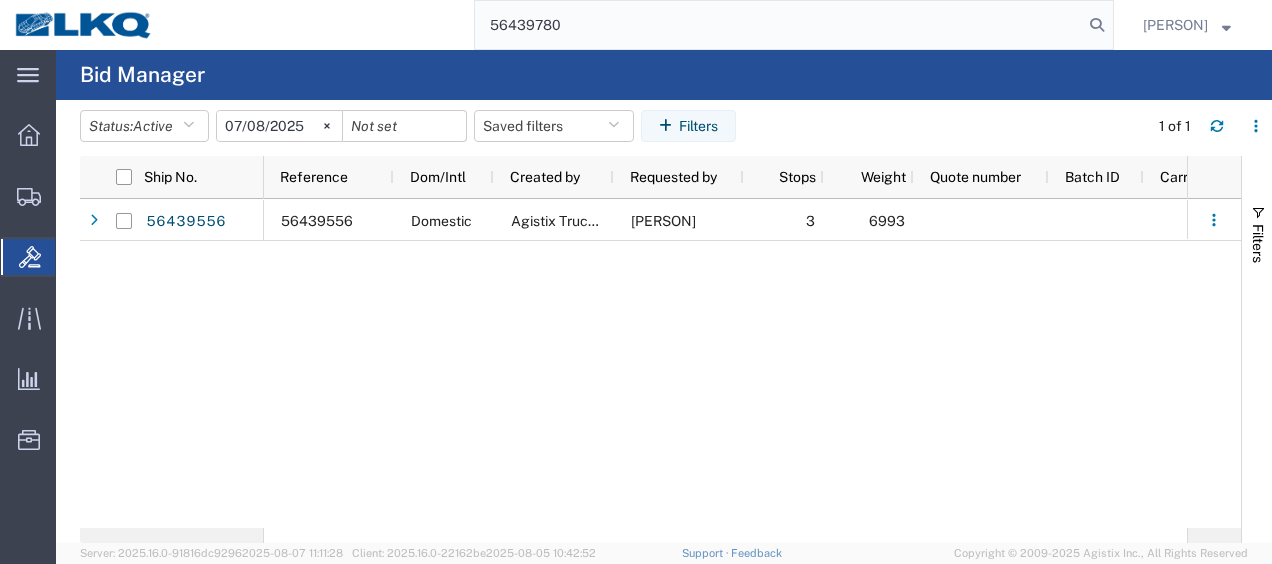 type on "56439780" 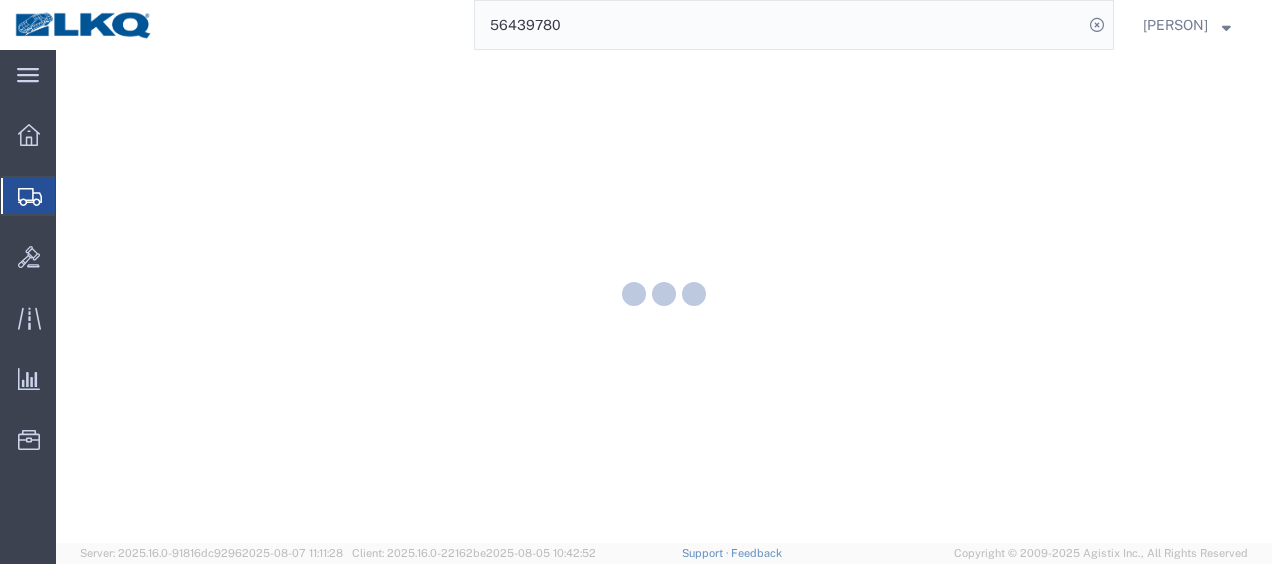scroll, scrollTop: 0, scrollLeft: 0, axis: both 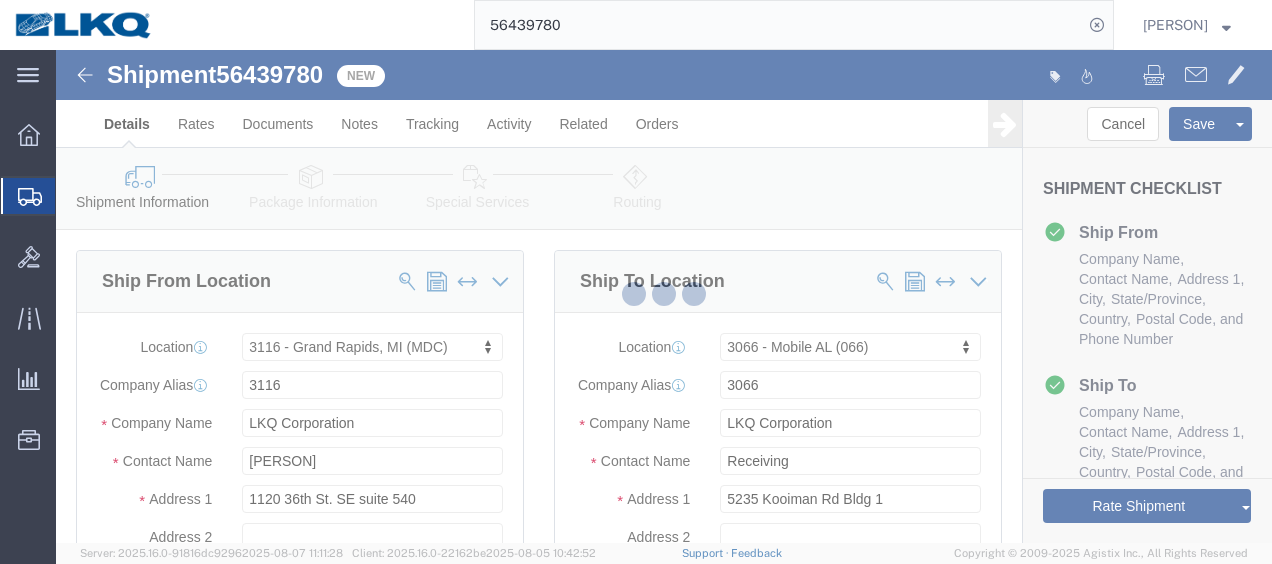 select on "27850" 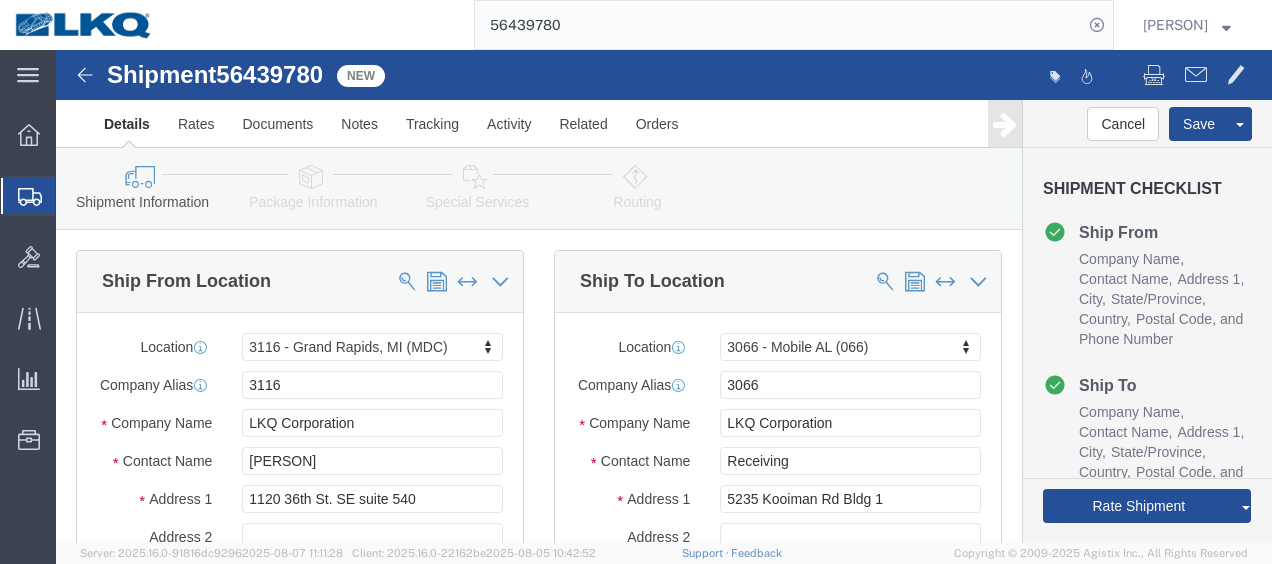 click 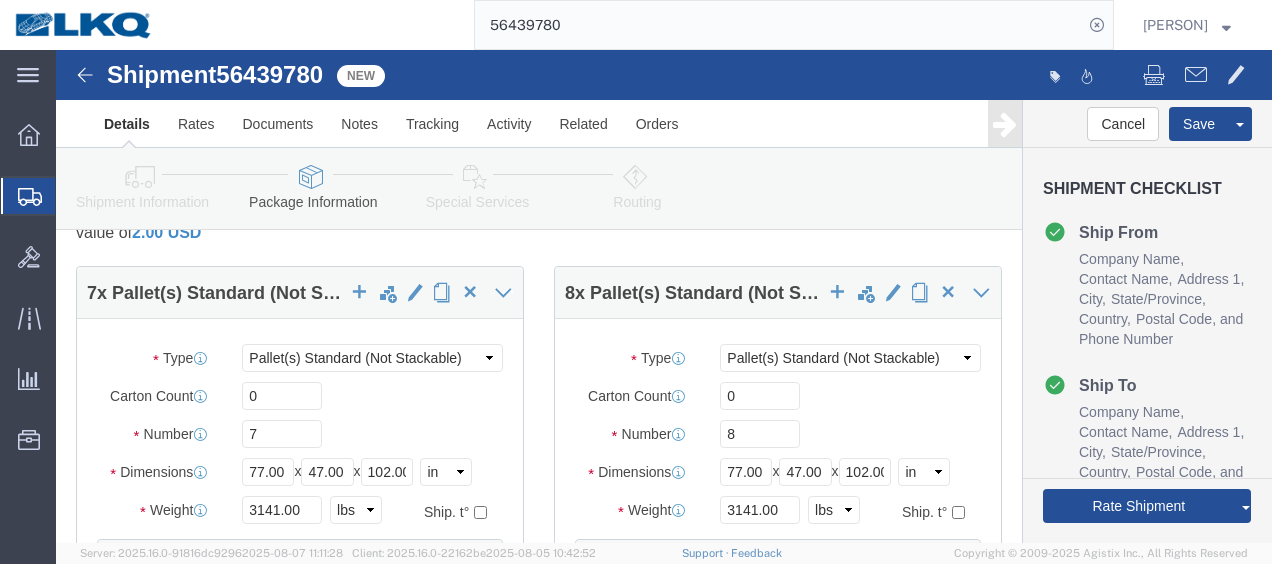 scroll, scrollTop: 300, scrollLeft: 0, axis: vertical 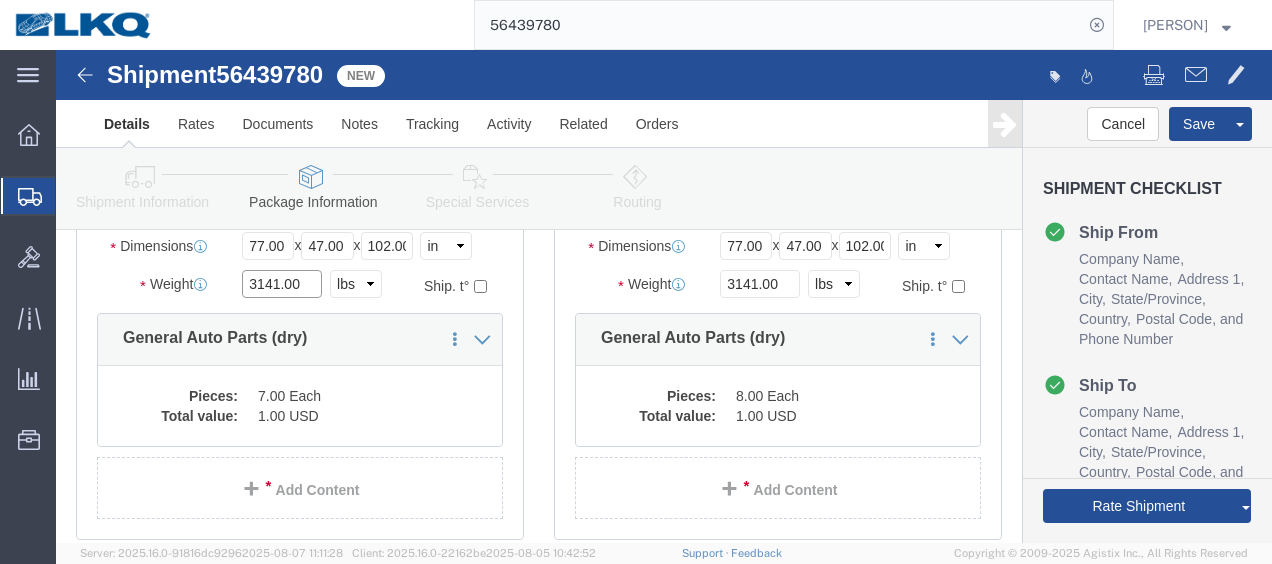 click on "3141.00" 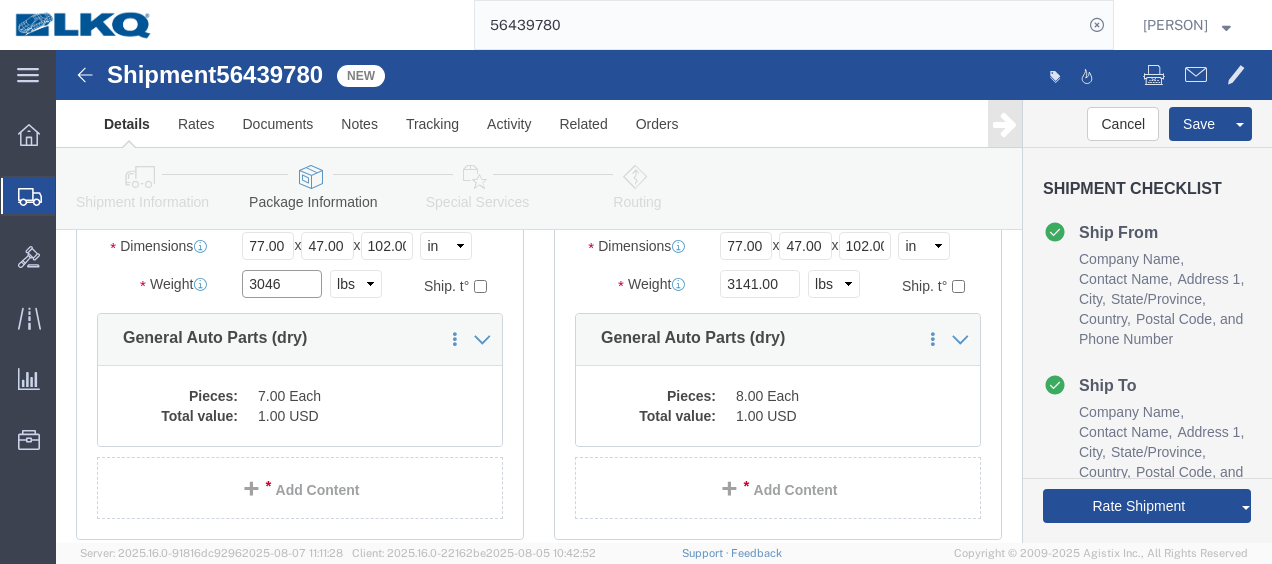 type on "3046" 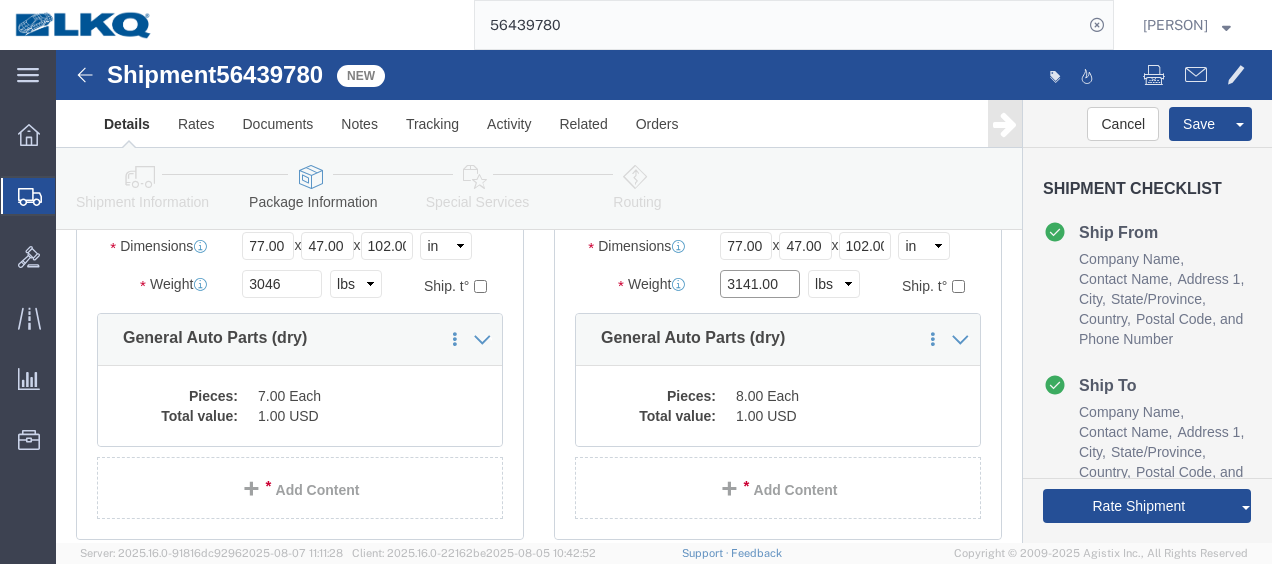 click on "3141.00" 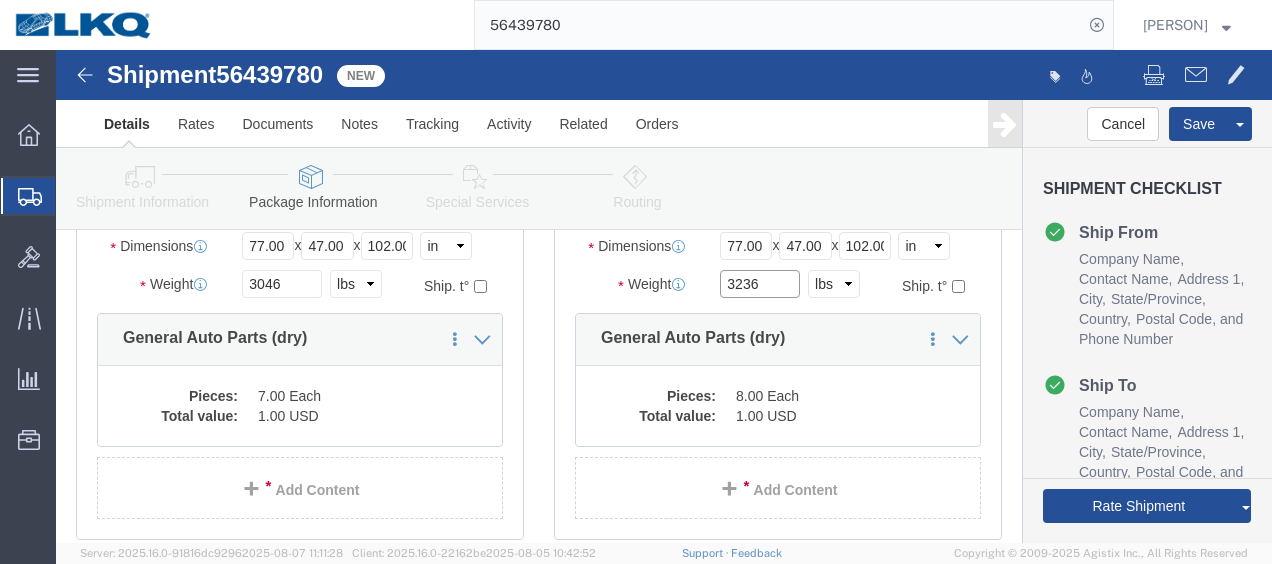 type on "3236" 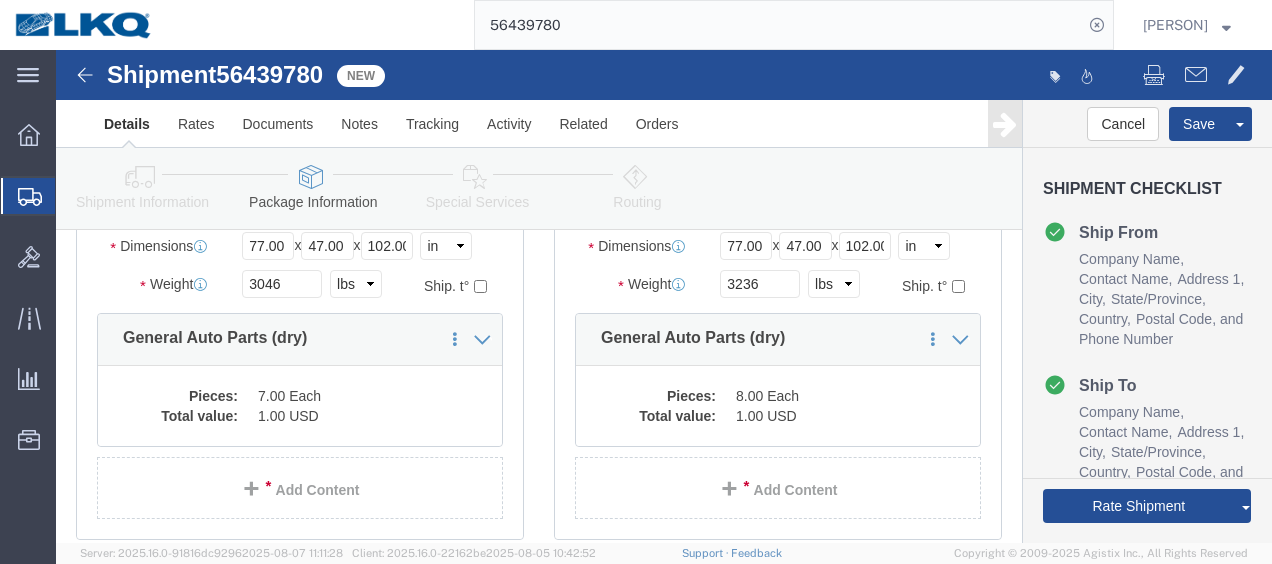 click 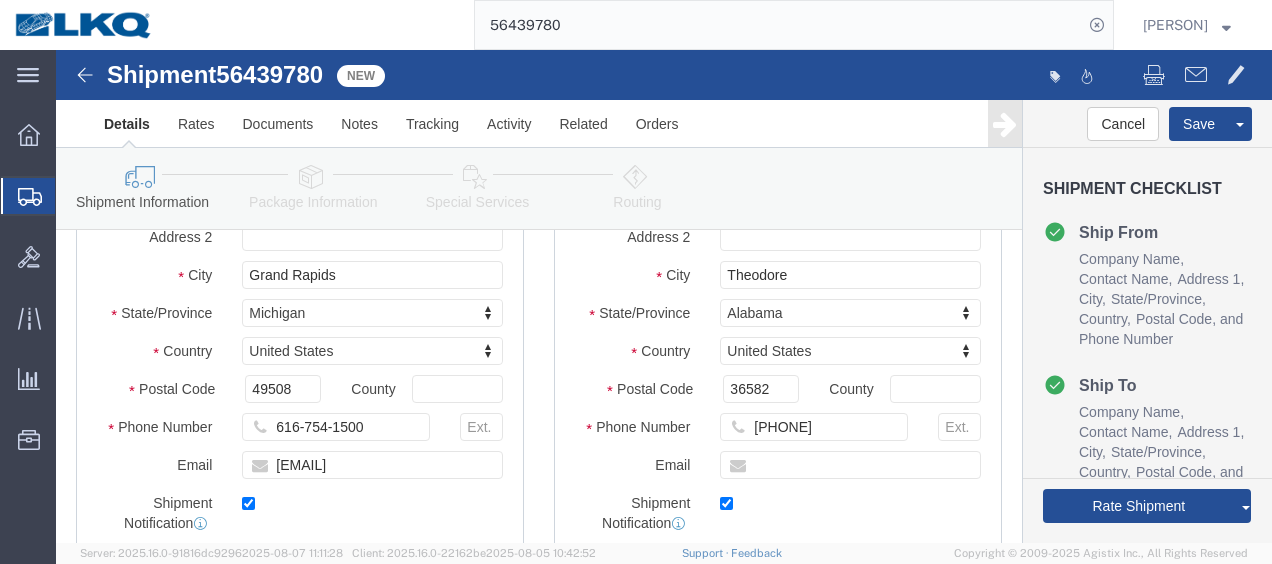 scroll, scrollTop: 1907, scrollLeft: 0, axis: vertical 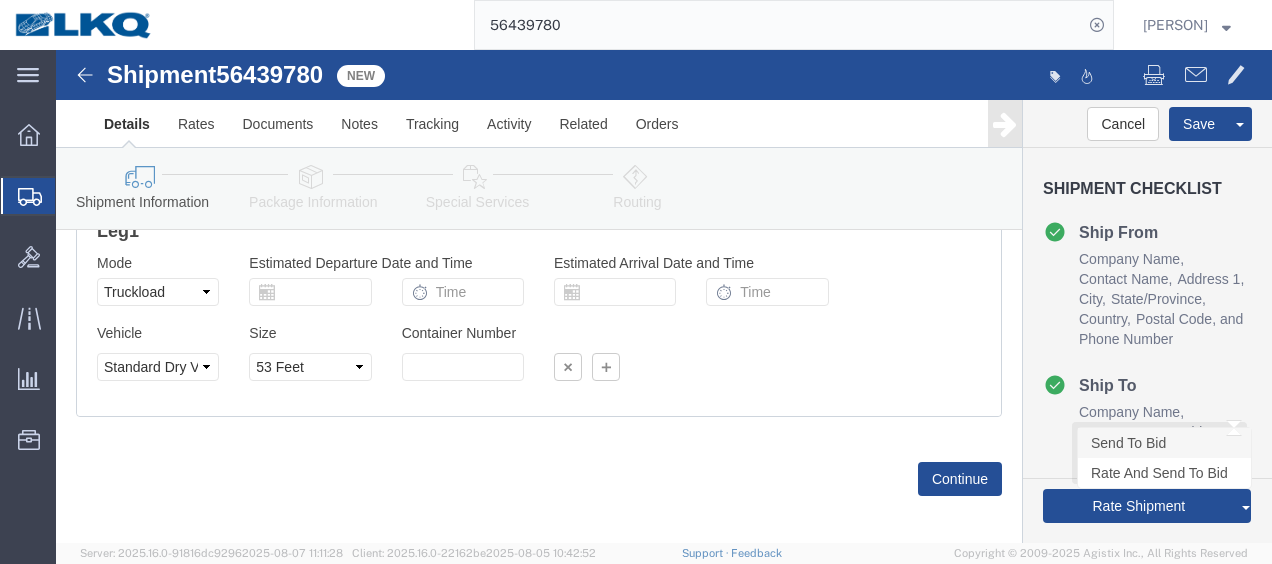 click on "Send To Bid" 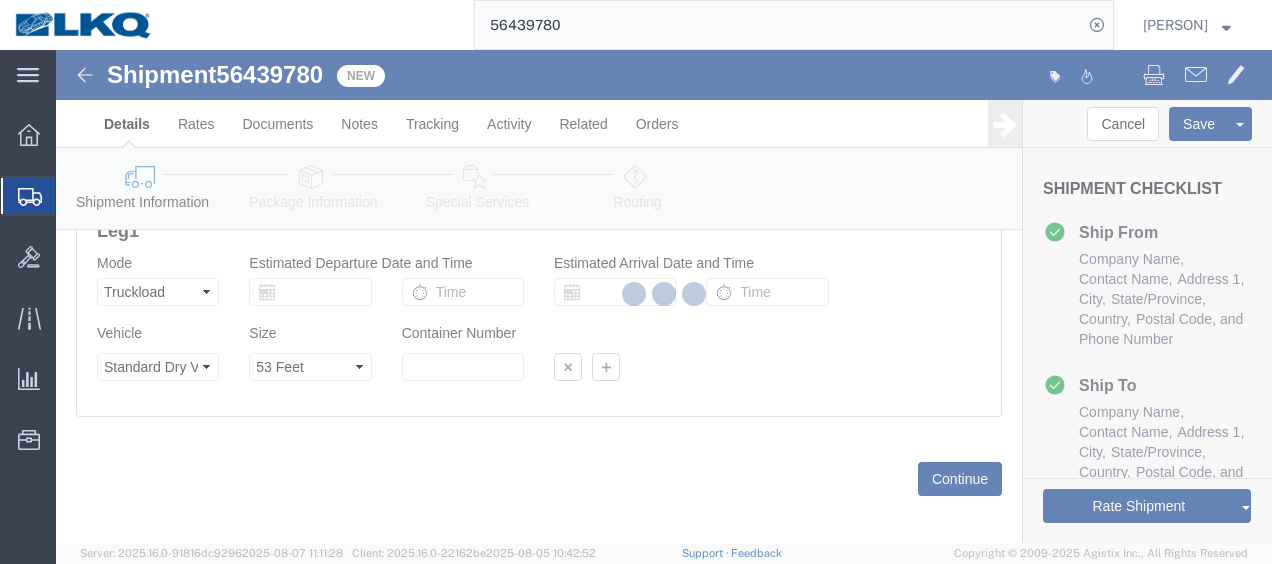 select on "27850" 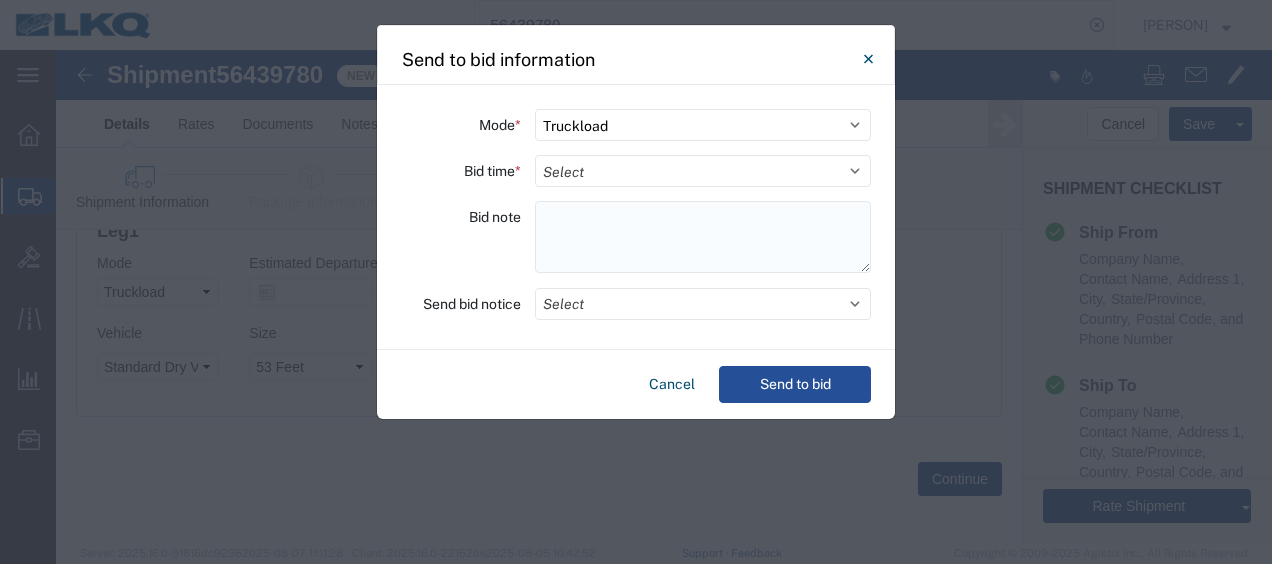 click 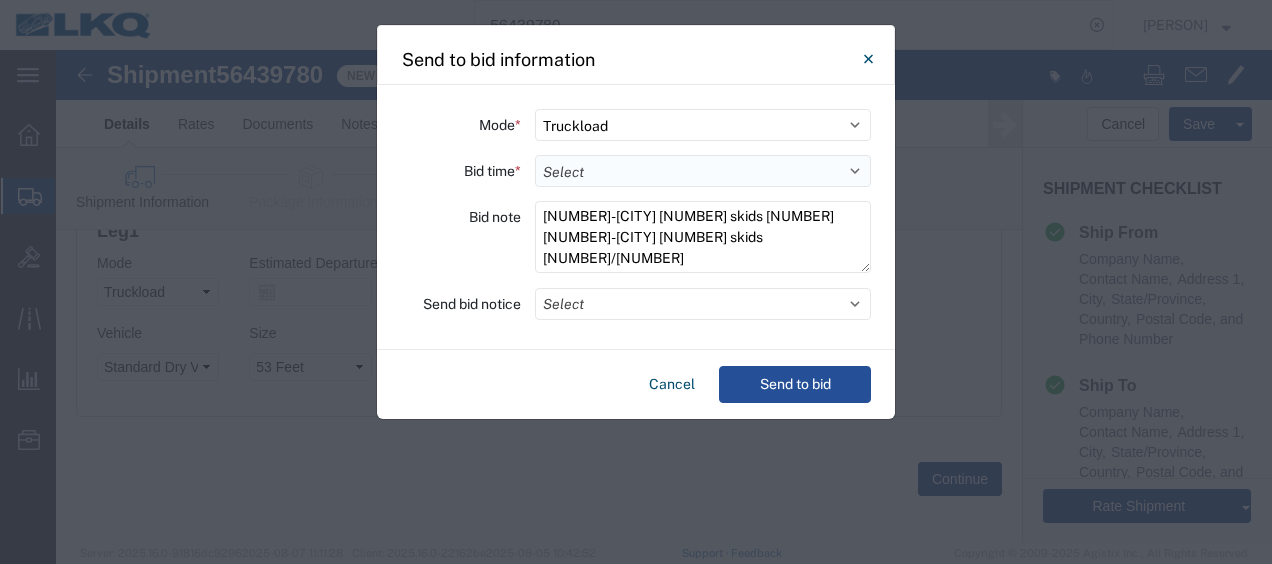 type on "[NUMBER]-[CITY] [NUMBER] skids [NUMBER]
[NUMBER]-[CITY] [NUMBER] skids [NUMBER]/[NUMBER]" 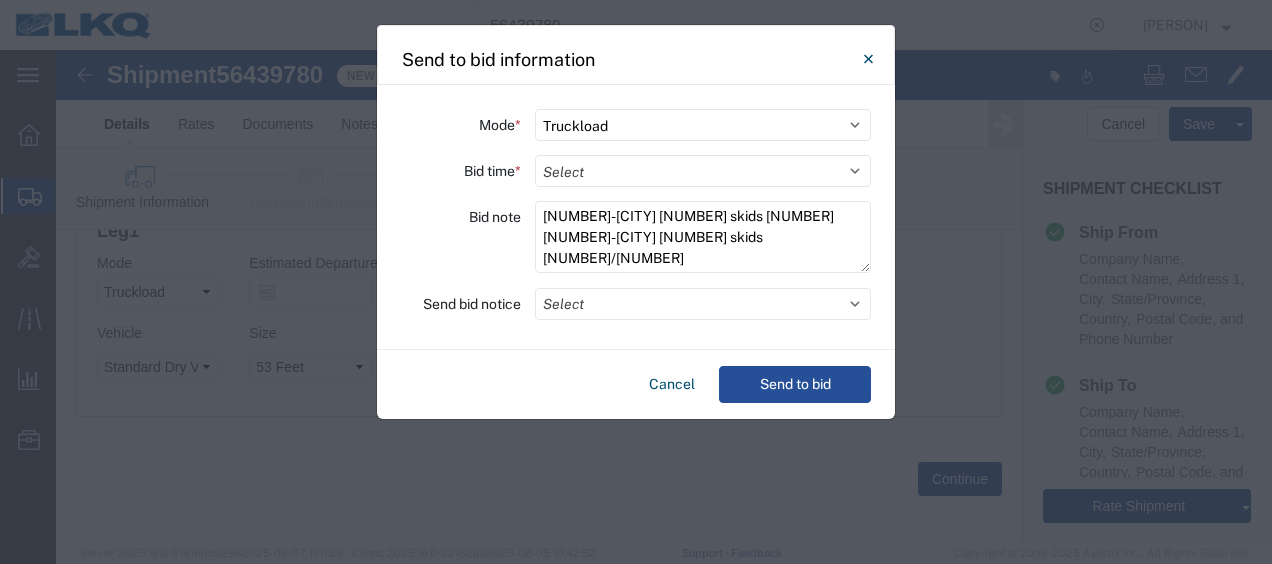 select on "4" 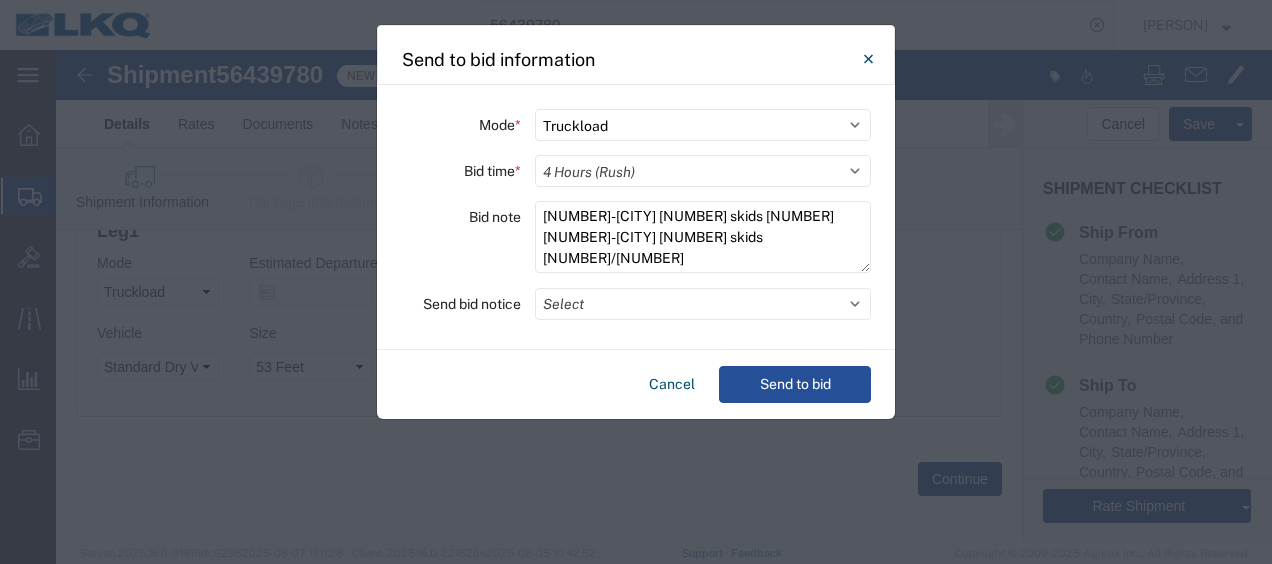 click on "Select 30 Min (Rush) 1 Hour (Rush) 2 Hours (Rush) 4 Hours (Rush) 8 Hours (Rush) 12 Hours (Rush) 16 Hours (Rush) 20 Hours (Rush) 24 Hours (Standard) 28 Hours (Extended) 32 Hours (Extended) 36 Hours (Extended) 2 Days (Extended) 3 Days (Extended) 4 Days (Extended) 5 Days (Extended) 6 Days (Extended) 7 Days (Extended)" 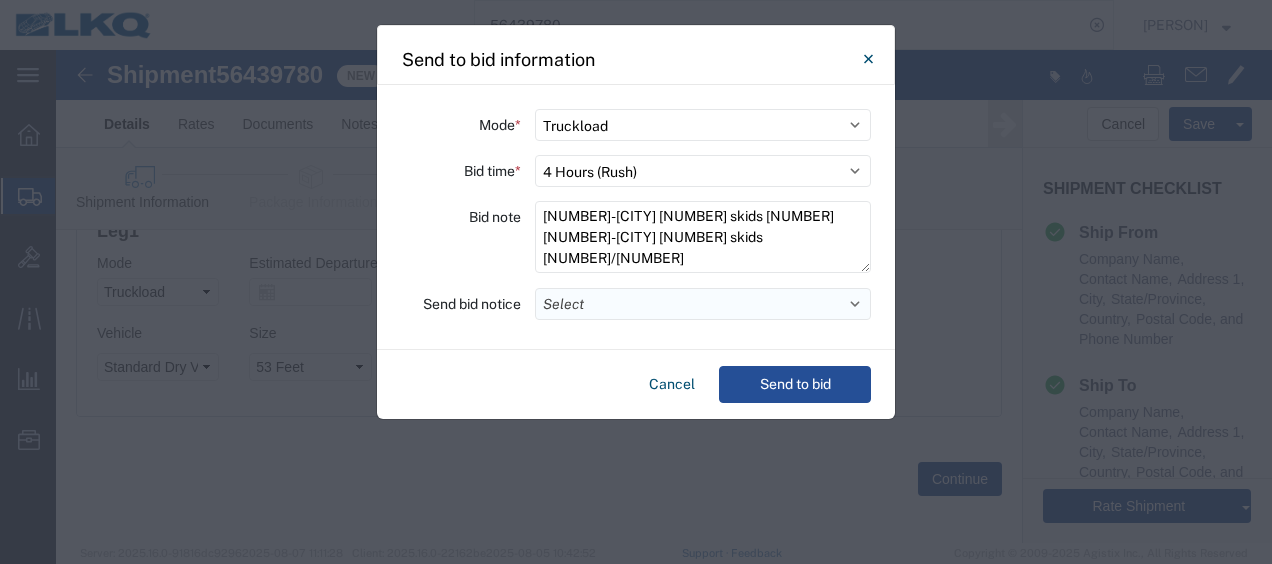 click on "Select" 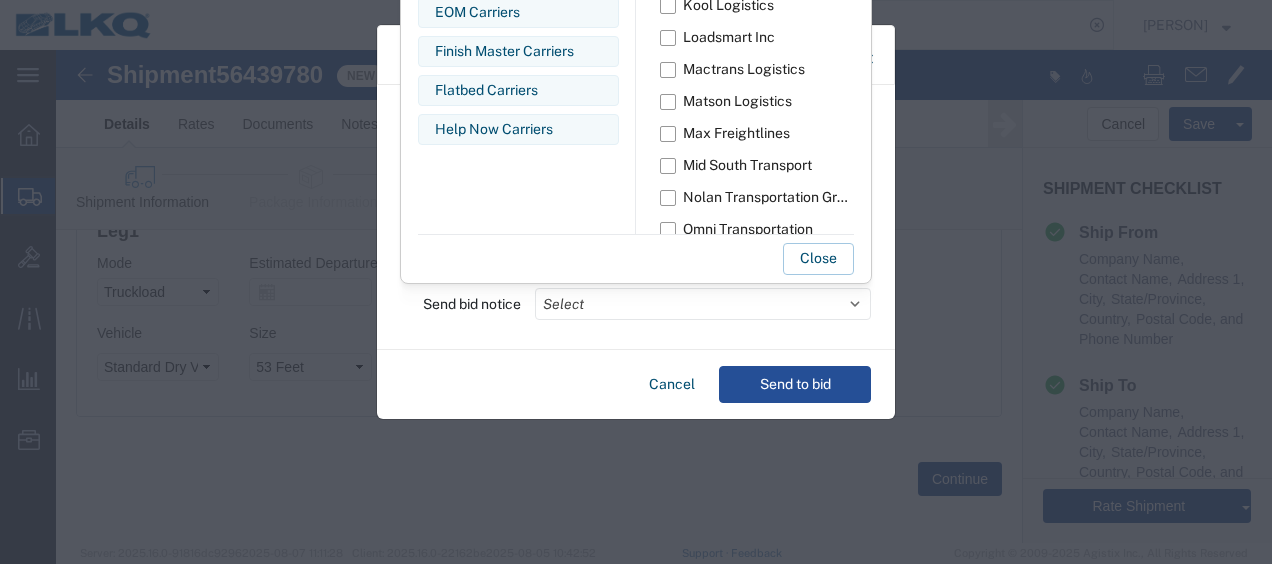 scroll, scrollTop: 1200, scrollLeft: 0, axis: vertical 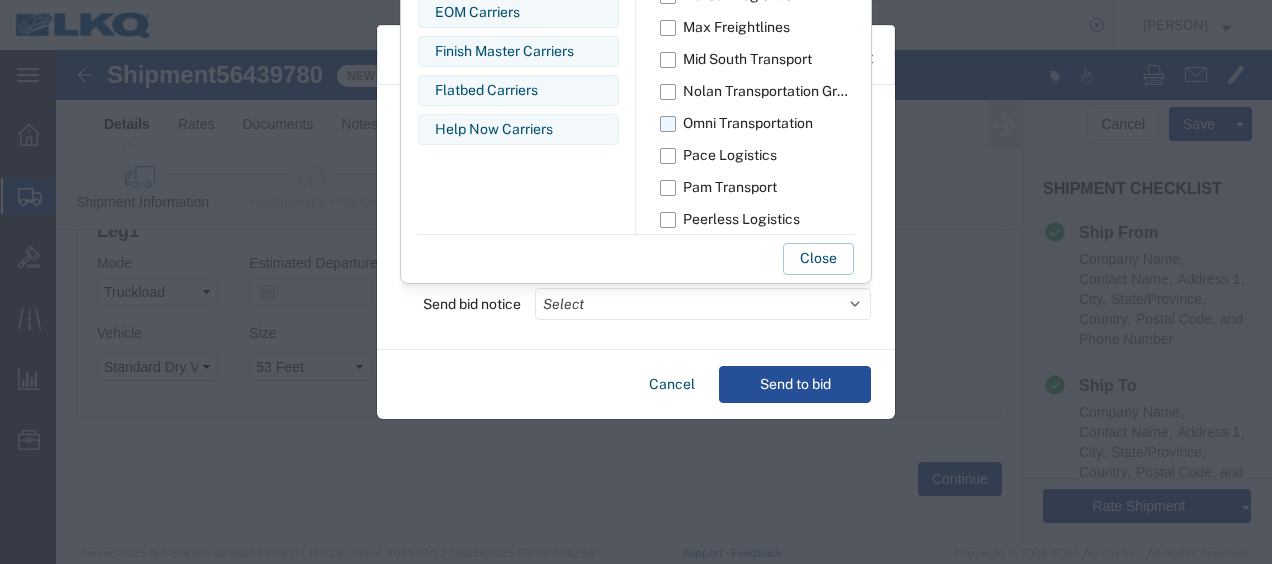 click on "Omni Transportation" 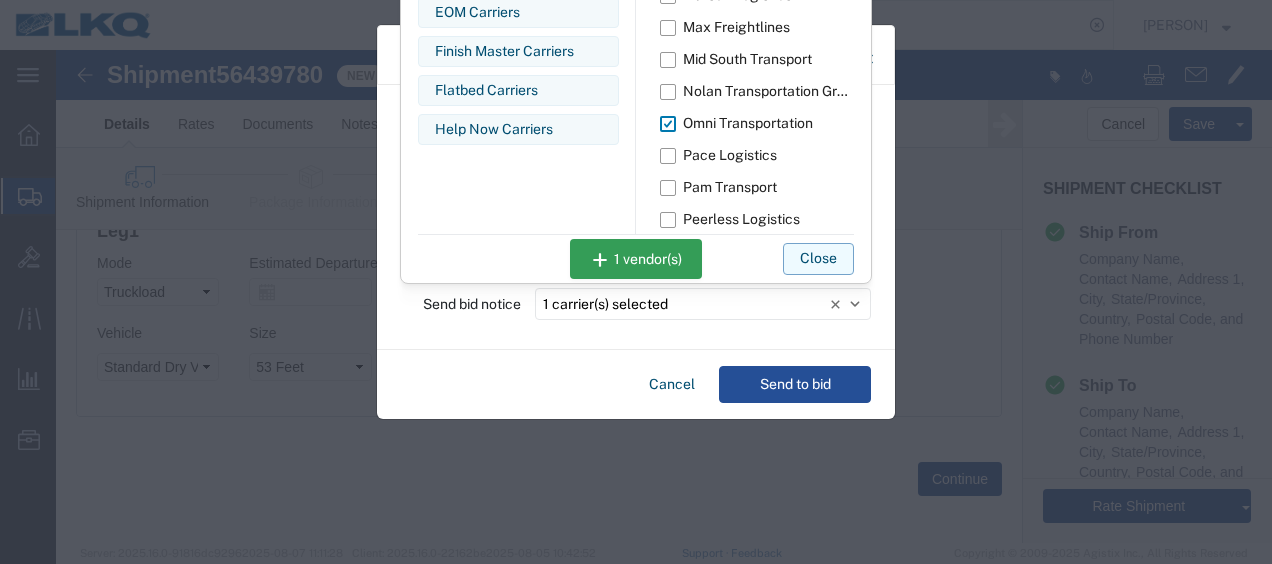 click on "Close" 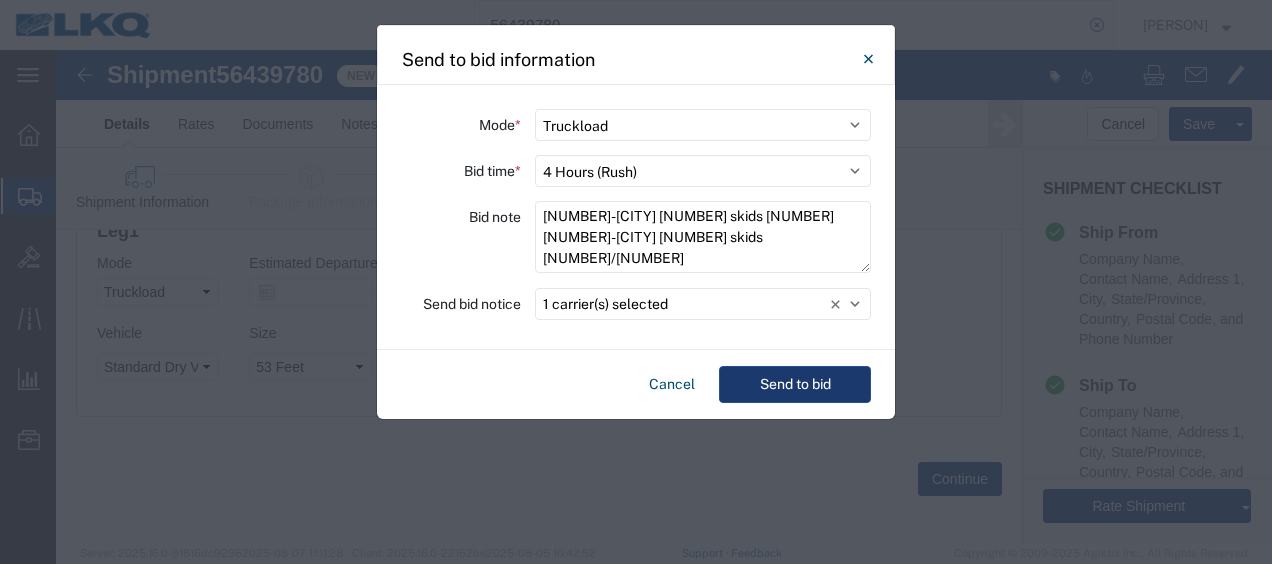 click on "Send to bid" 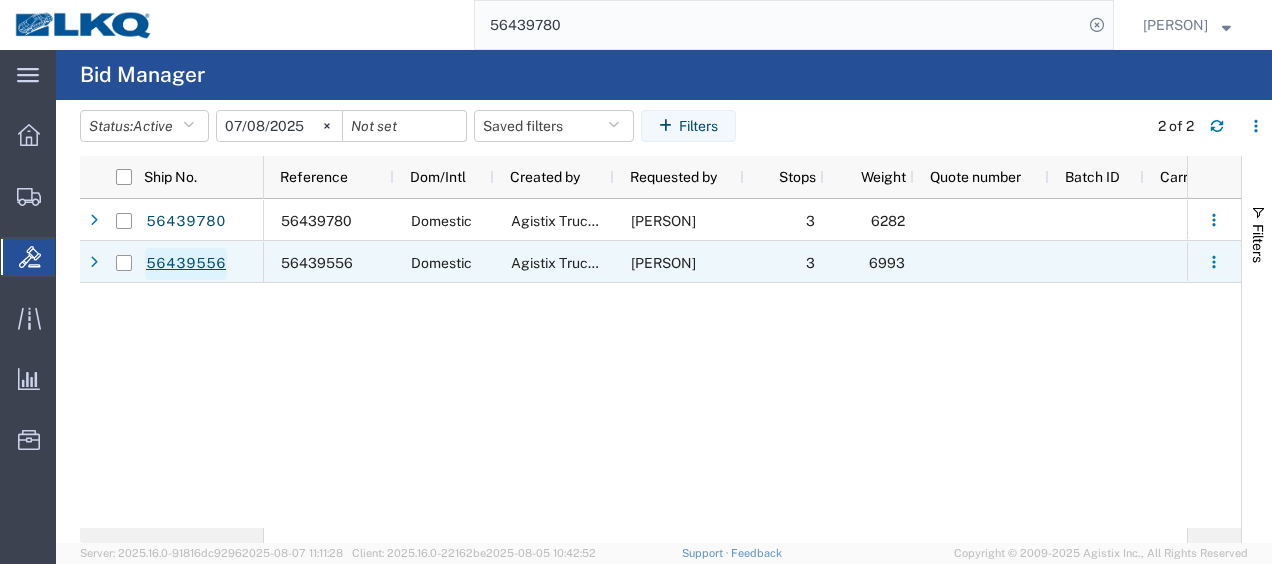 click on "56439556" 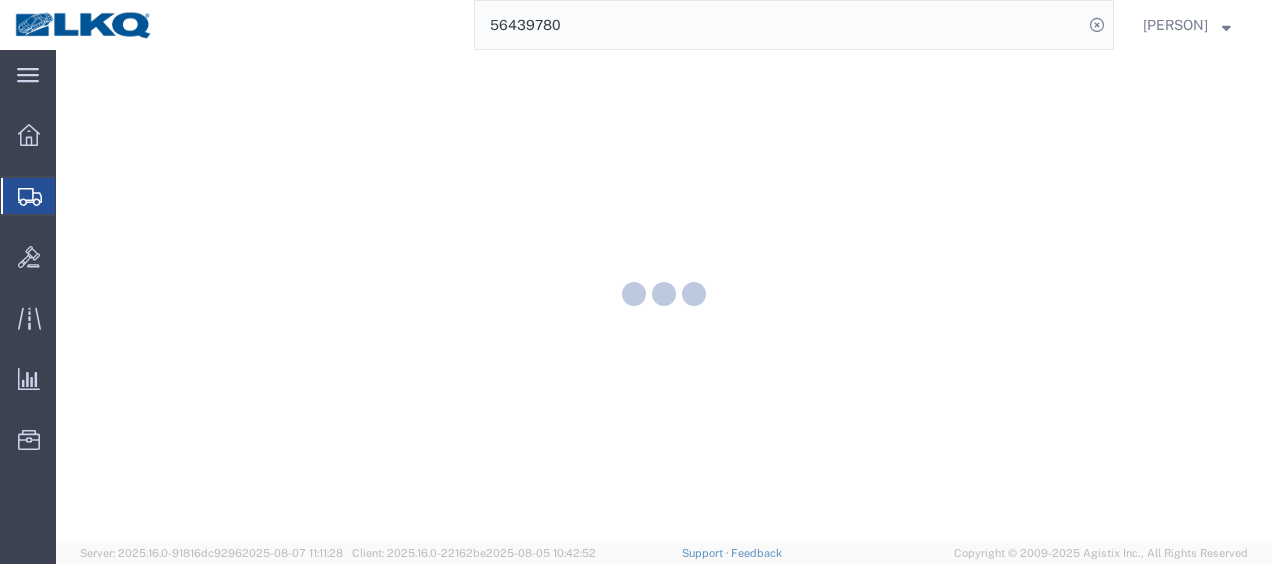 scroll, scrollTop: 0, scrollLeft: 0, axis: both 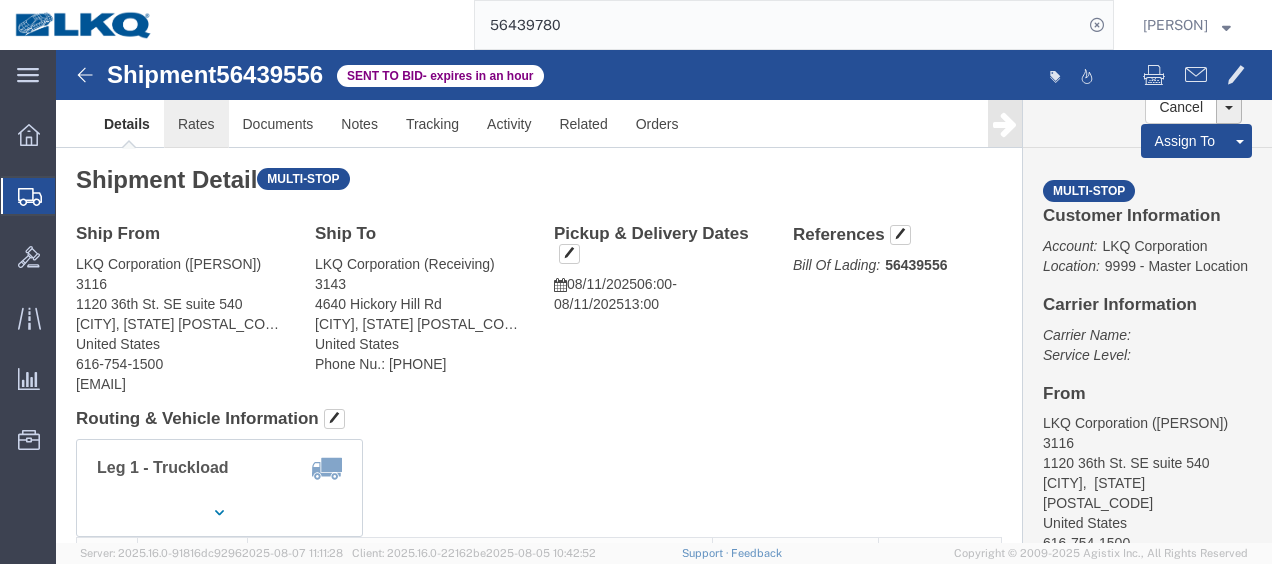 click on "Rates" 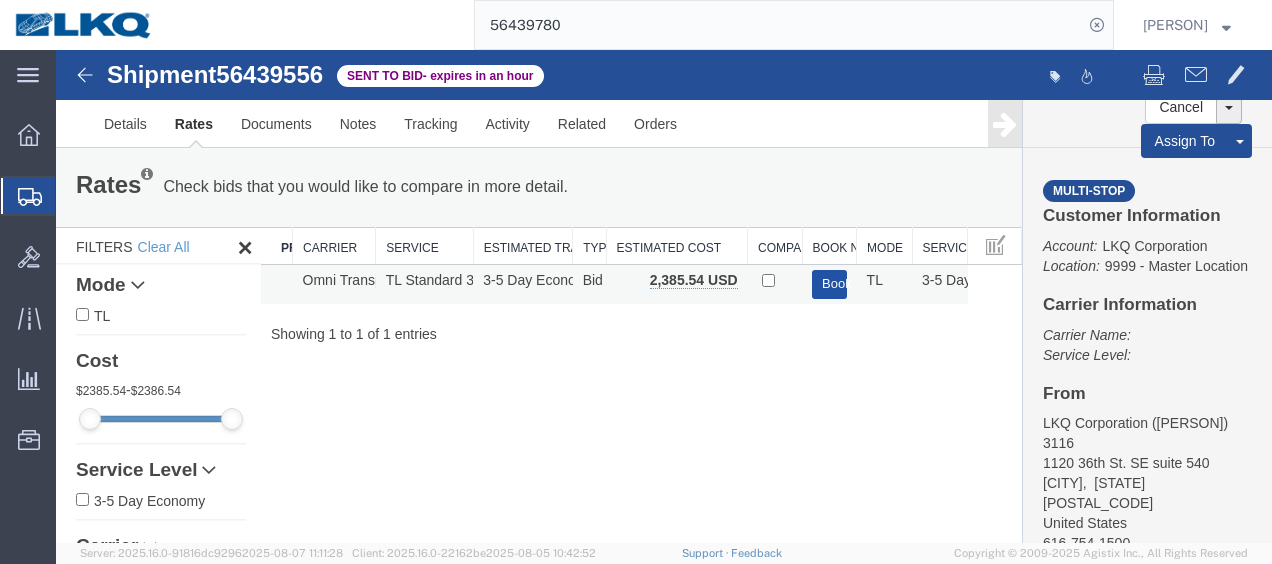 click on "Book" at bounding box center (829, 284) 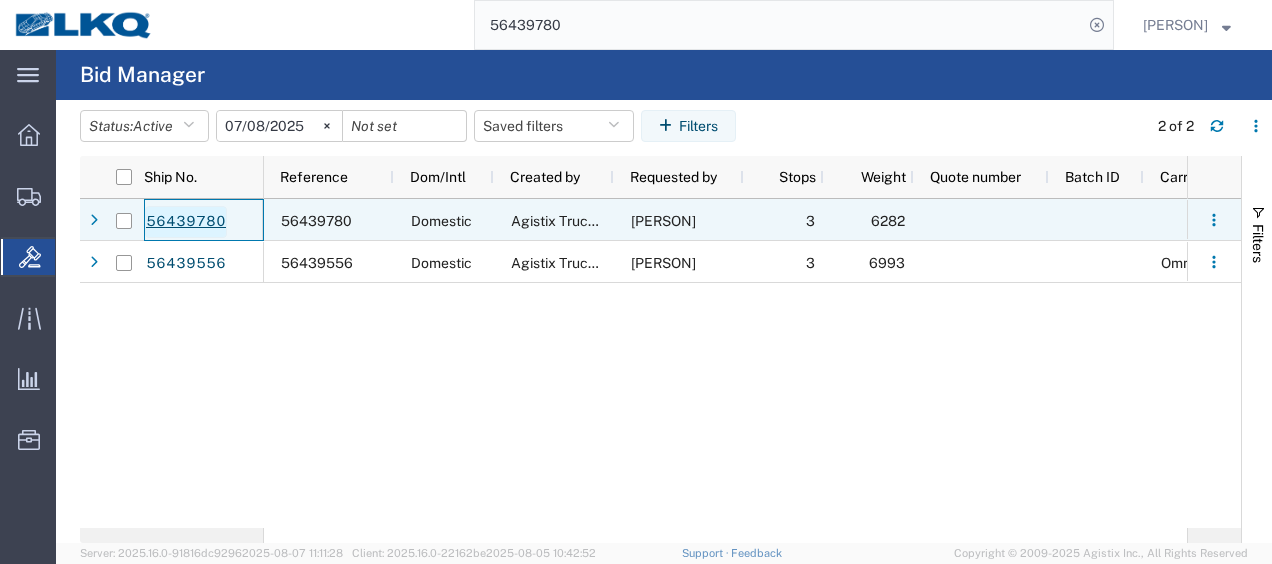 click on "56439780" 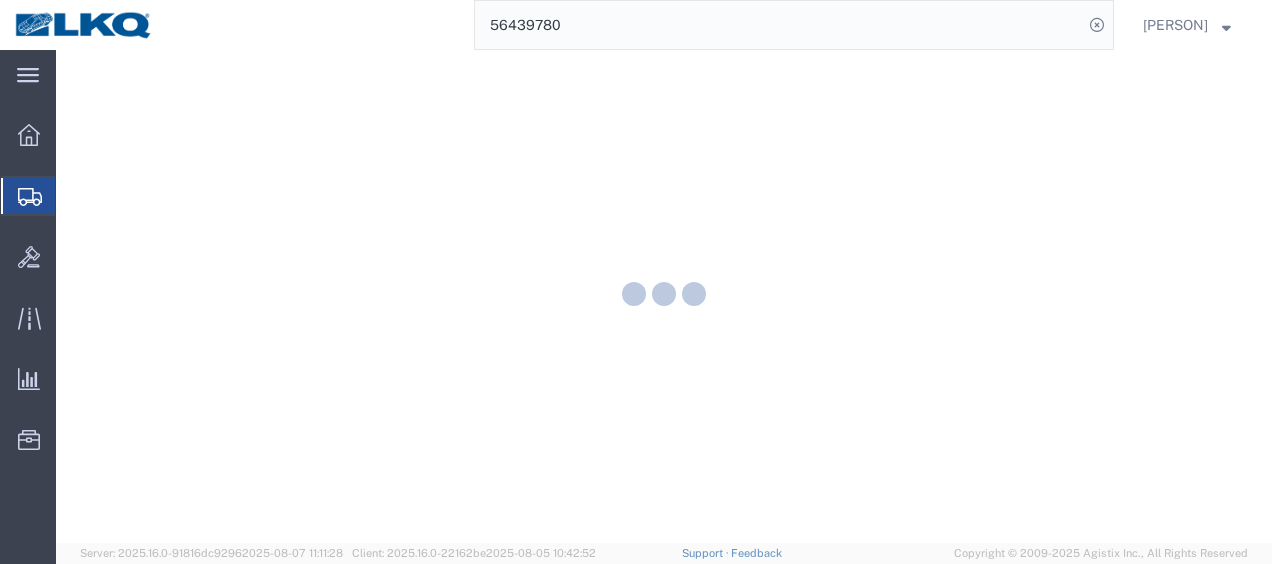 scroll, scrollTop: 0, scrollLeft: 0, axis: both 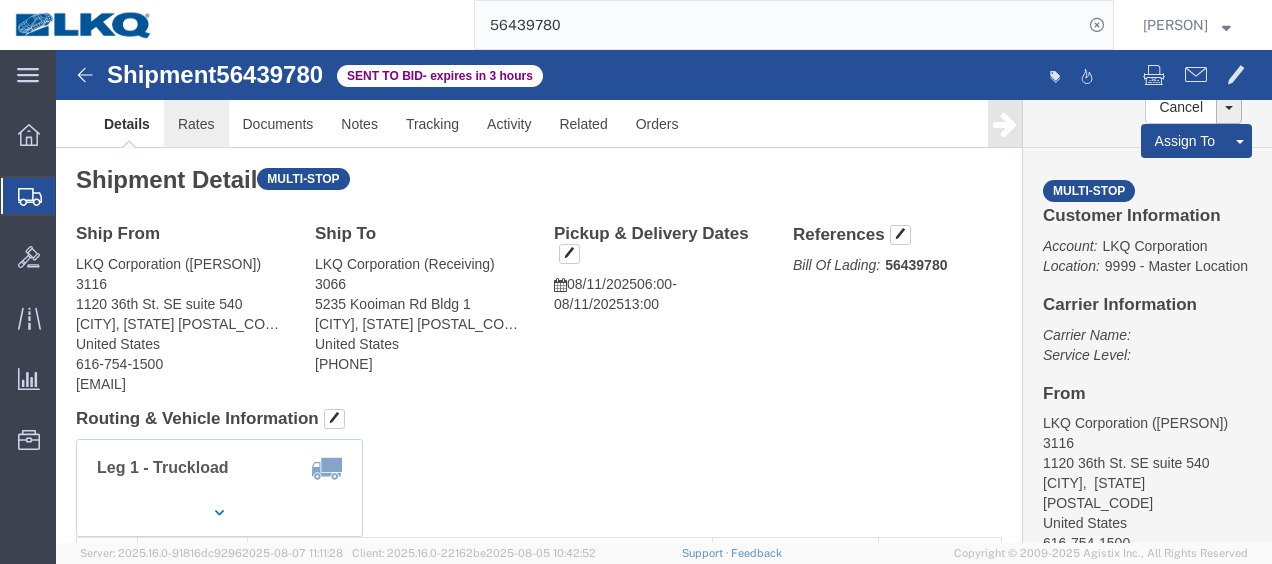 click on "Rates" 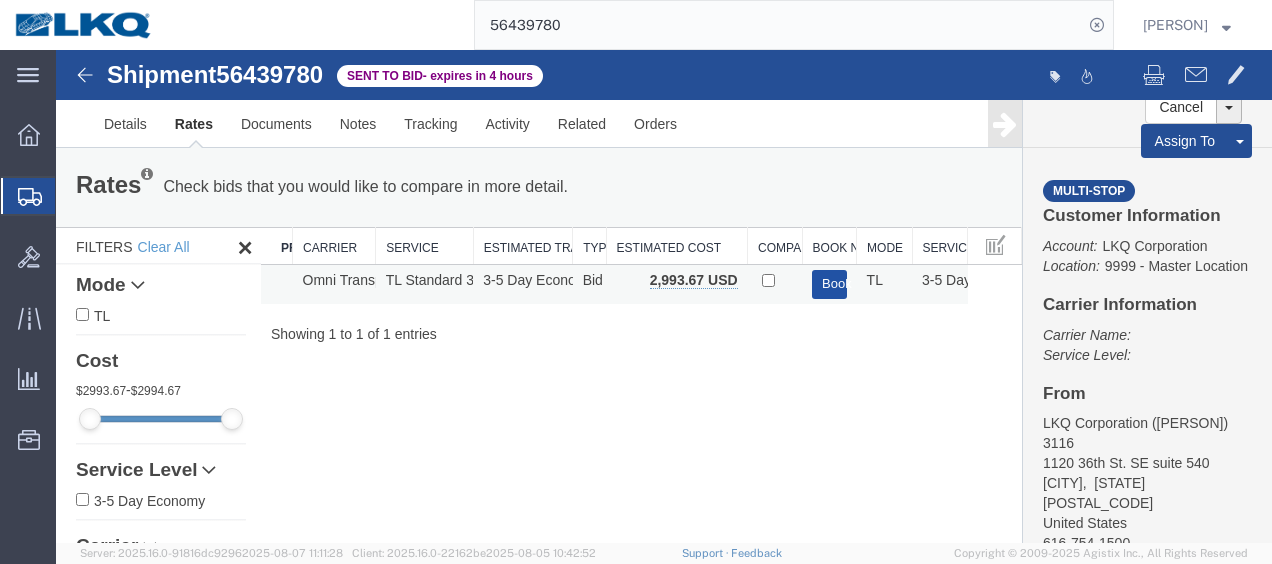 click on "Book" at bounding box center [829, 284] 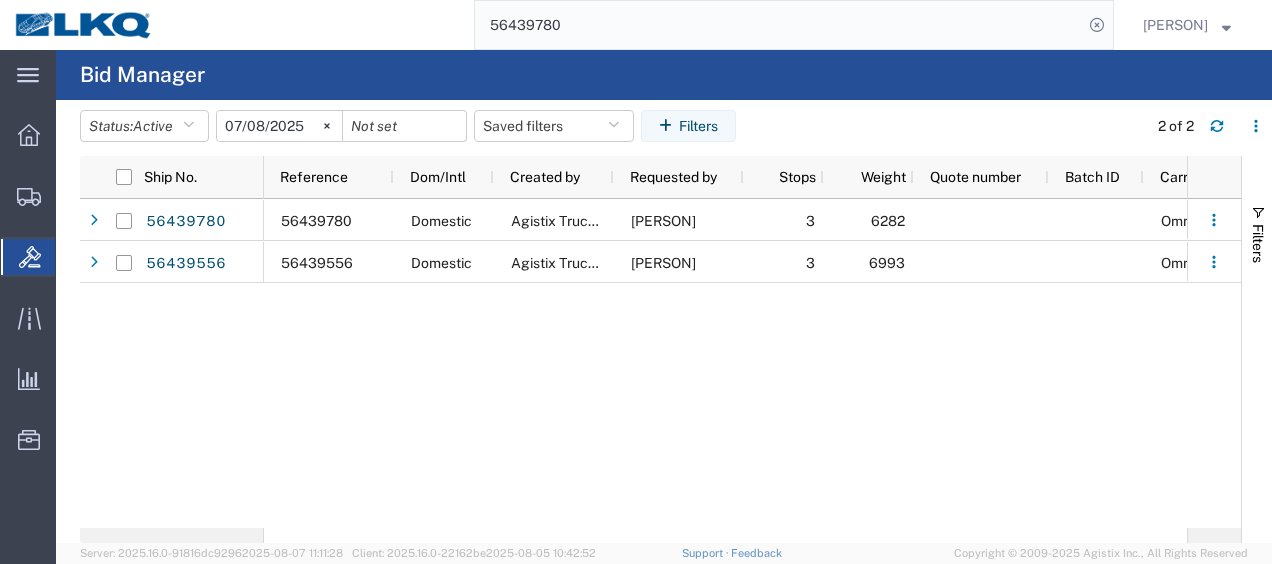 click on "56439780" 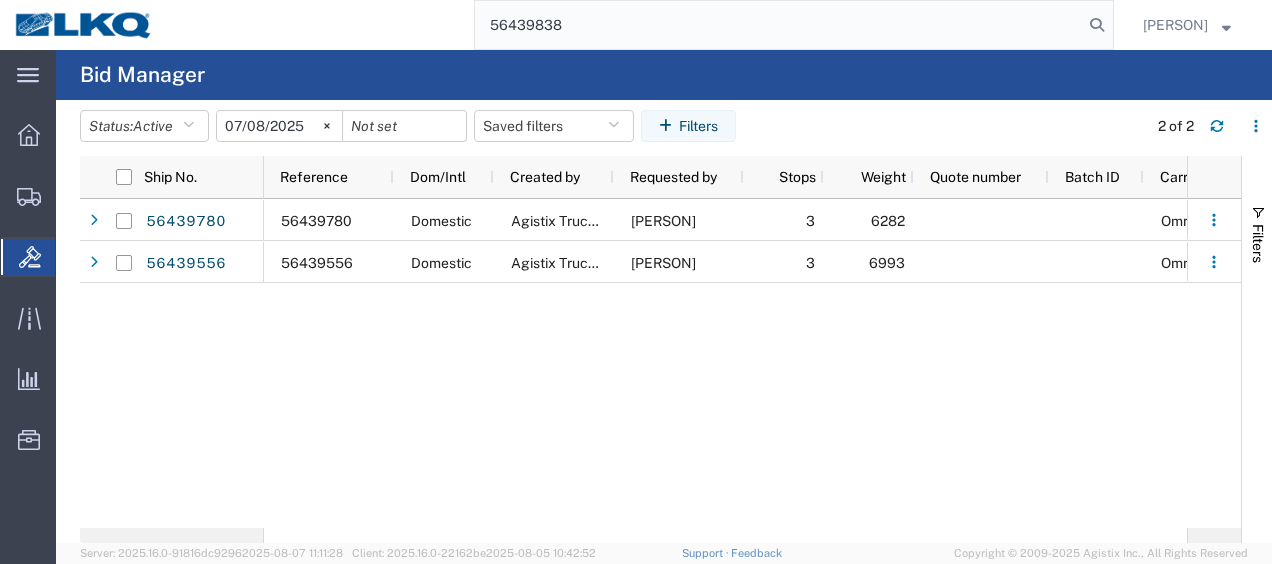 type on "56439838" 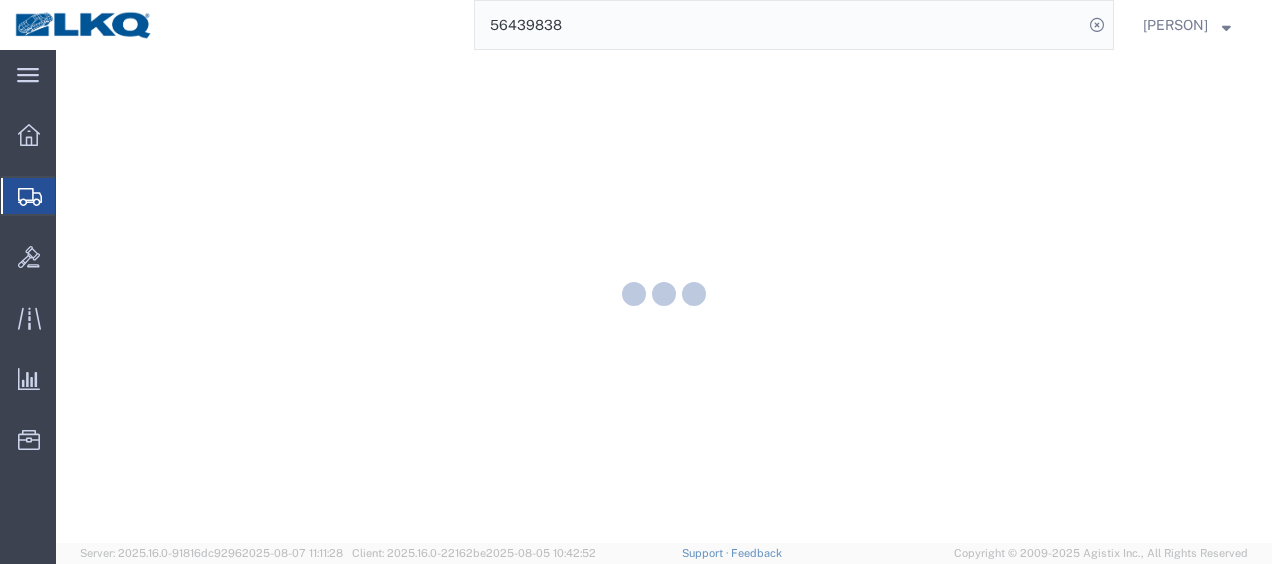 scroll, scrollTop: 0, scrollLeft: 0, axis: both 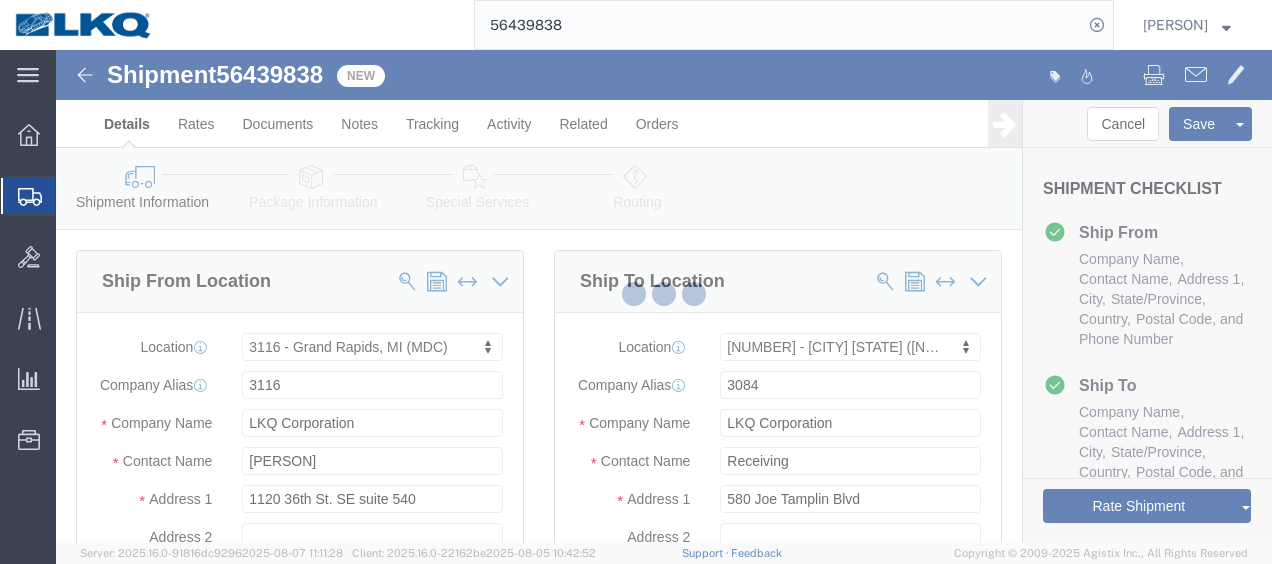 select on "27850" 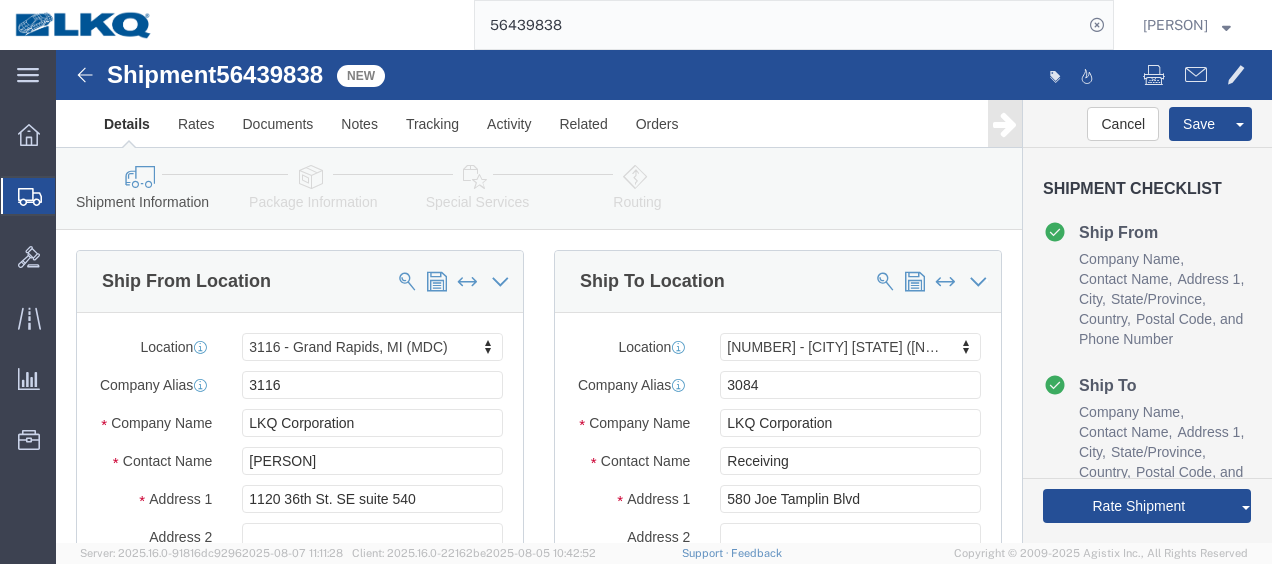 click 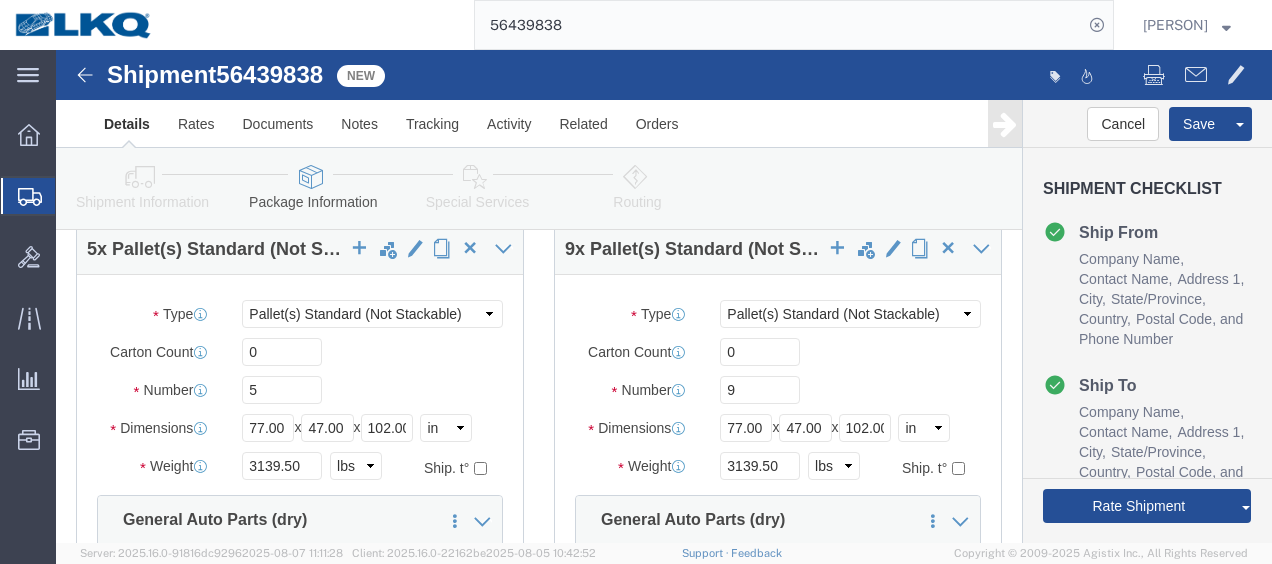 scroll, scrollTop: 300, scrollLeft: 0, axis: vertical 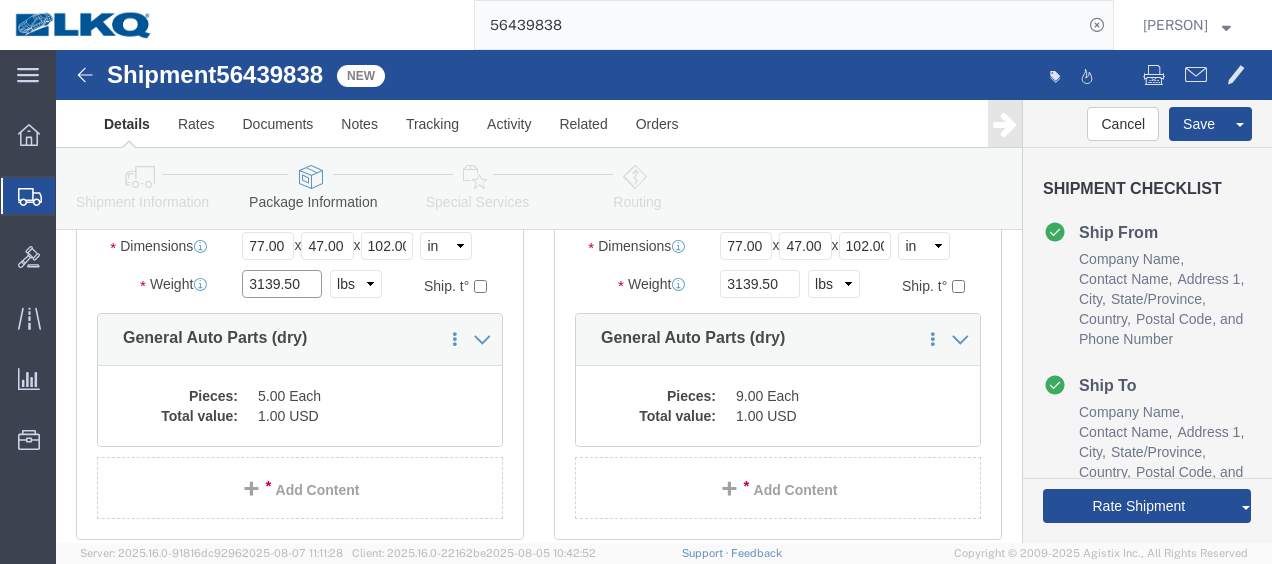click on "3139.50" 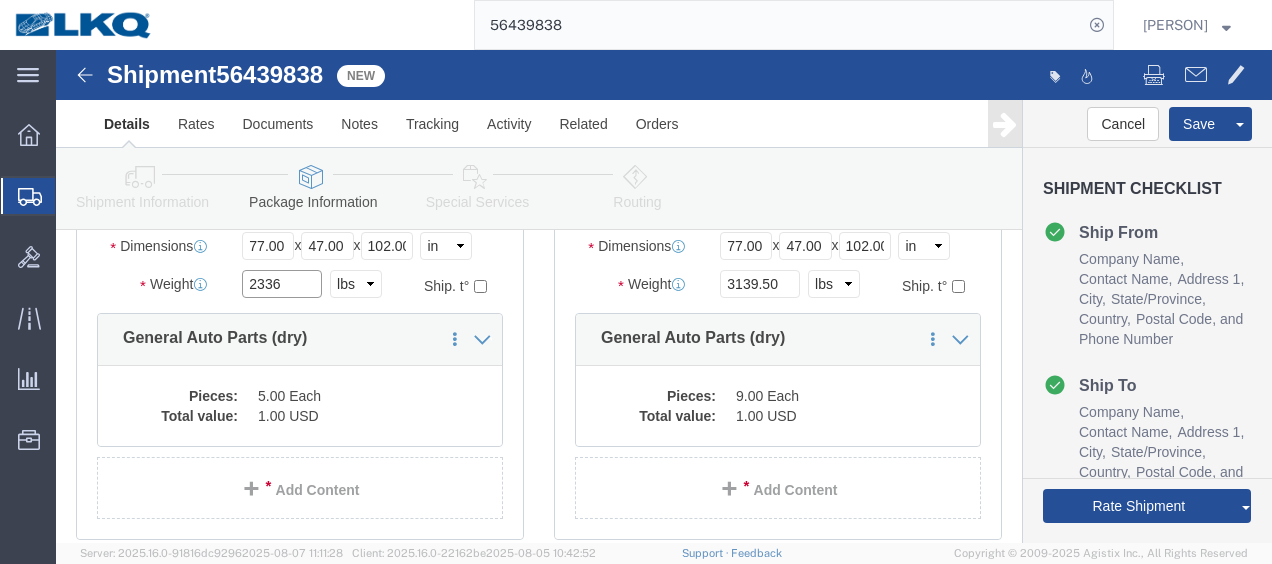 type on "2336" 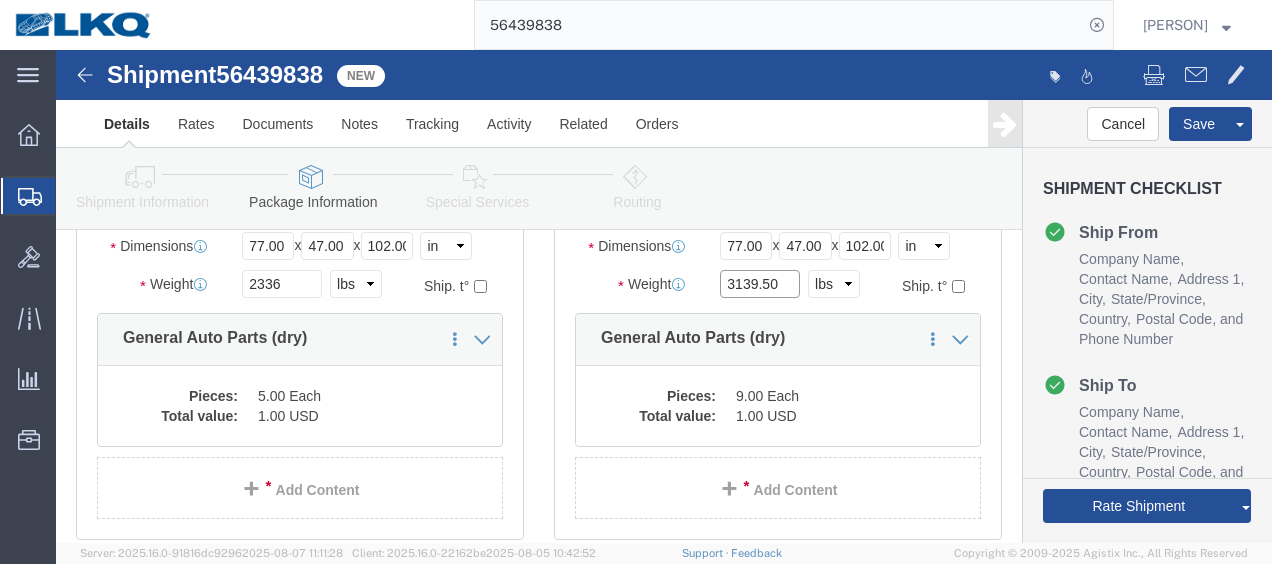 click on "3139.50" 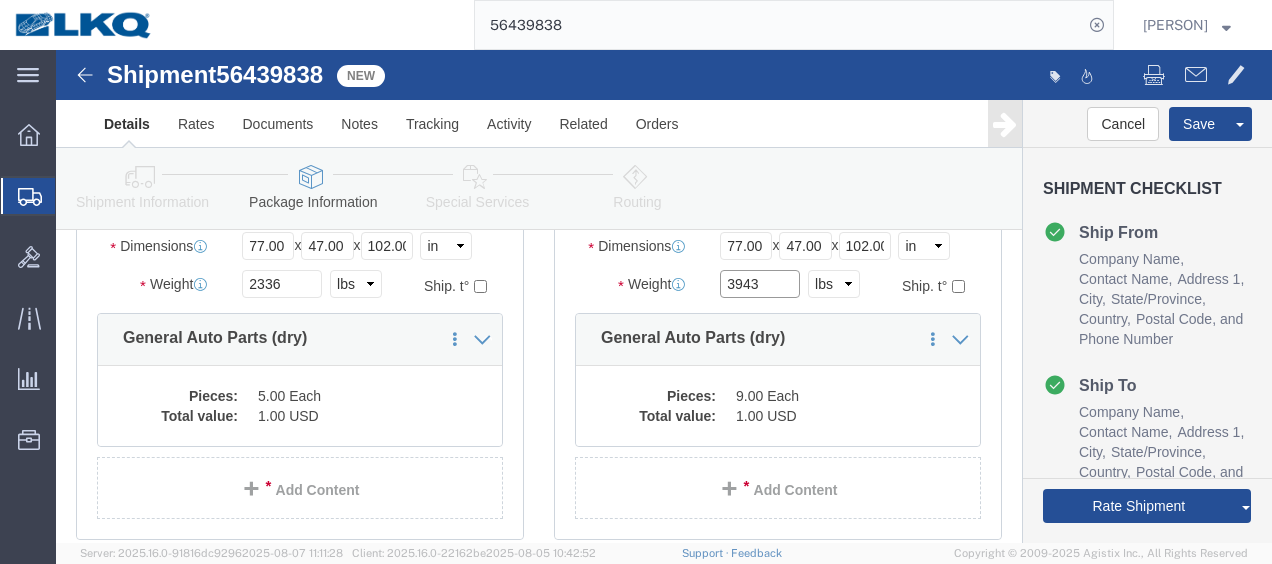 type on "3943" 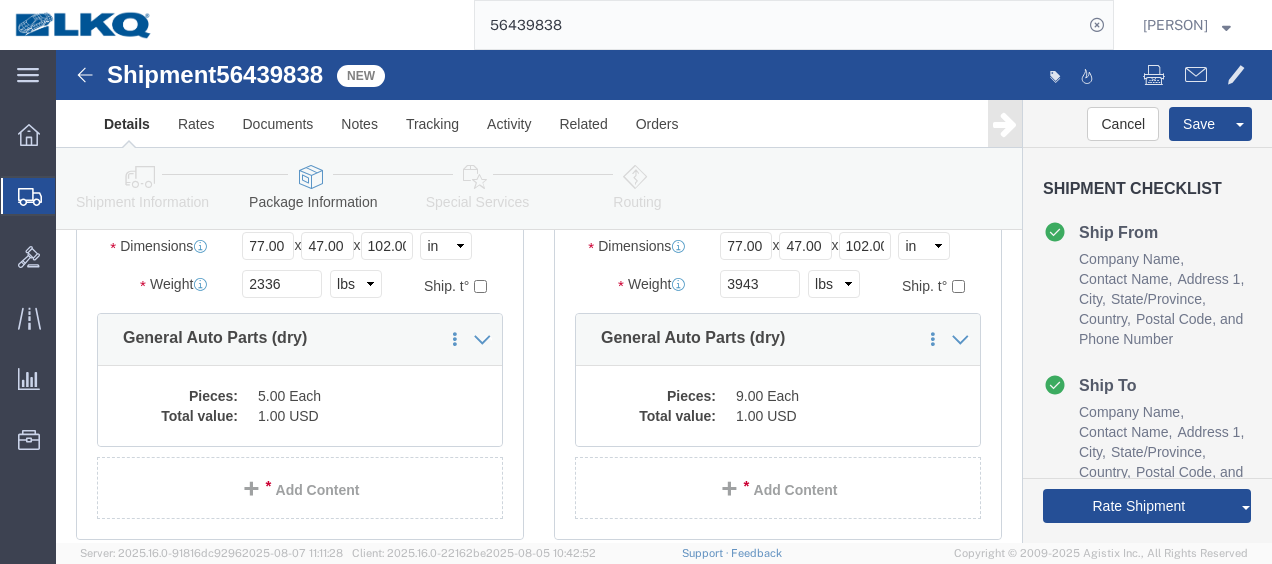 click 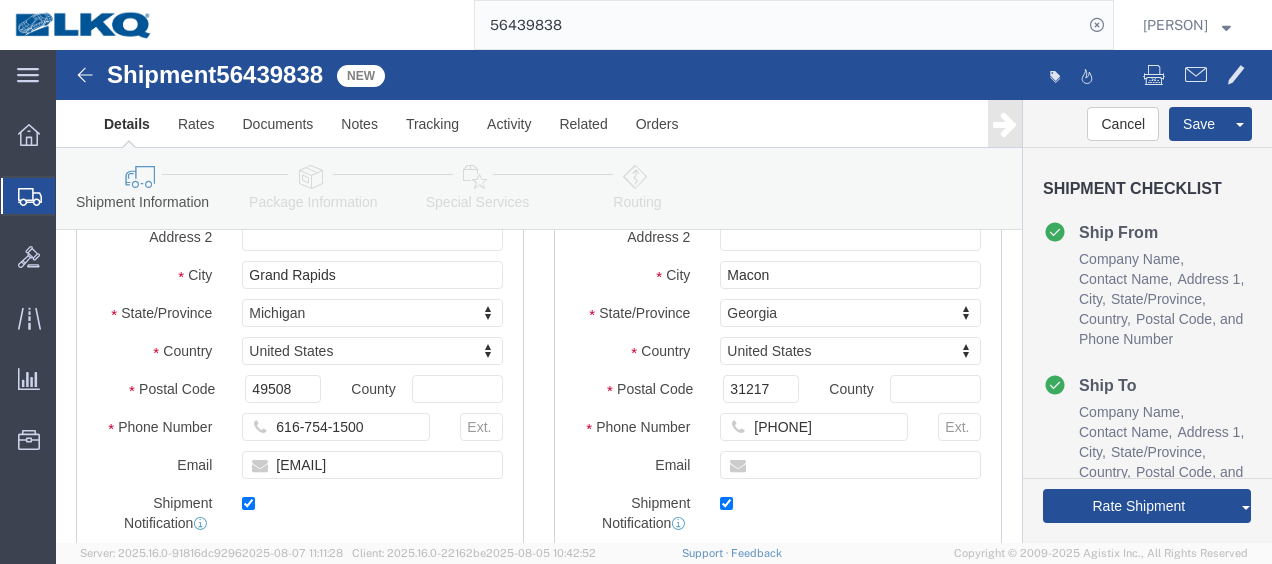 scroll, scrollTop: 1907, scrollLeft: 0, axis: vertical 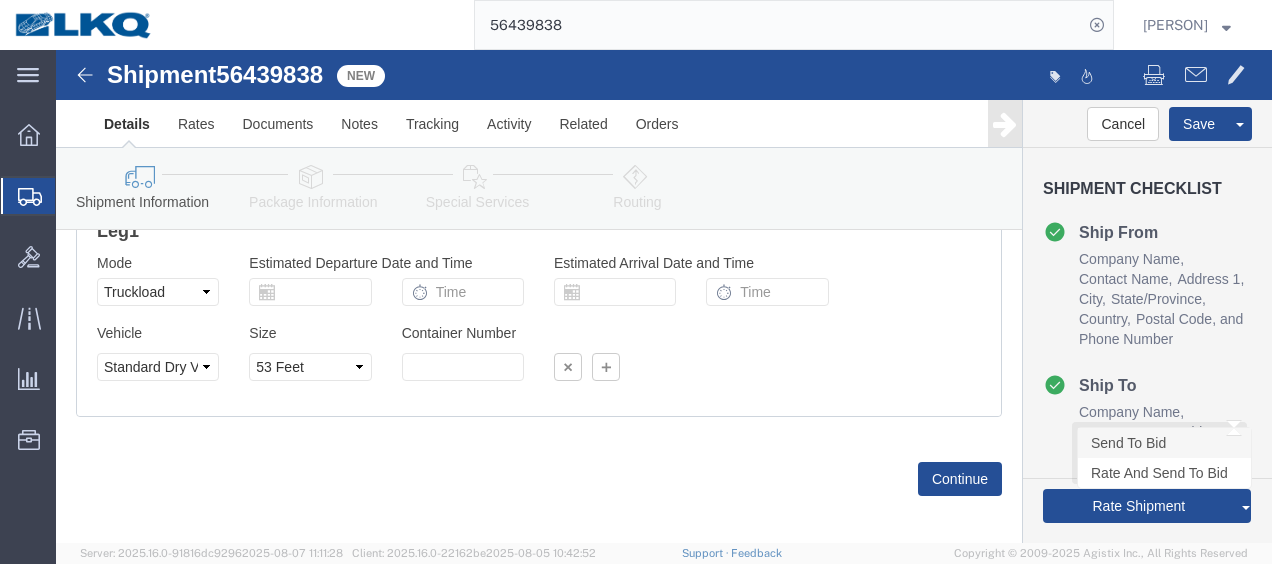 click on "Send To Bid" 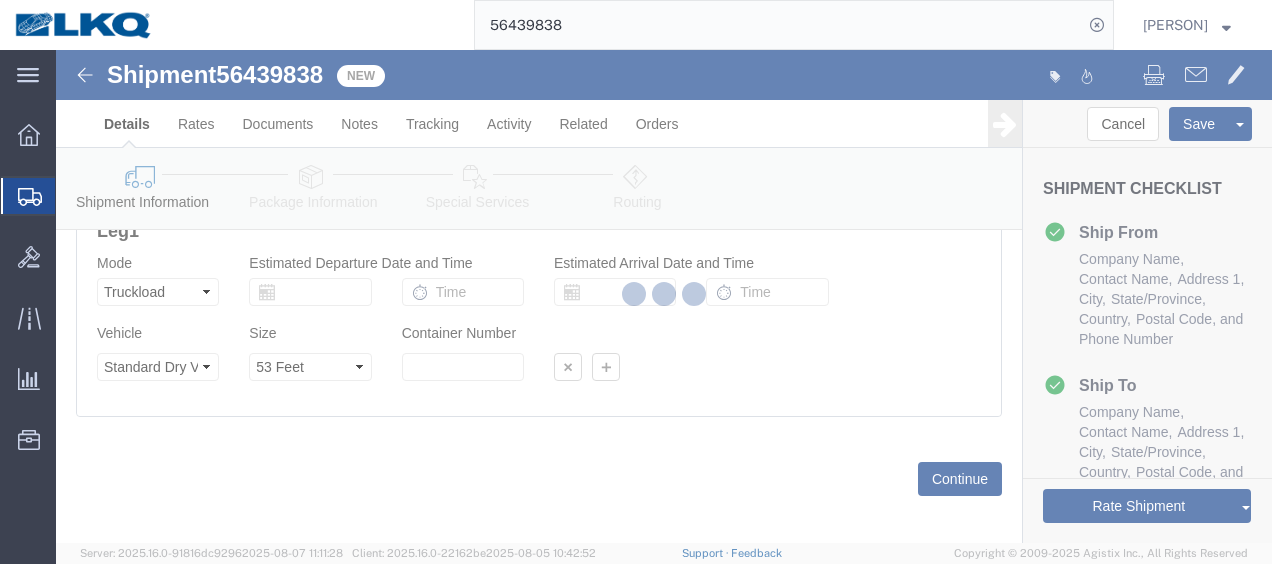 select on "27850" 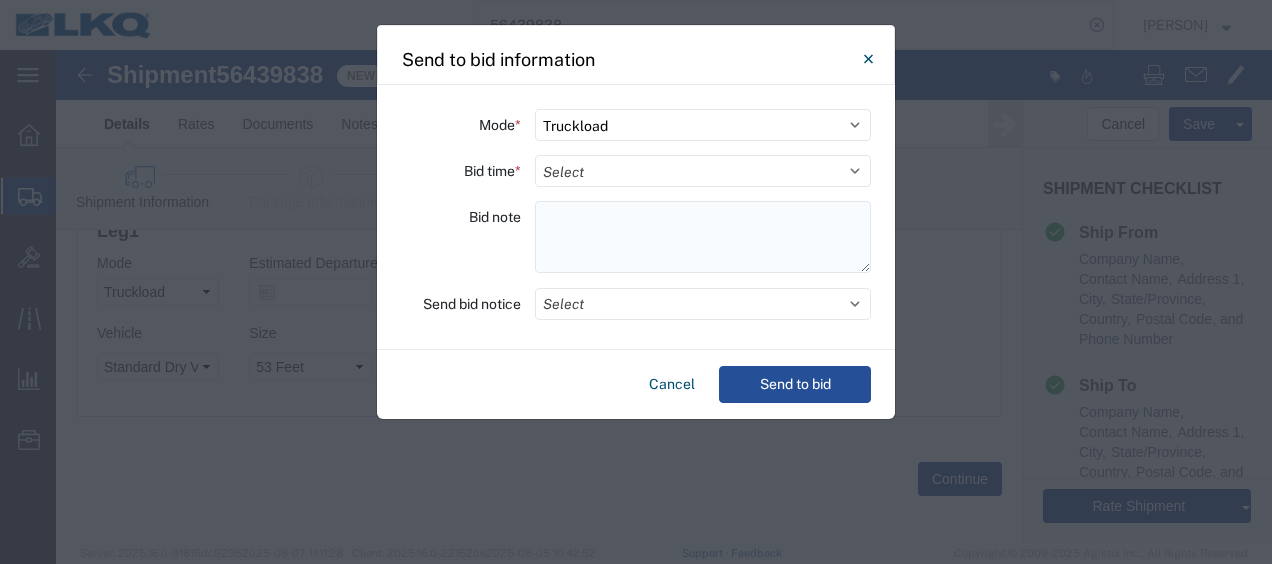 click 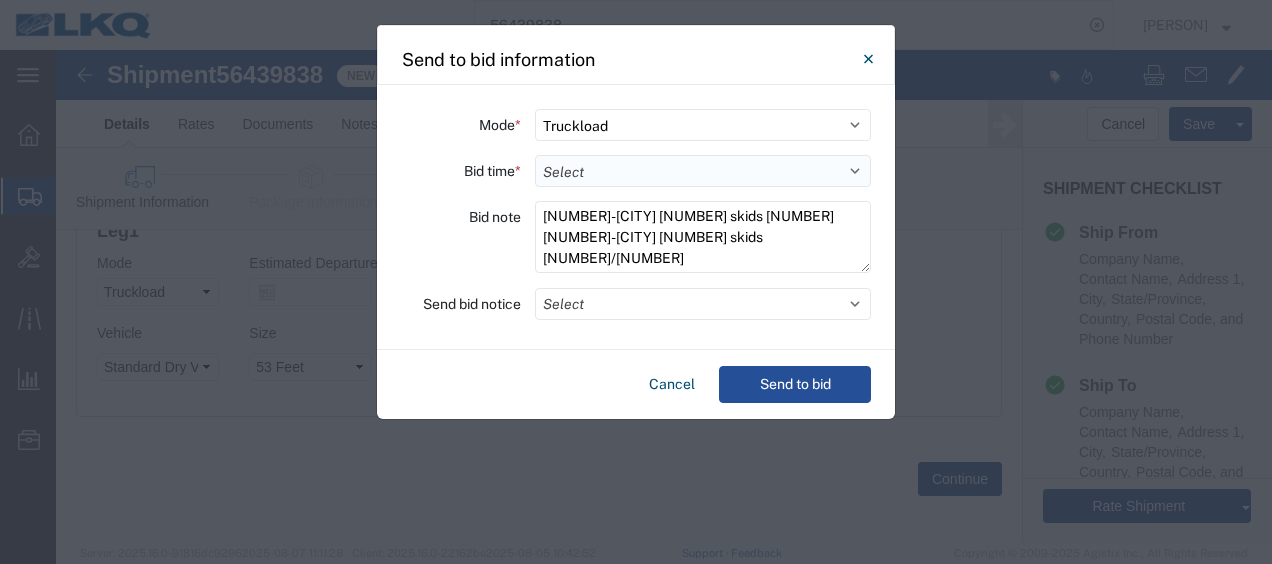 type on "[NUMBER]-[CITY] [NUMBER] skids [NUMBER]
[NUMBER]-[CITY] [NUMBER] skids [NUMBER]/[NUMBER]" 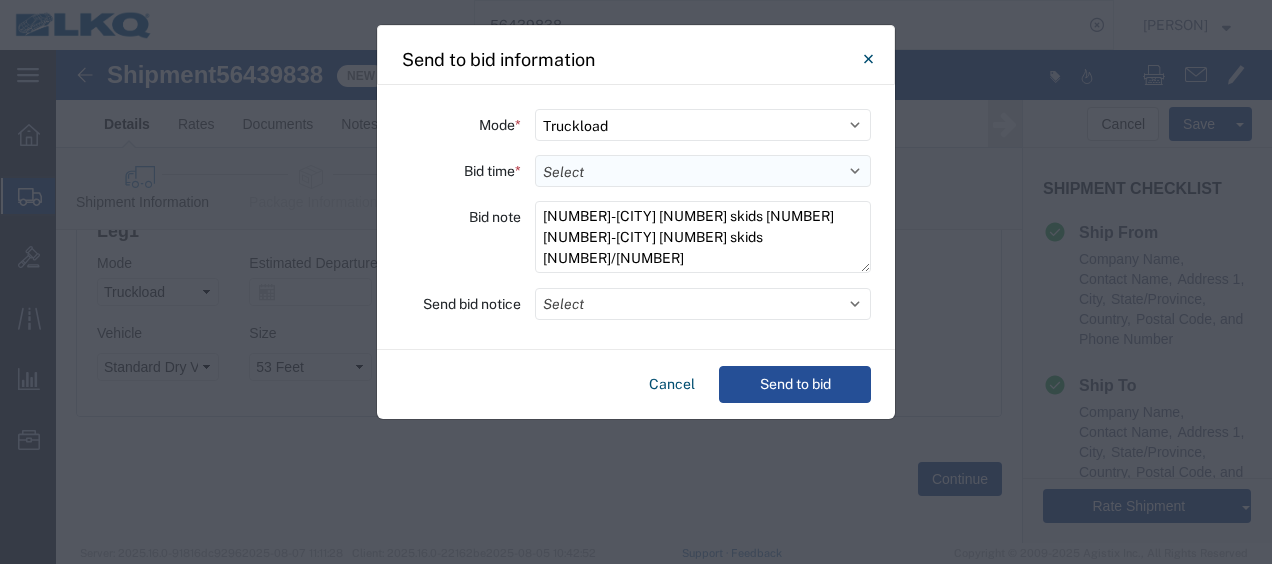 click on "Select 30 Min (Rush) 1 Hour (Rush) 2 Hours (Rush) 4 Hours (Rush) 8 Hours (Rush) 12 Hours (Rush) 16 Hours (Rush) 20 Hours (Rush) 24 Hours (Standard) 28 Hours (Extended) 32 Hours (Extended) 36 Hours (Extended) 2 Days (Extended) 3 Days (Extended) 4 Days (Extended) 5 Days (Extended) 6 Days (Extended) 7 Days (Extended)" 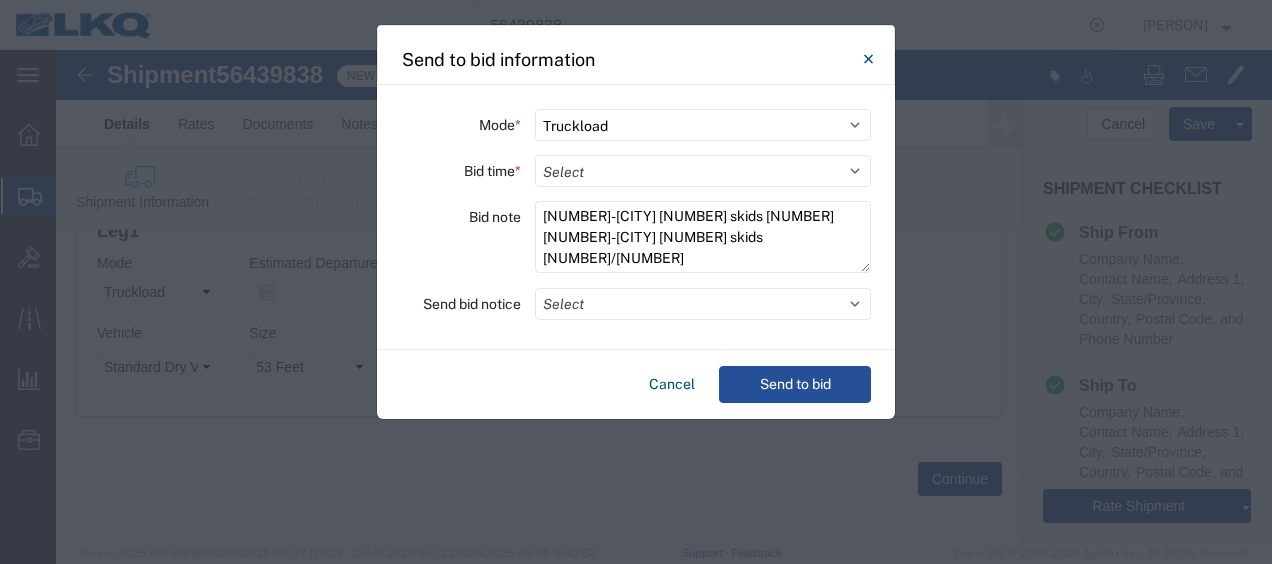 select on "2" 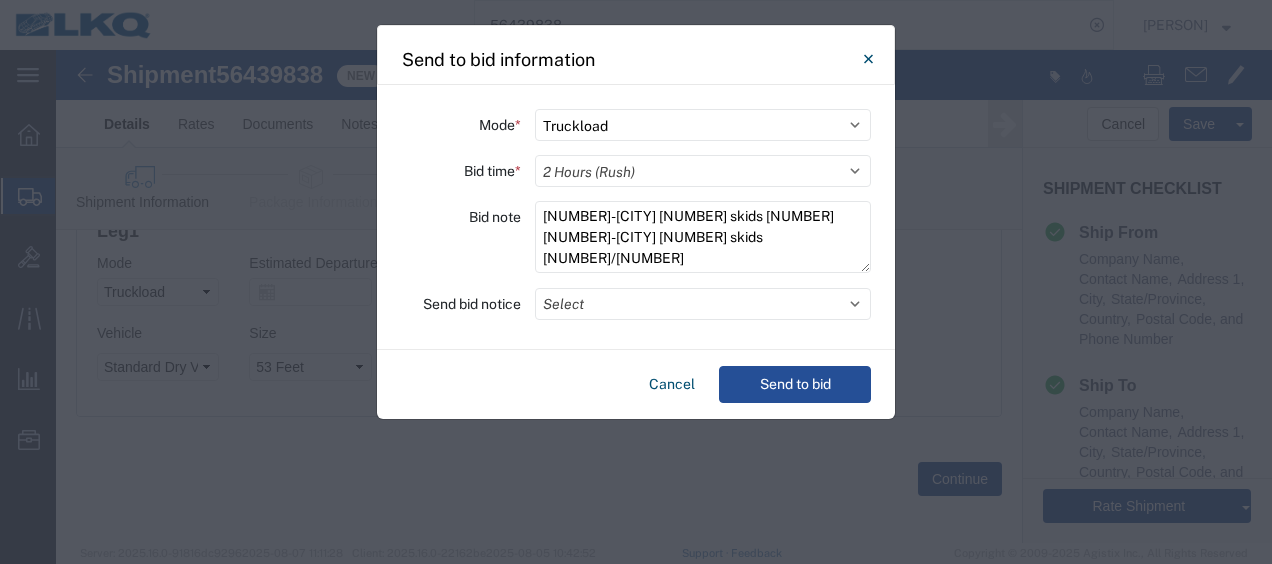 click on "Select 30 Min (Rush) 1 Hour (Rush) 2 Hours (Rush) 4 Hours (Rush) 8 Hours (Rush) 12 Hours (Rush) 16 Hours (Rush) 20 Hours (Rush) 24 Hours (Standard) 28 Hours (Extended) 32 Hours (Extended) 36 Hours (Extended) 2 Days (Extended) 3 Days (Extended) 4 Days (Extended) 5 Days (Extended) 6 Days (Extended) 7 Days (Extended)" 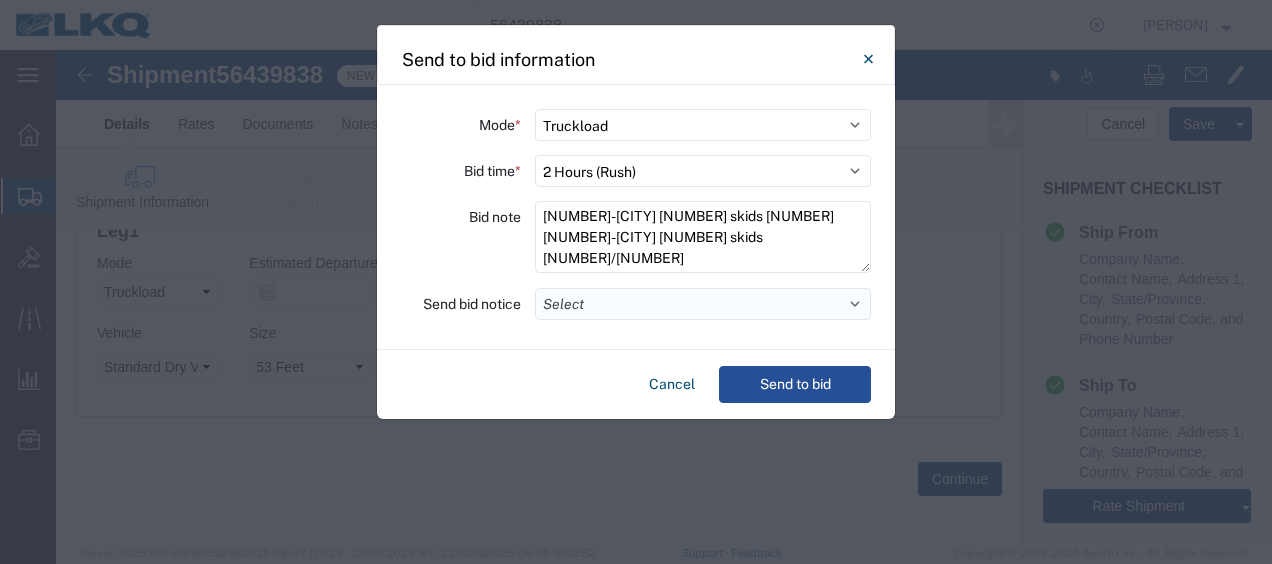 click on "Select" 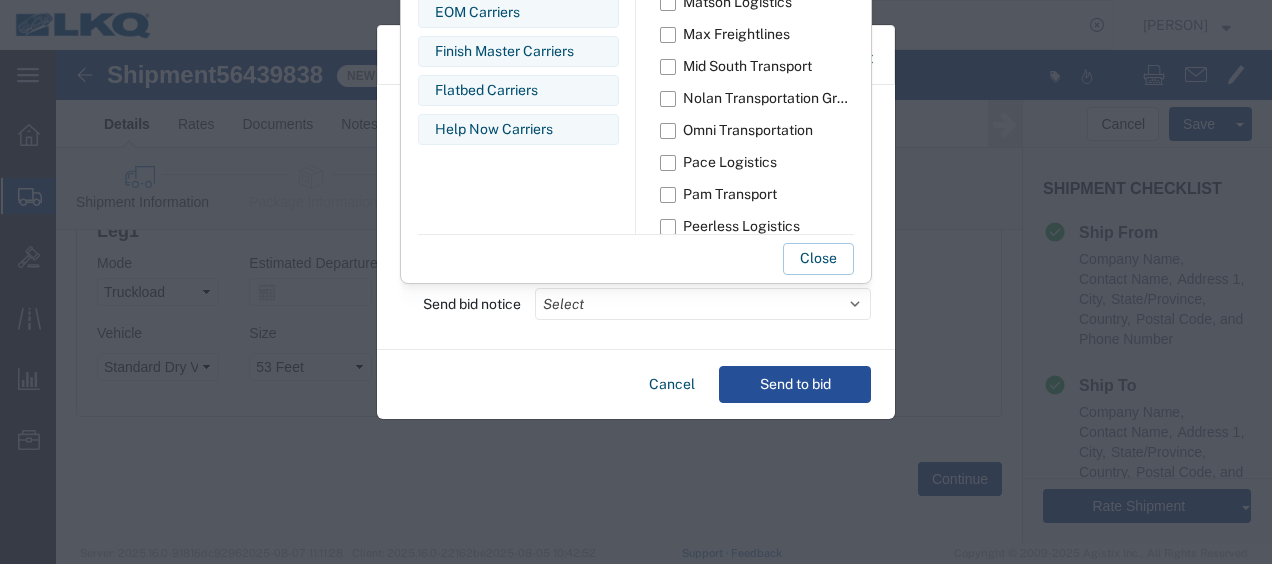scroll, scrollTop: 1200, scrollLeft: 0, axis: vertical 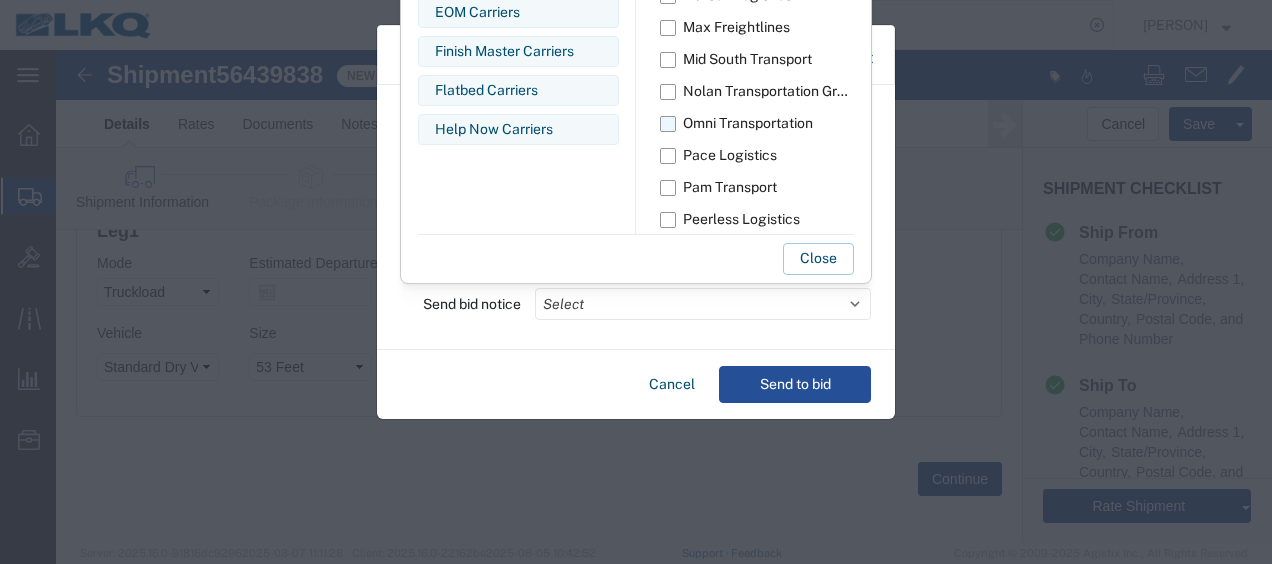 click on "Omni Transportation" 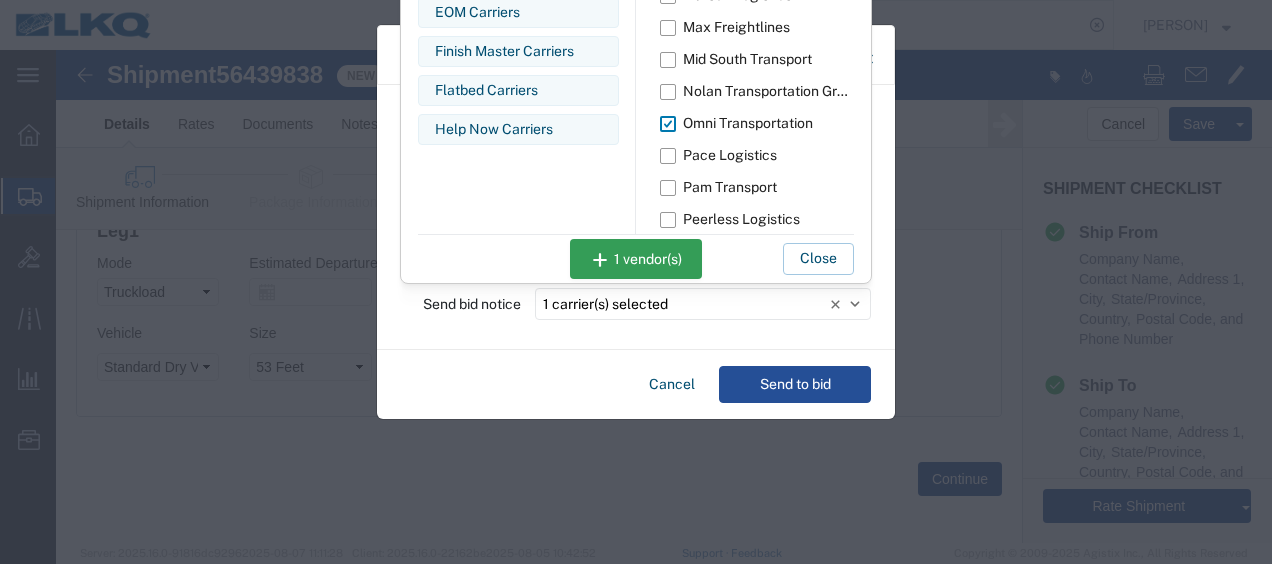 click on "Close" 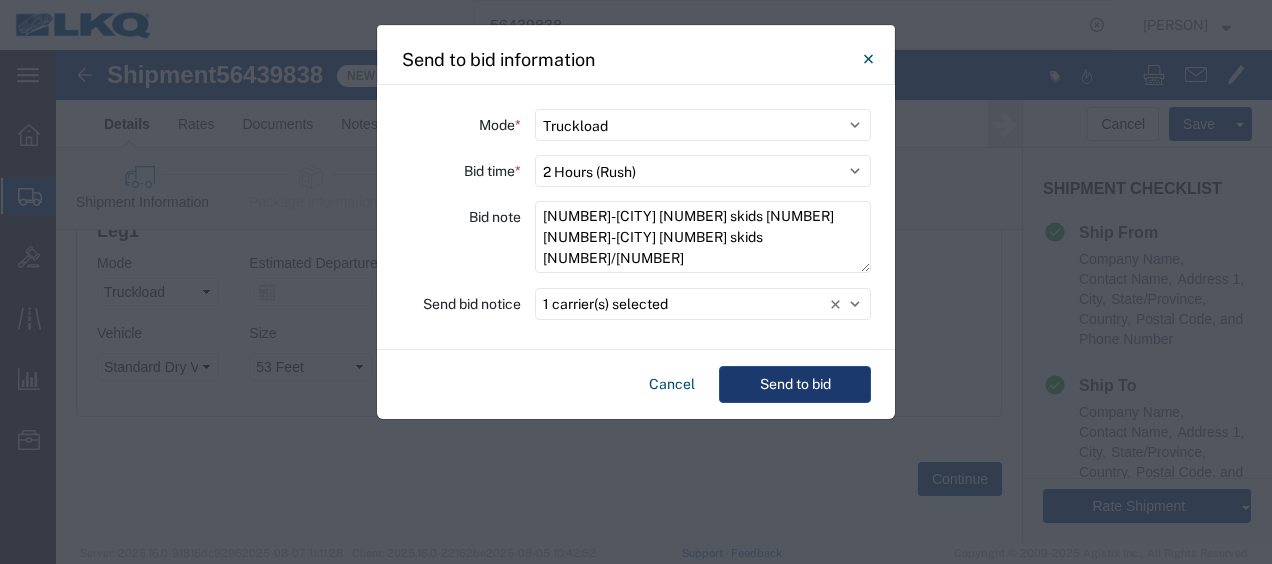 click on "Send to bid" 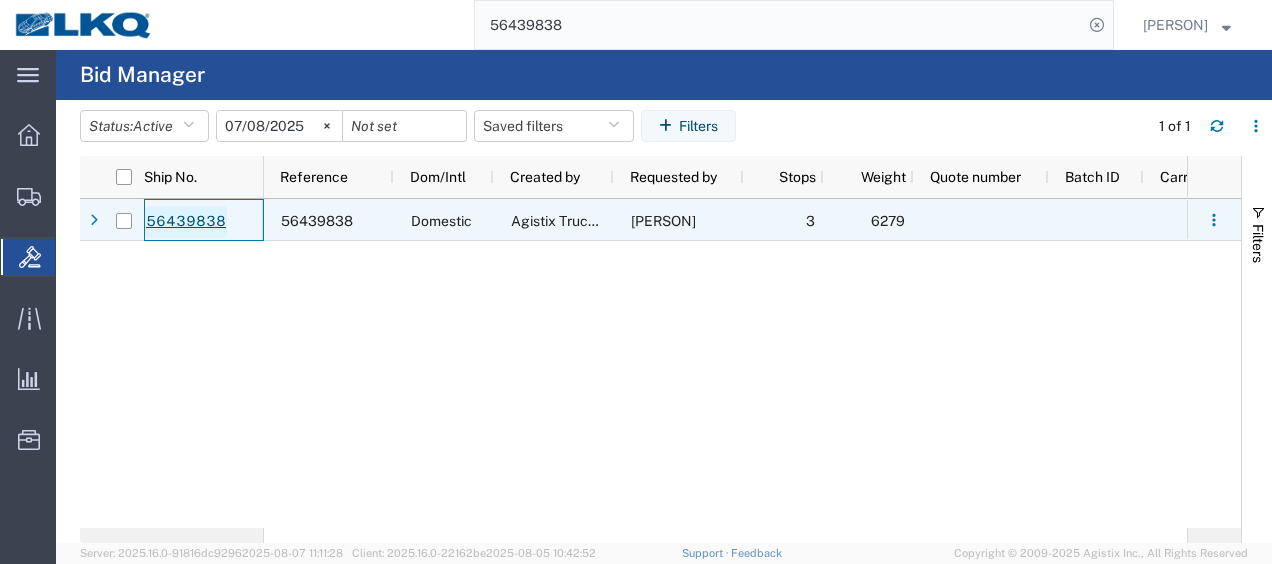 click on "56439838" 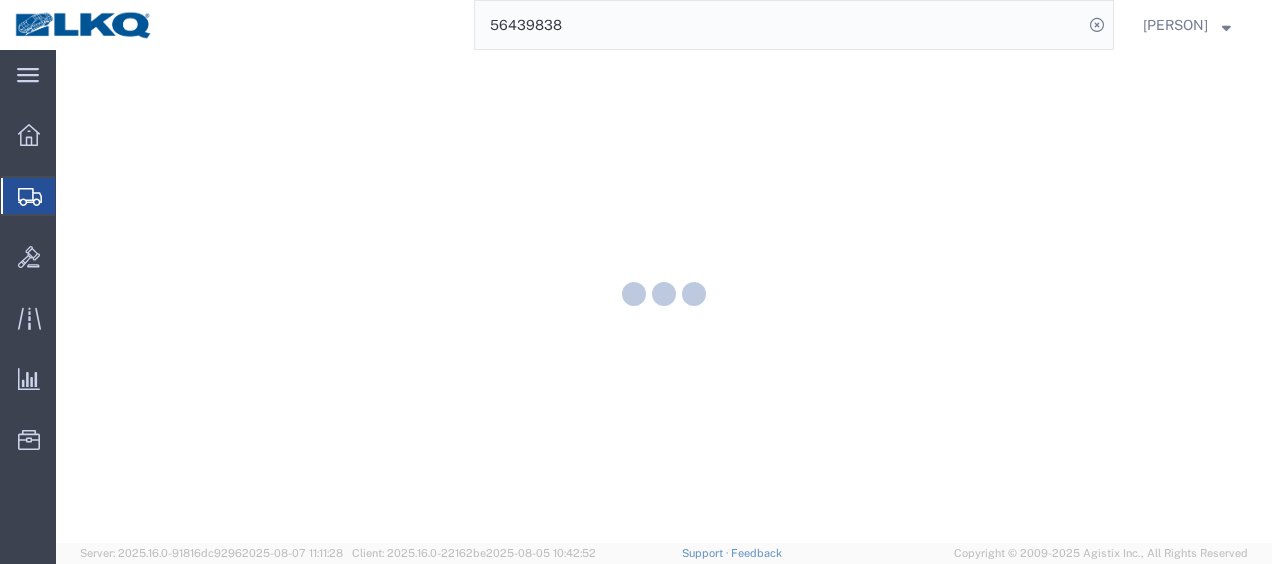 scroll, scrollTop: 0, scrollLeft: 0, axis: both 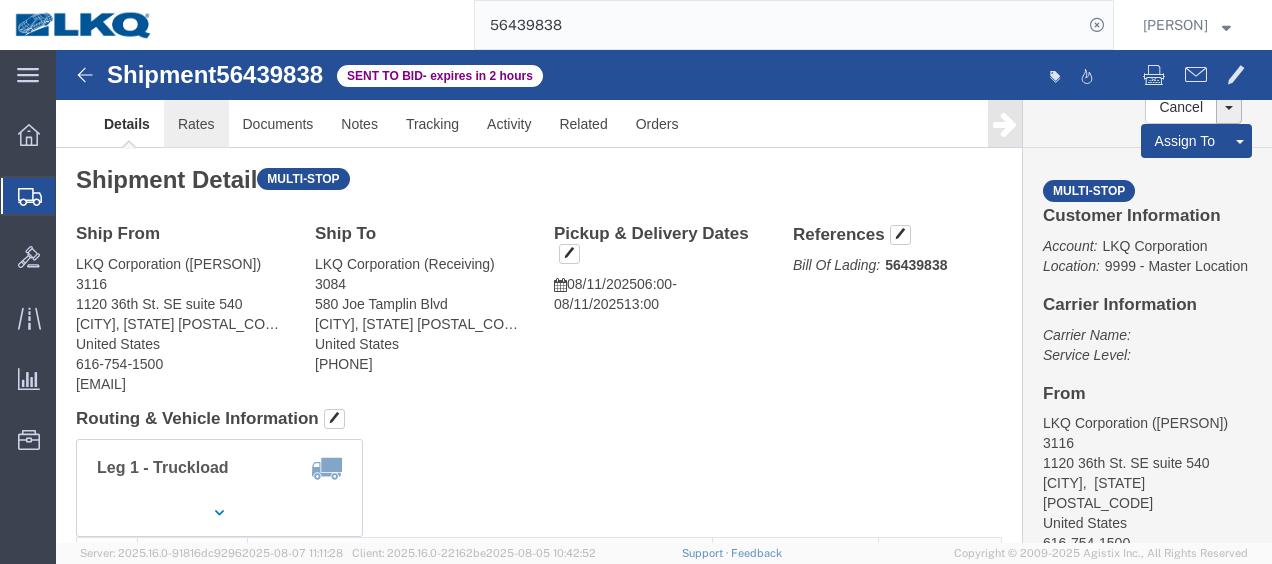 click on "Rates" 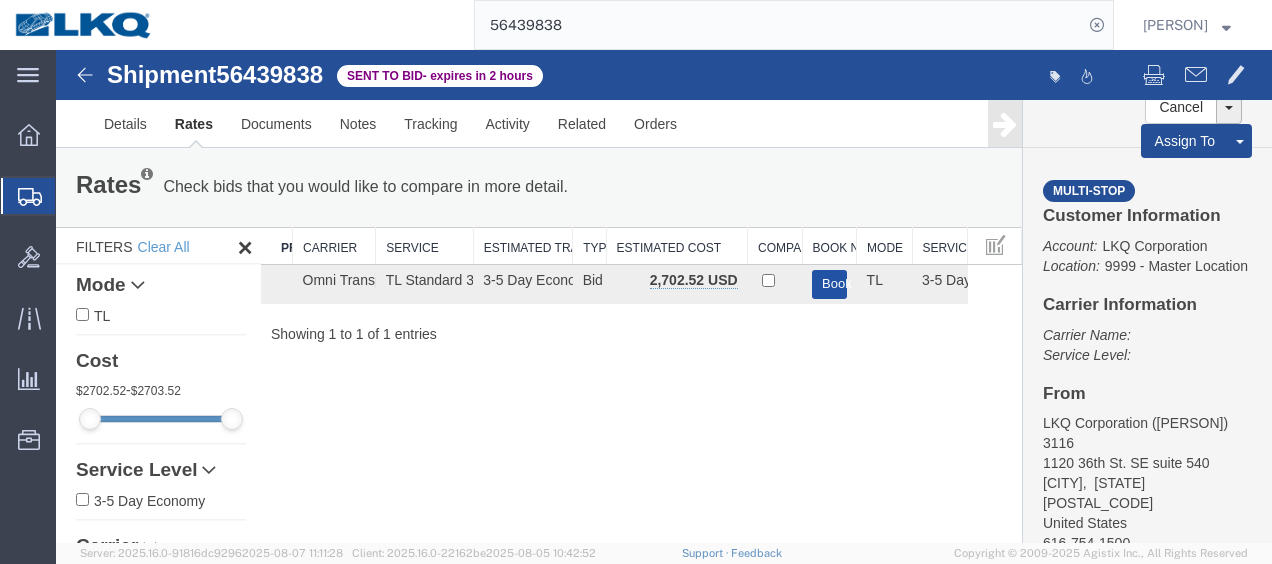 click on "Book" at bounding box center [829, 284] 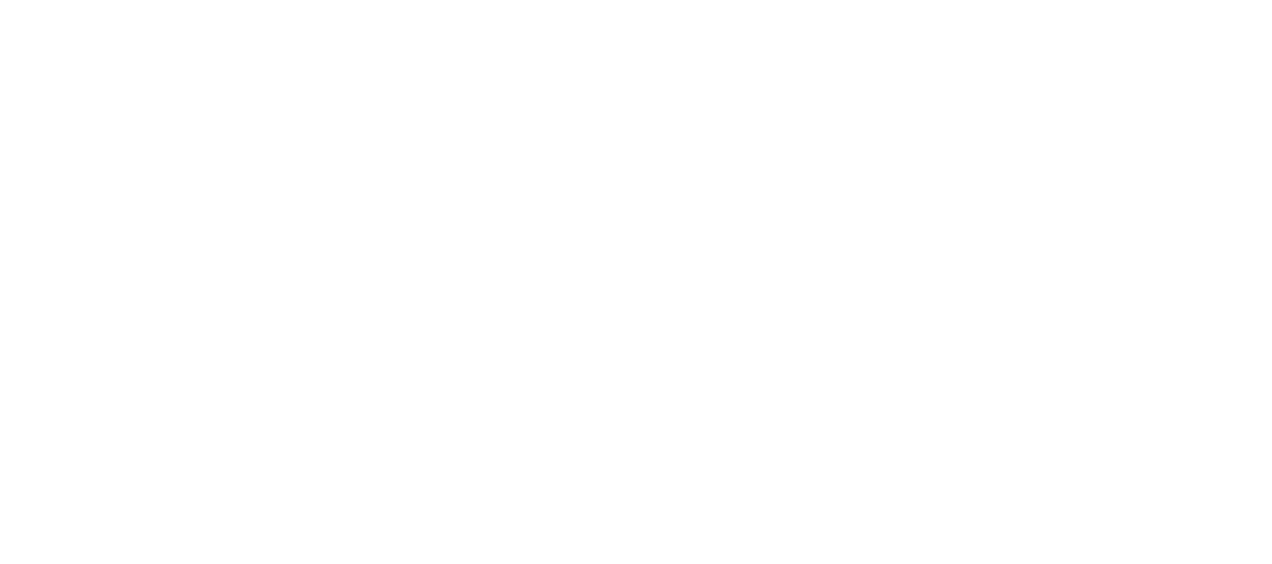 scroll, scrollTop: 0, scrollLeft: 0, axis: both 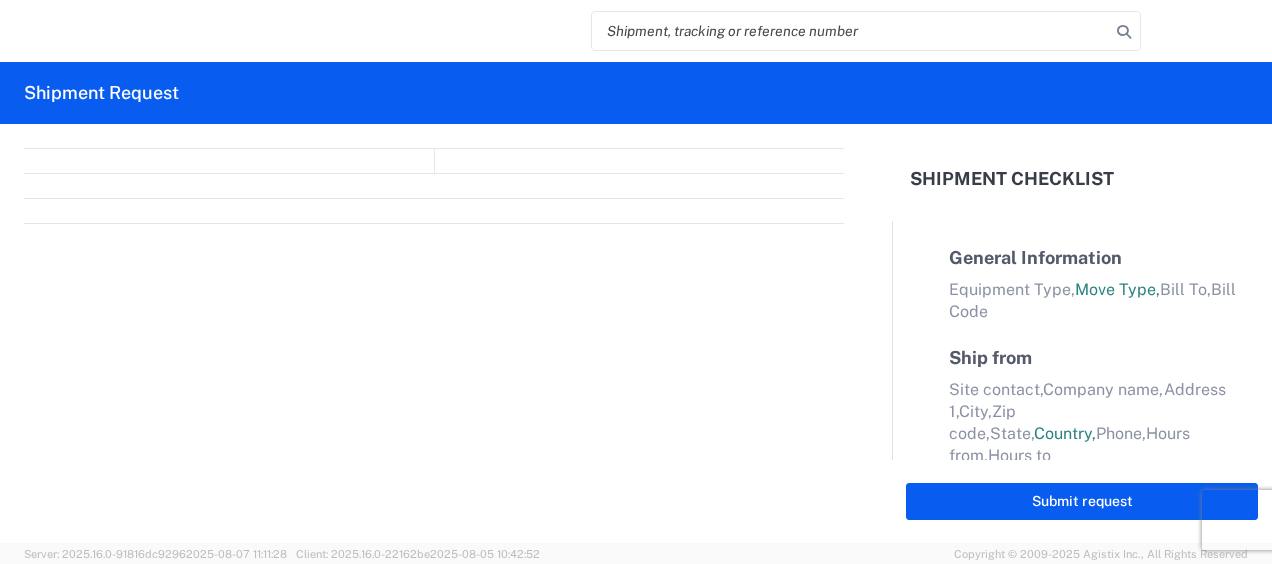 select on "FULL" 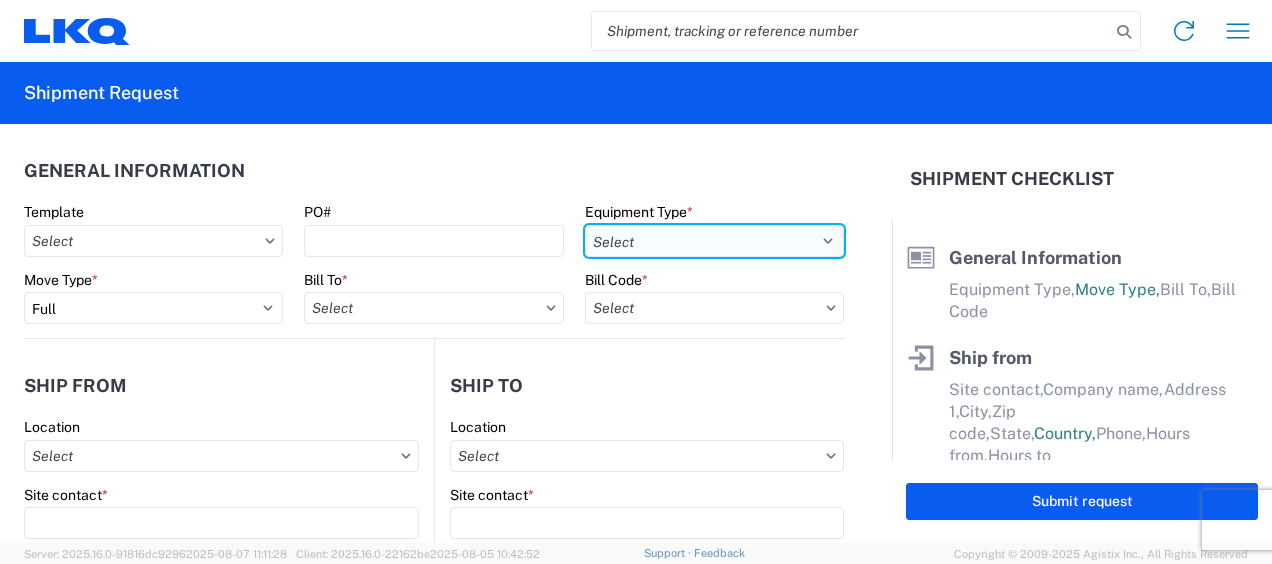 click on "Select 53’ Dry Van Flatbed Dropdeck (van) Lowboy (flatbed) Rail" at bounding box center (714, 241) 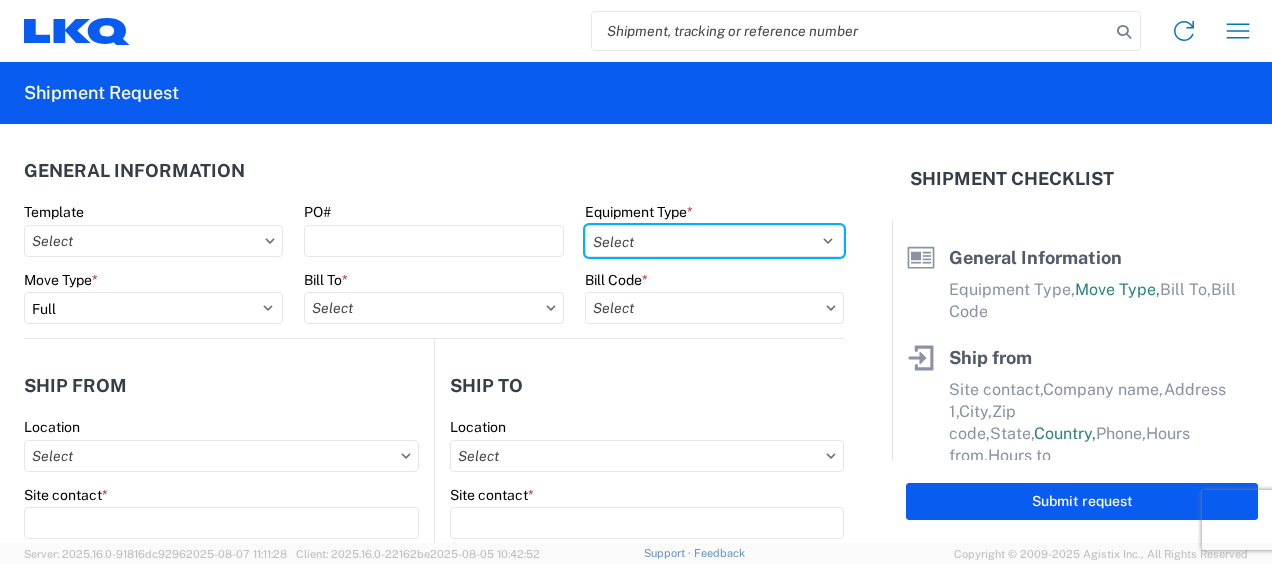select on "STDV" 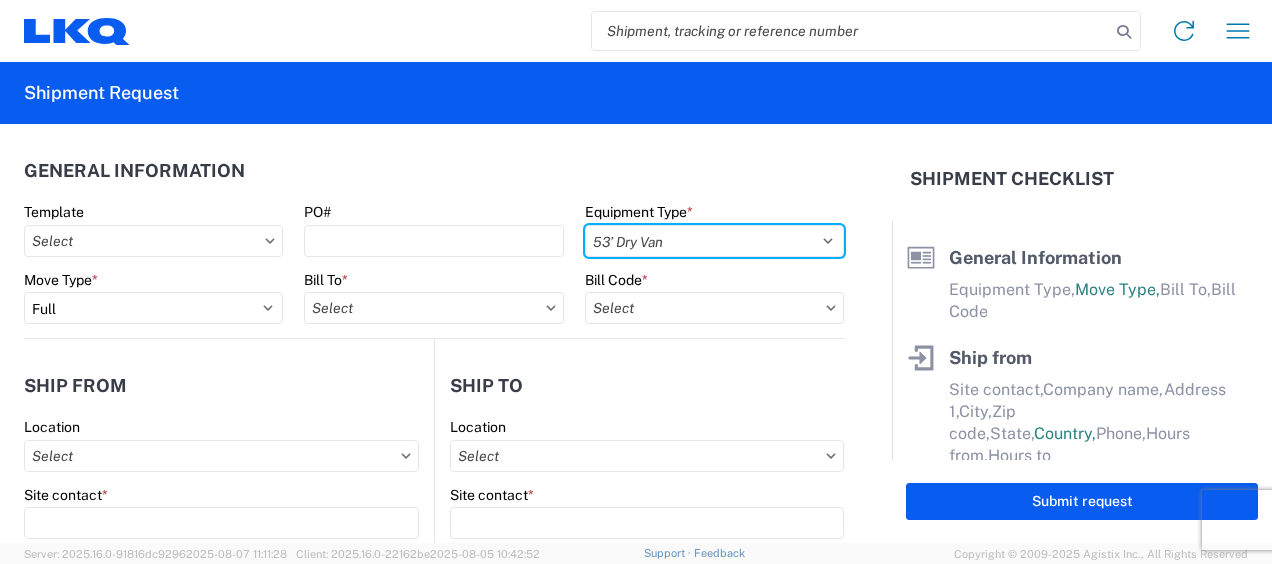 click on "Select 53’ Dry Van Flatbed Dropdeck (van) Lowboy (flatbed) Rail" at bounding box center (714, 241) 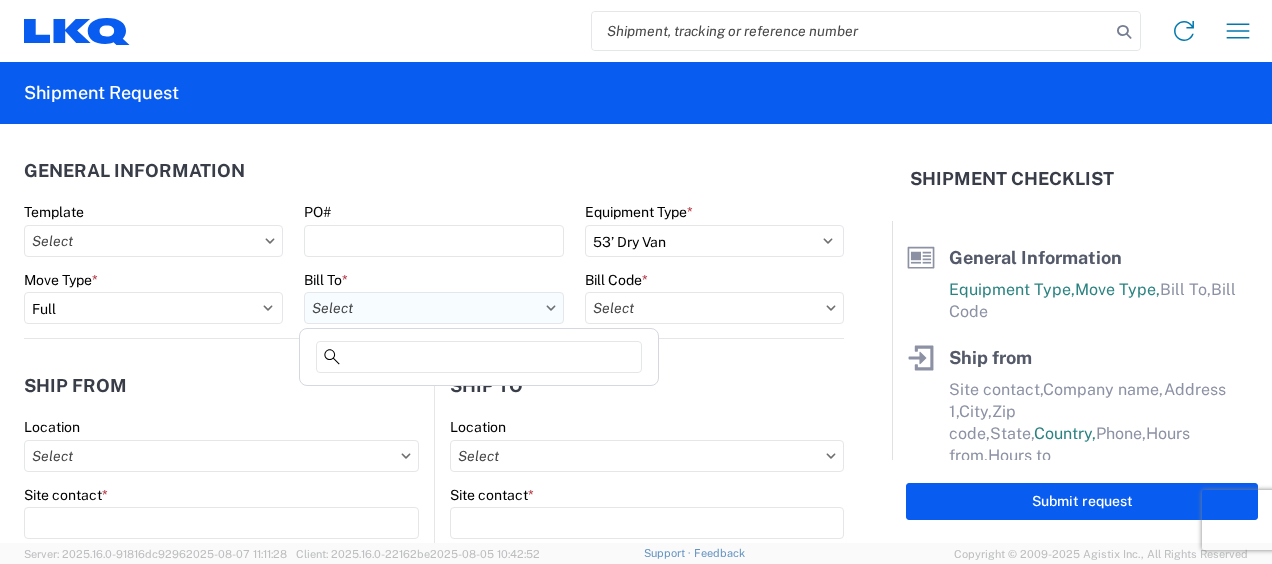 click on "Bill To  *" at bounding box center (433, 308) 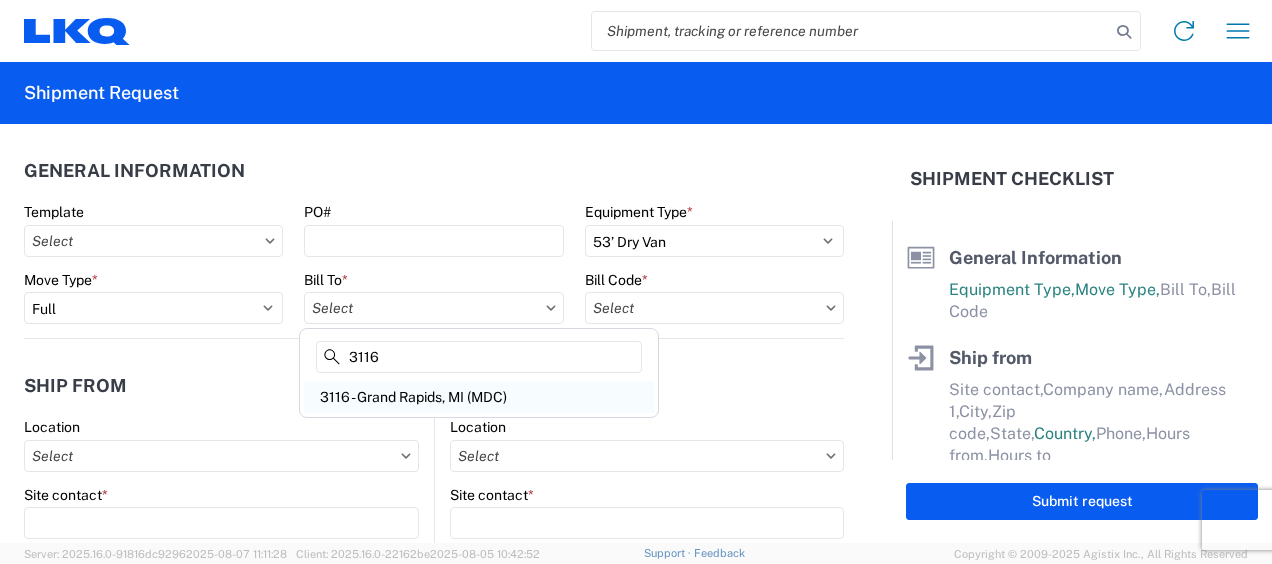 type on "3116" 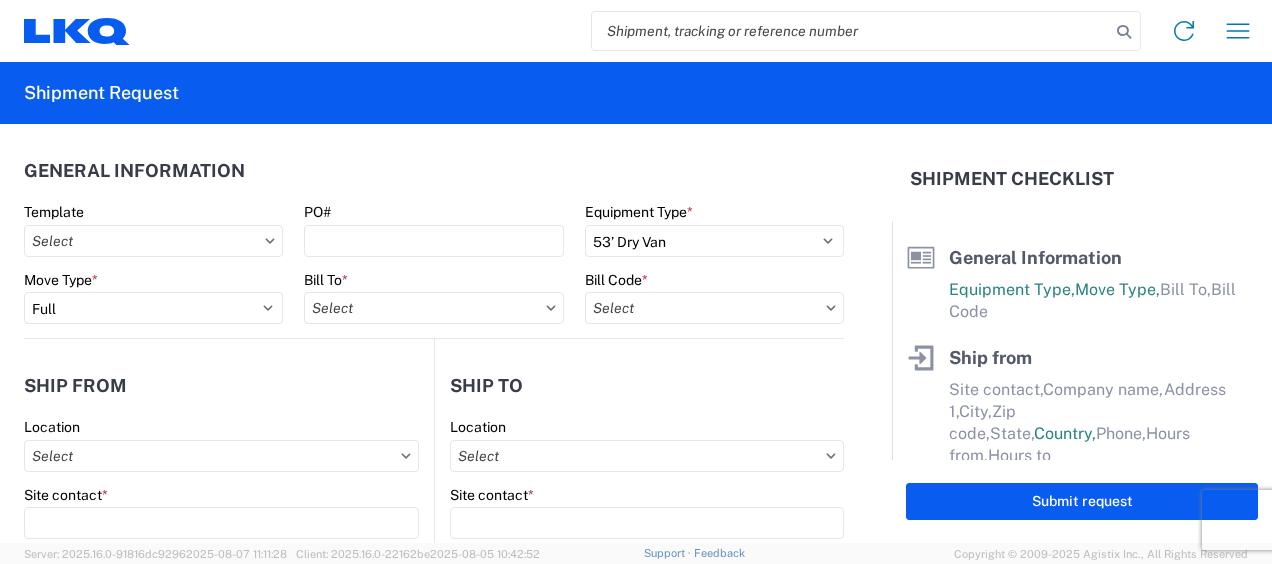type on "3116 - Grand Rapids, MI (MDC)" 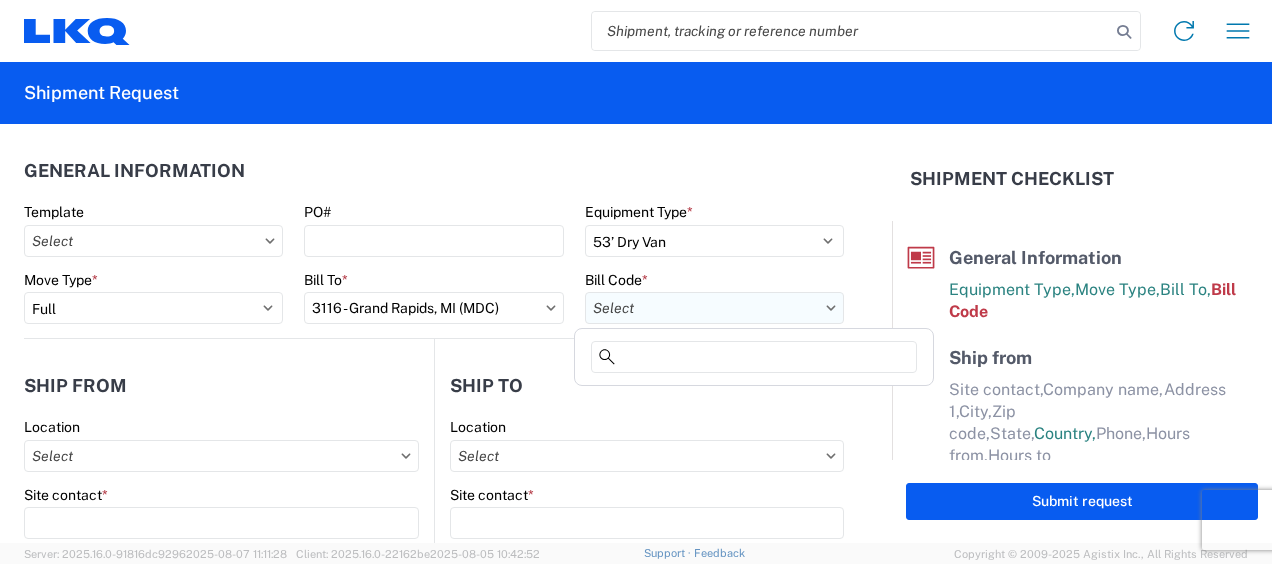 click on "Bill Code  *" at bounding box center (714, 308) 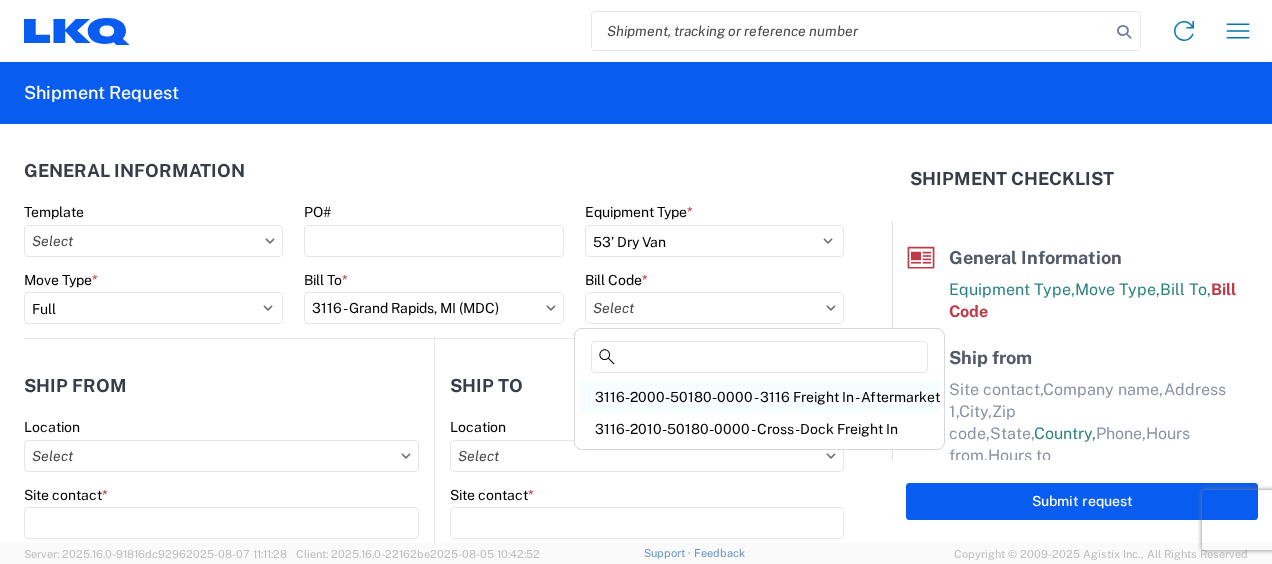click on "3116-2000-50180-0000 - 3116 Freight In - Aftermarket" 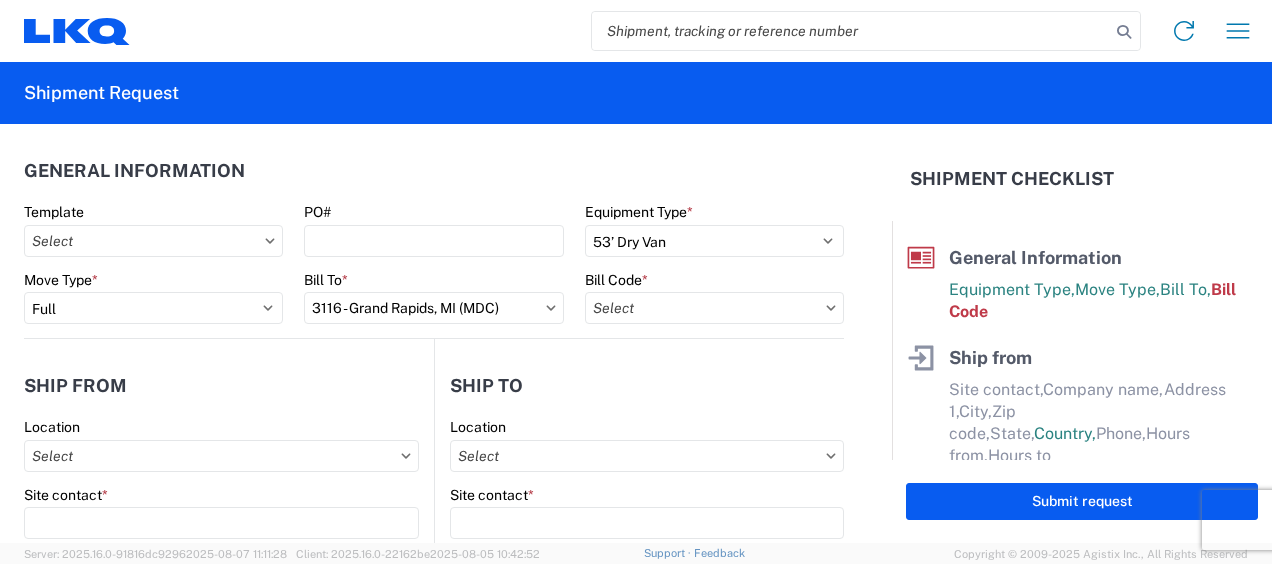 type on "3116-2000-50180-0000 - 3116 Freight In - Aftermarket" 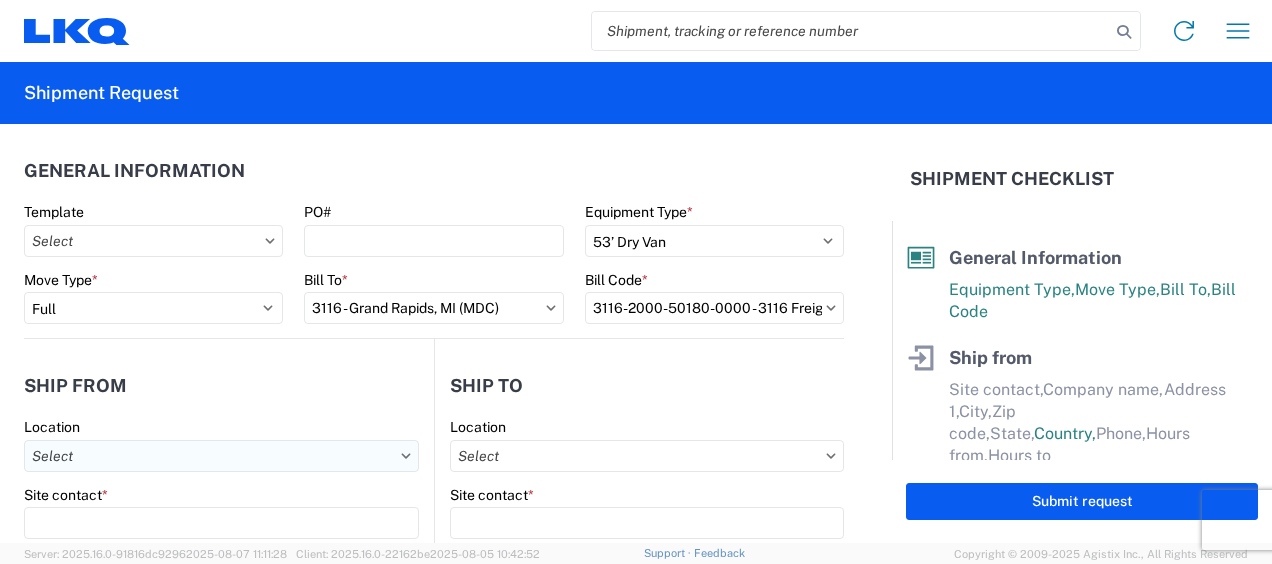 click on "Location" at bounding box center (221, 456) 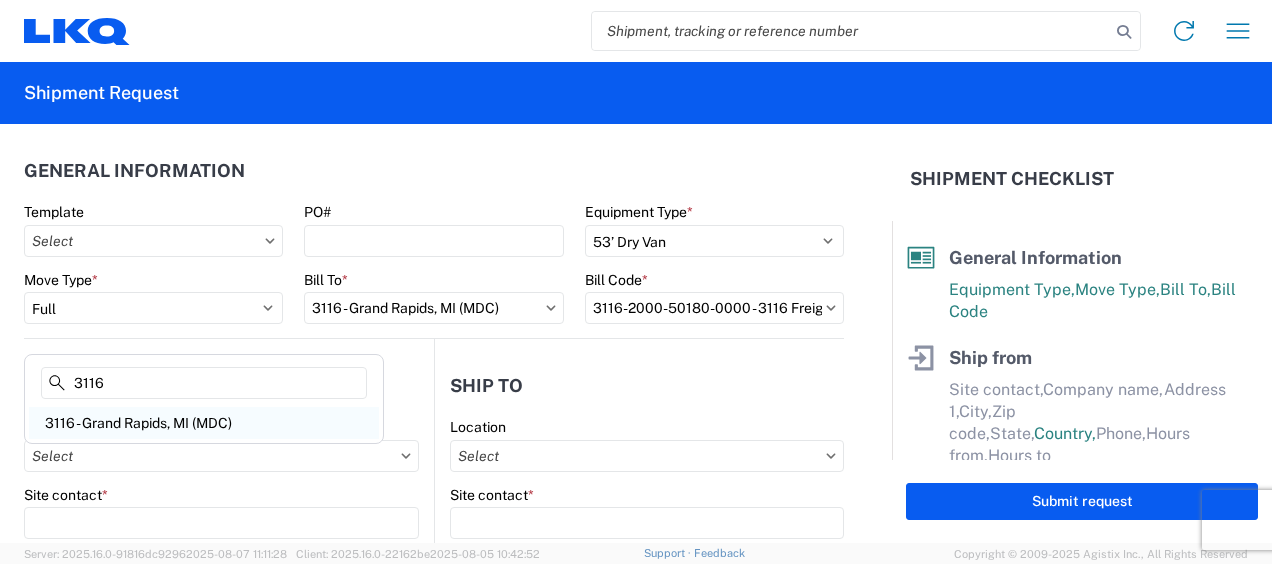 type on "3116" 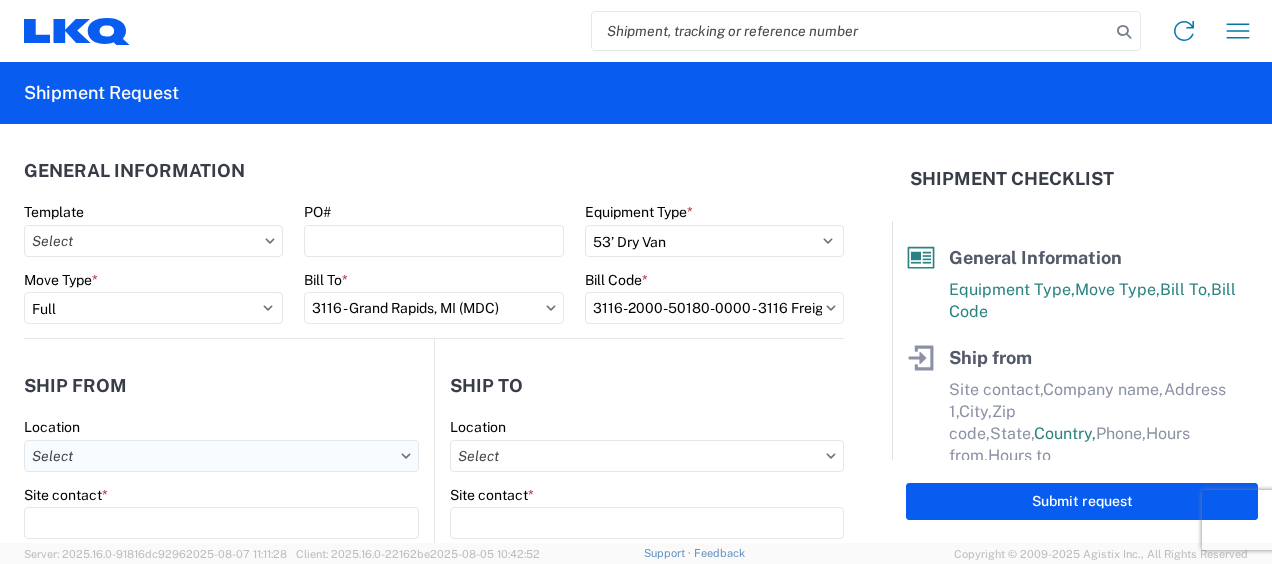 type on "3116 - Grand Rapids, MI (MDC)" 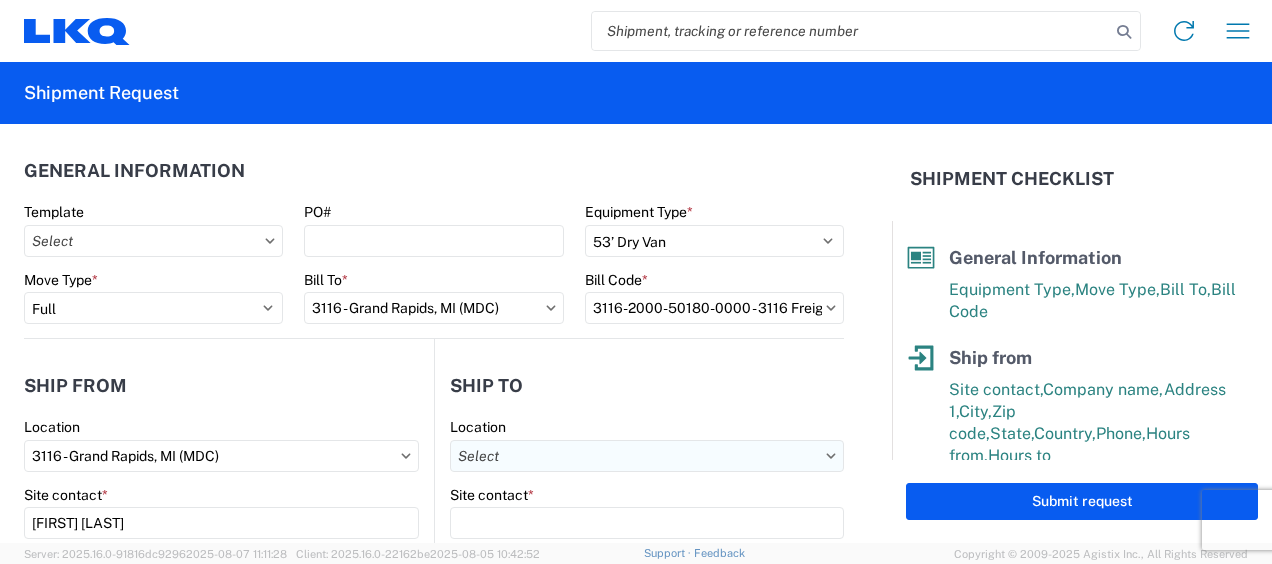 click on "Location" at bounding box center [647, 456] 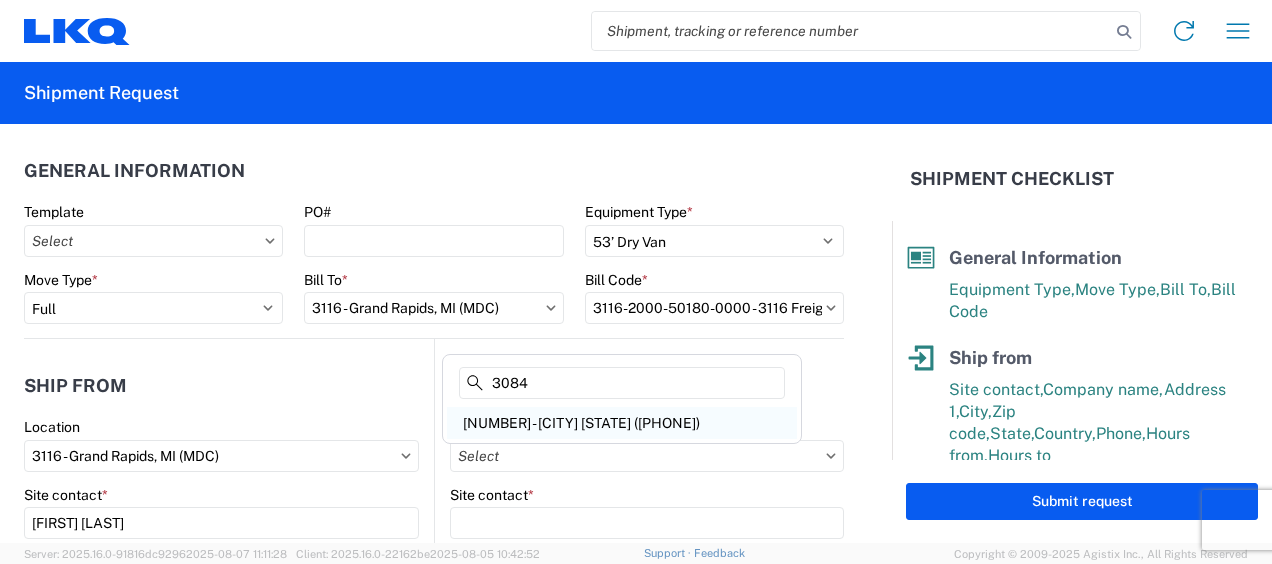 type on "3084" 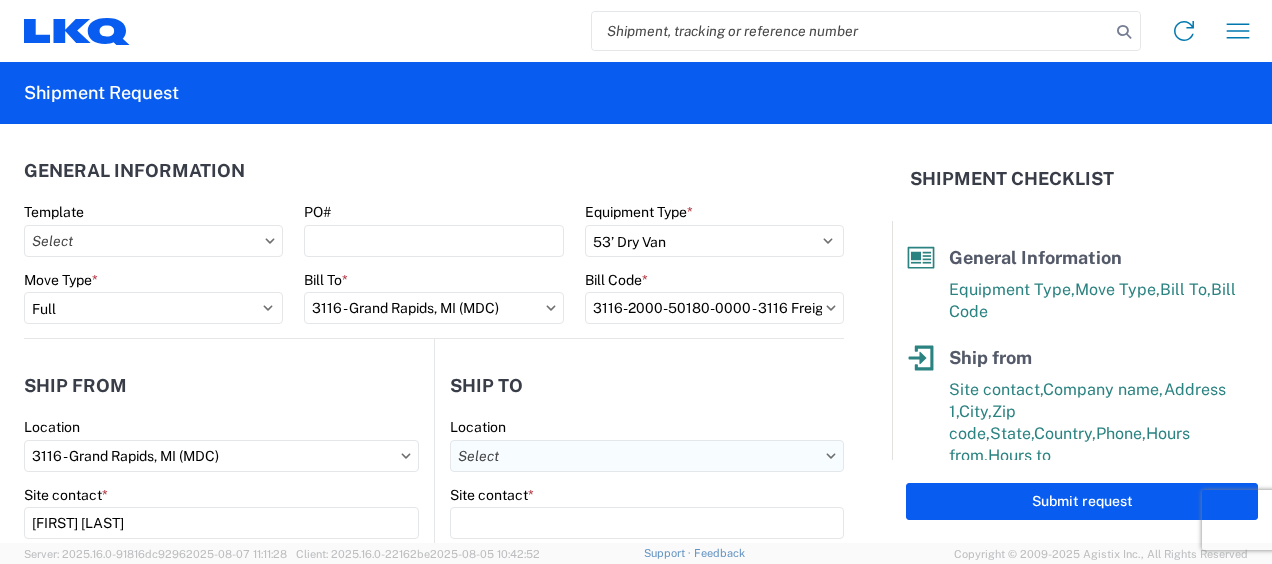 type on "[NUMBER] - [CITY] [STATE] ([NUMBER])" 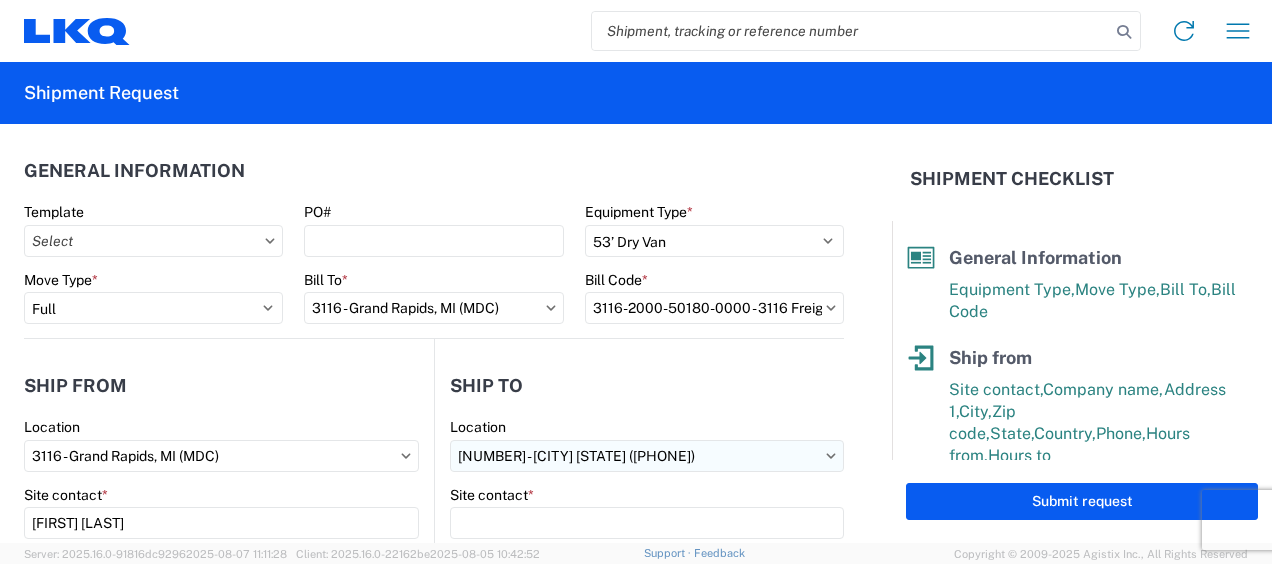 select on "GA" 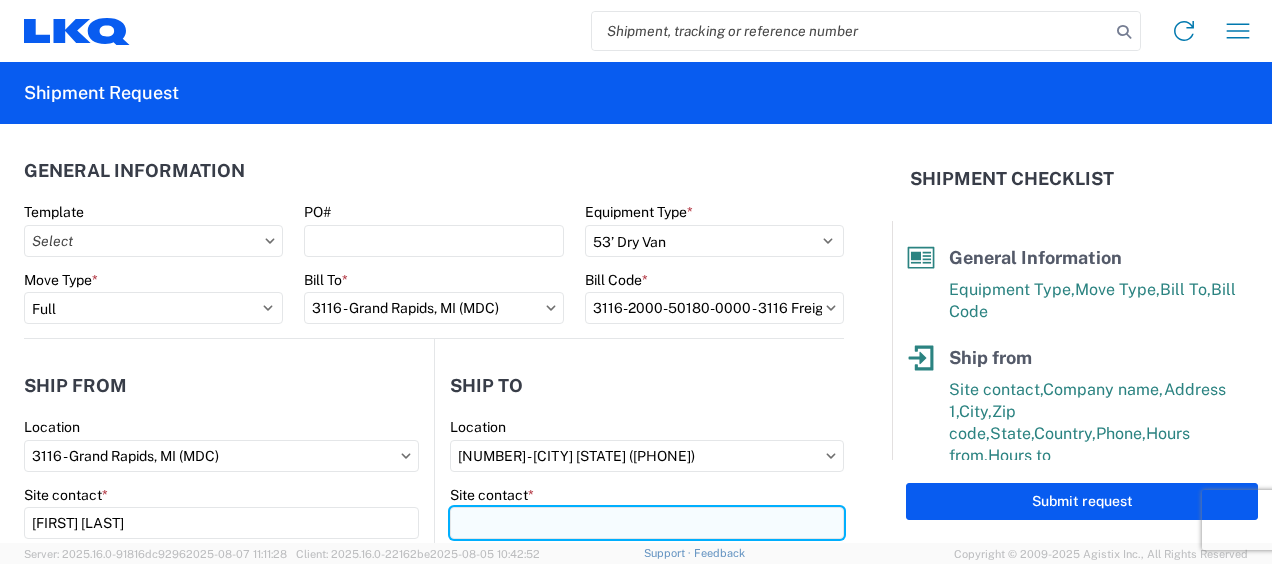 click on "Site contact  *" at bounding box center [647, 523] 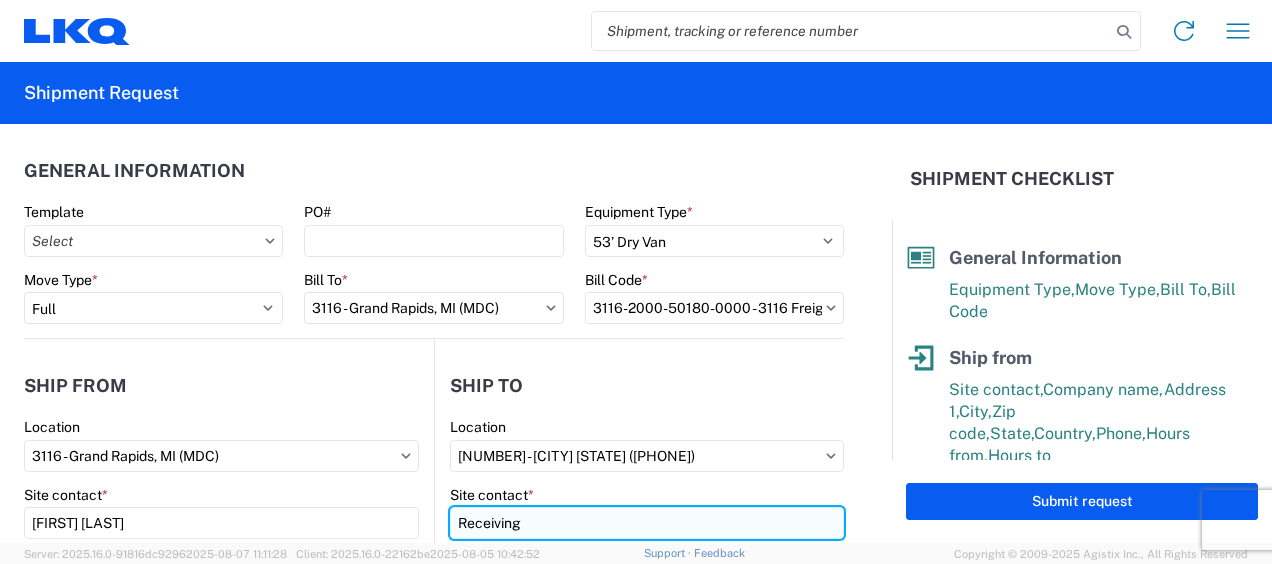 type on "Receiving" 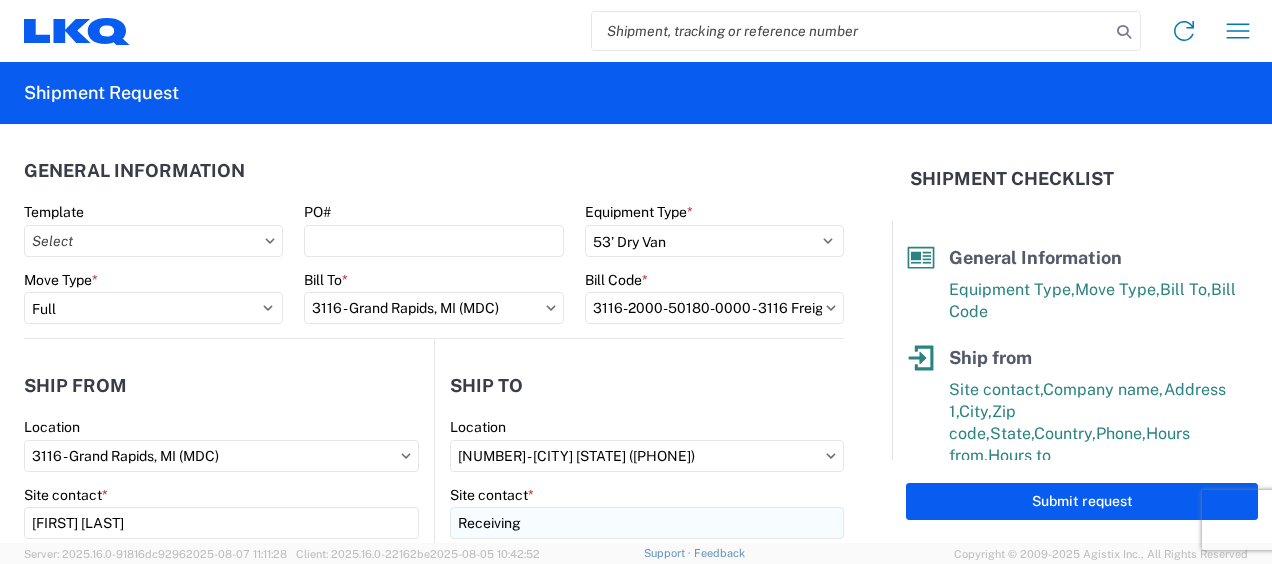scroll, scrollTop: 256, scrollLeft: 0, axis: vertical 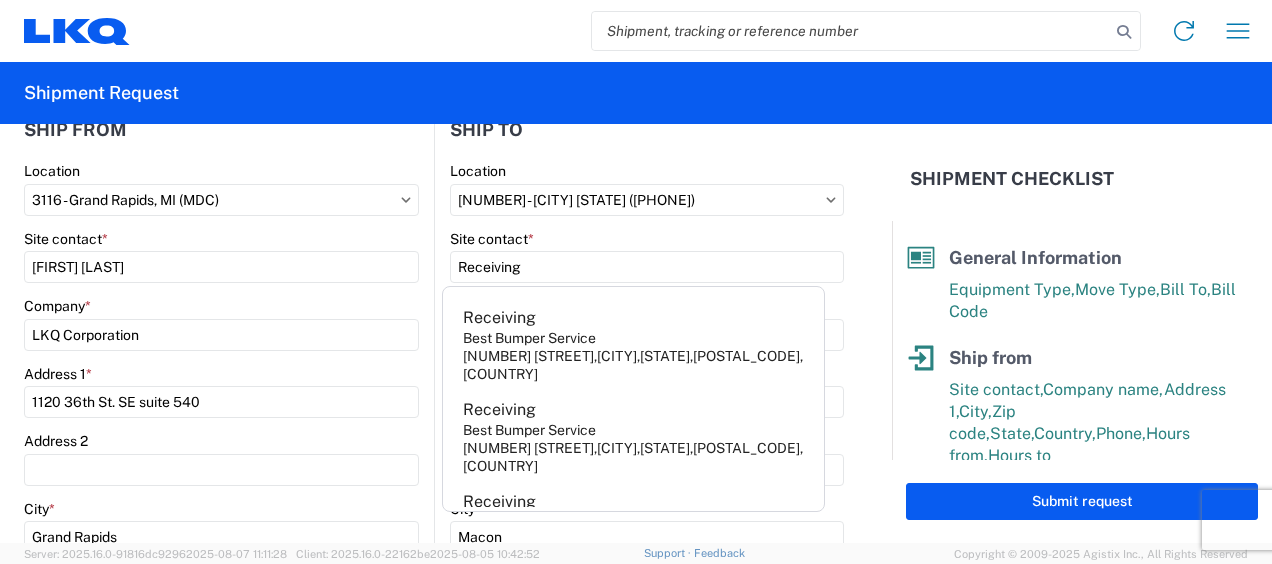 click on "Site contact  *" 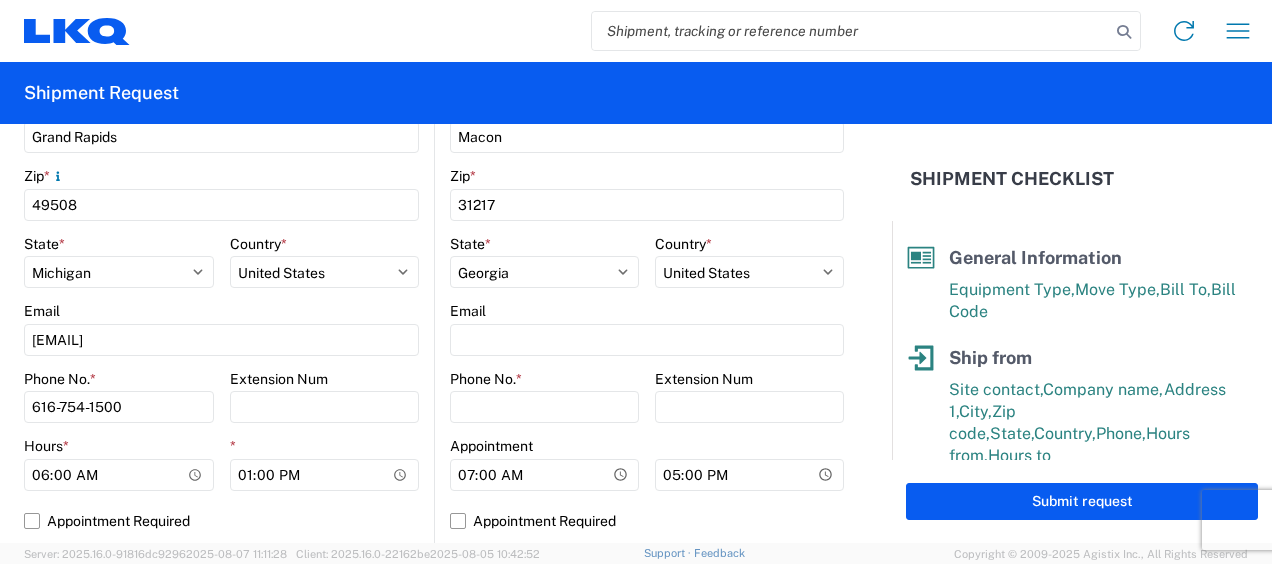 scroll, scrollTop: 656, scrollLeft: 0, axis: vertical 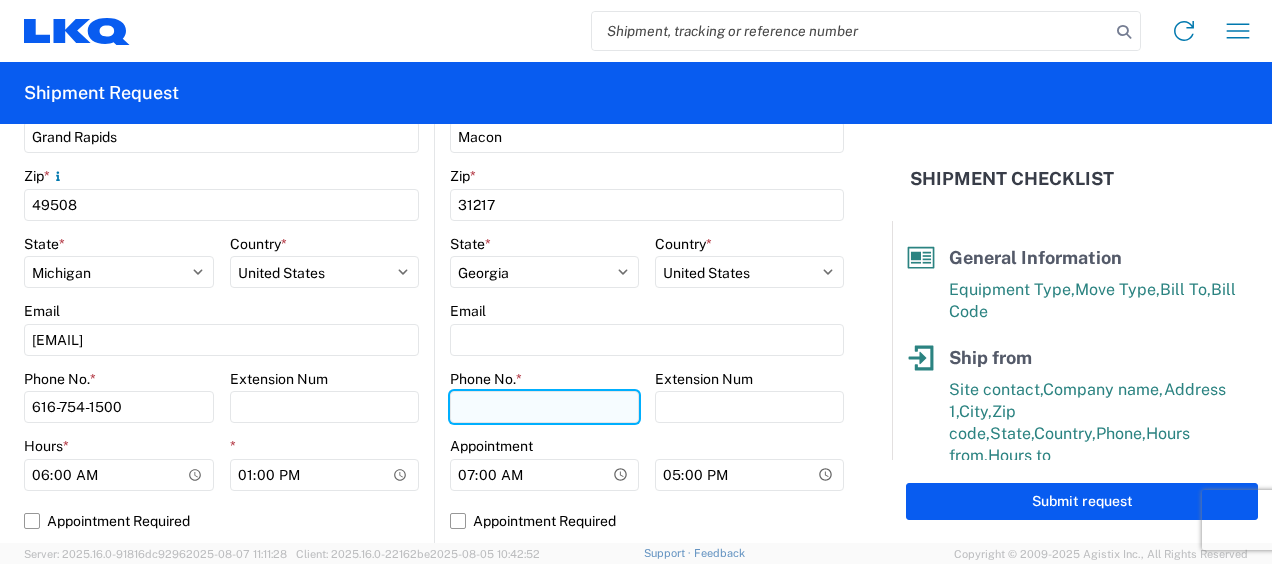 click on "Phone No.  *" at bounding box center [544, 407] 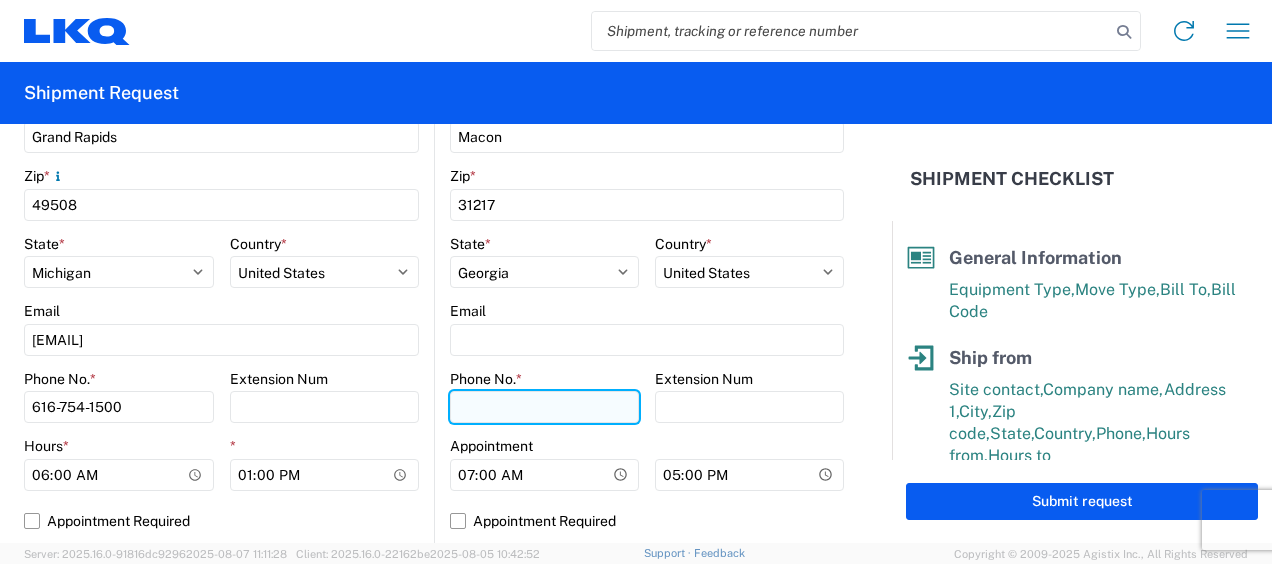 paste on "[PHONE]" 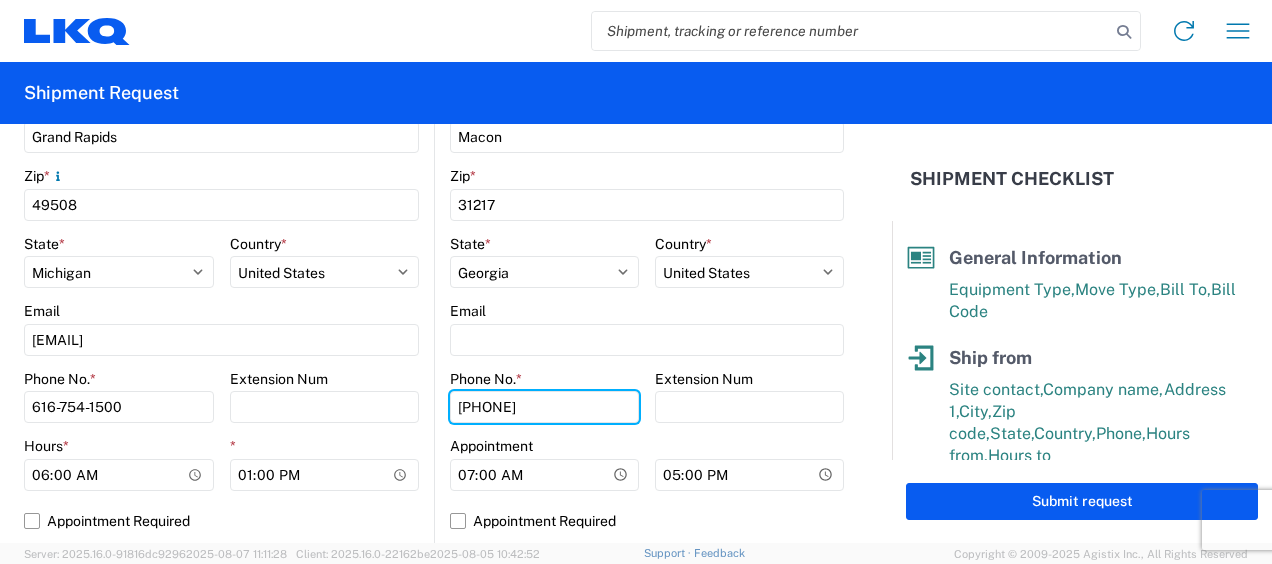 type on "[PHONE]" 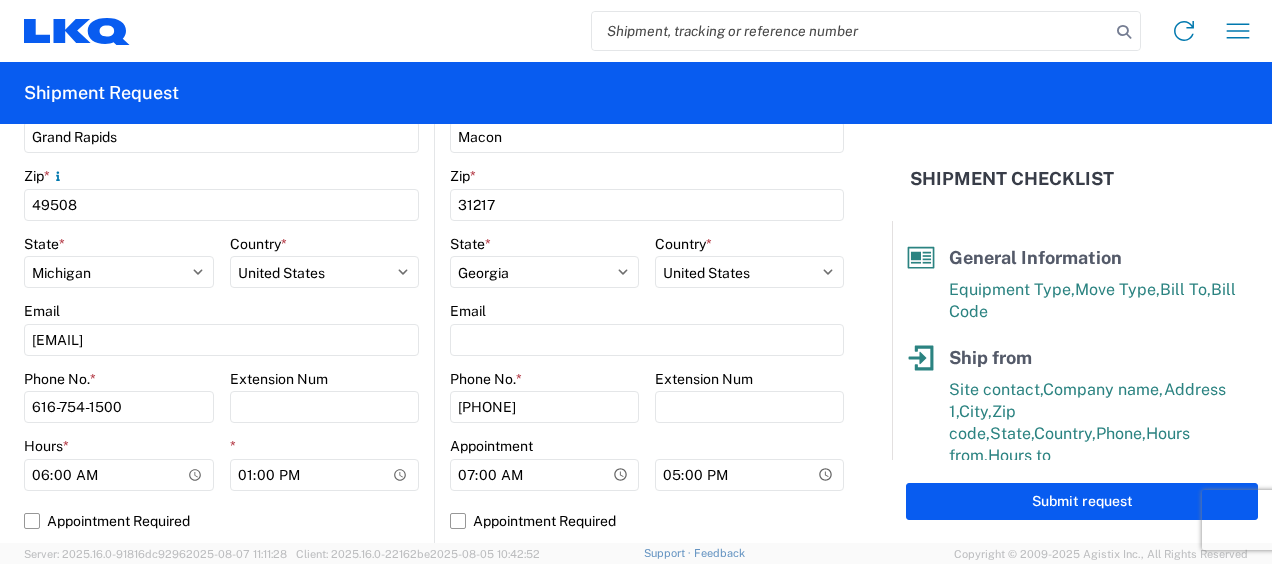 click on "Email" 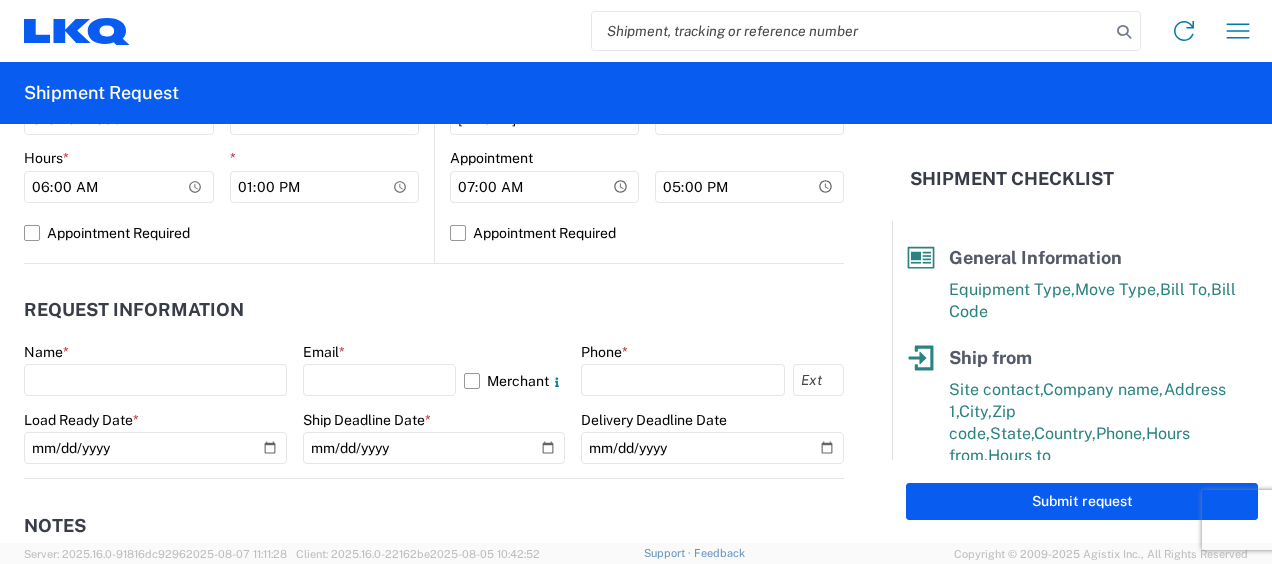 scroll, scrollTop: 956, scrollLeft: 0, axis: vertical 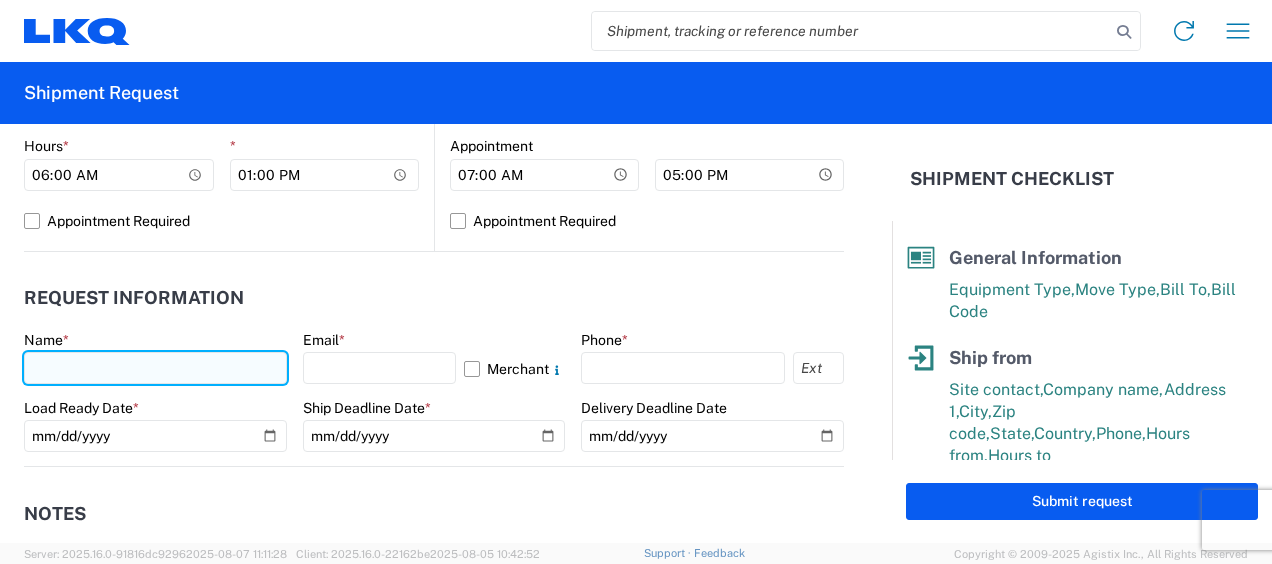 click 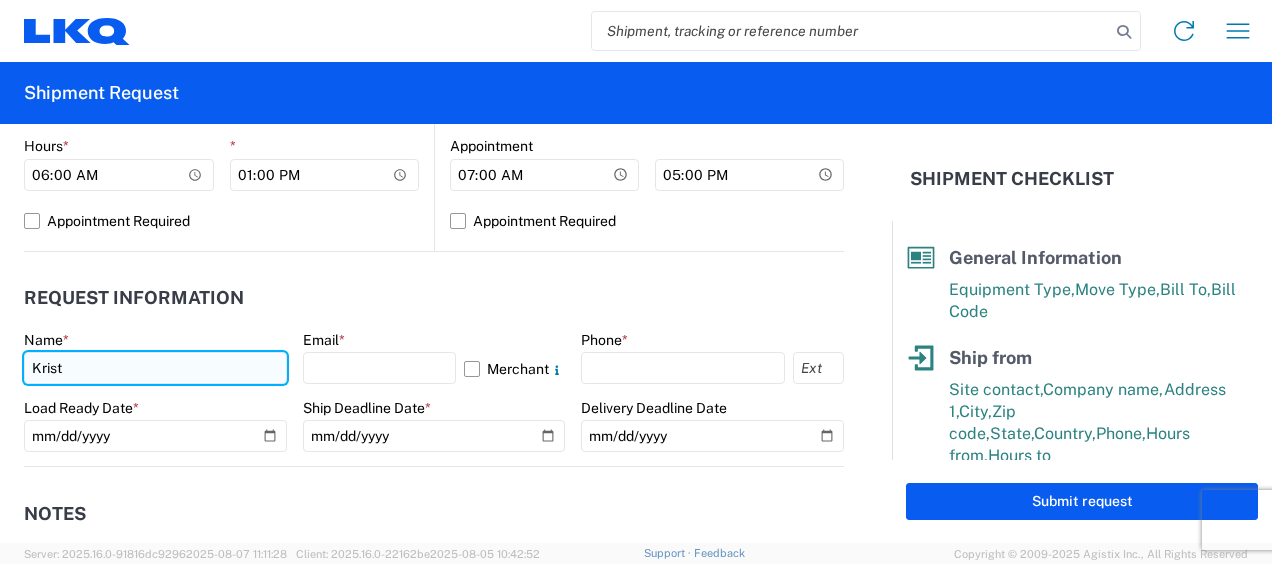 type on "[PERSON]" 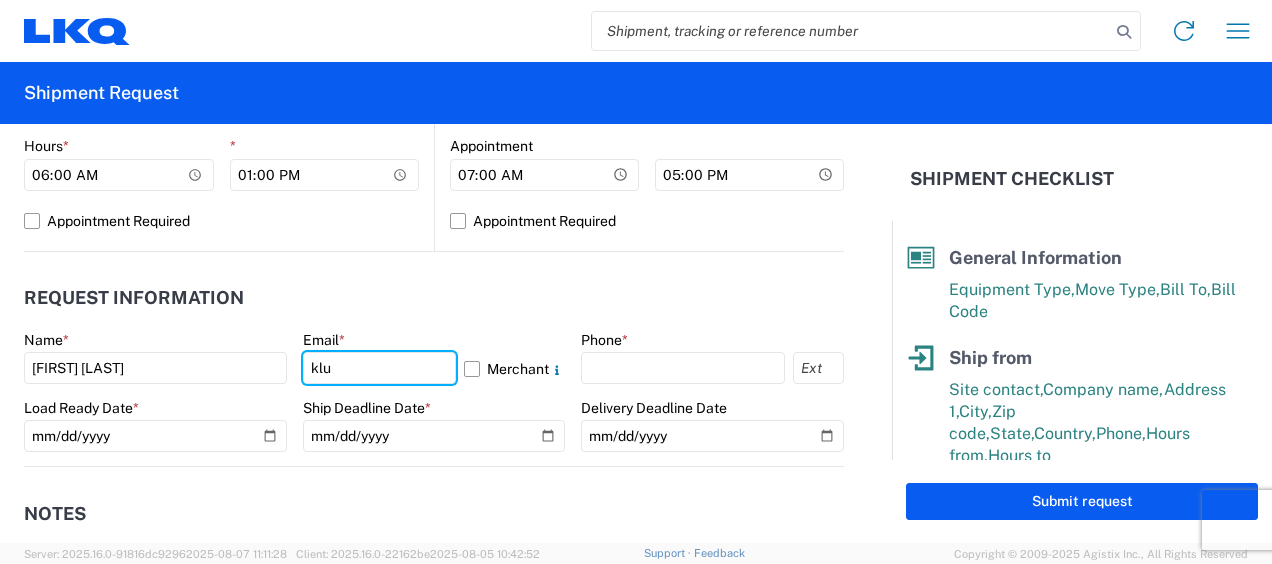 type on "[EMAIL]" 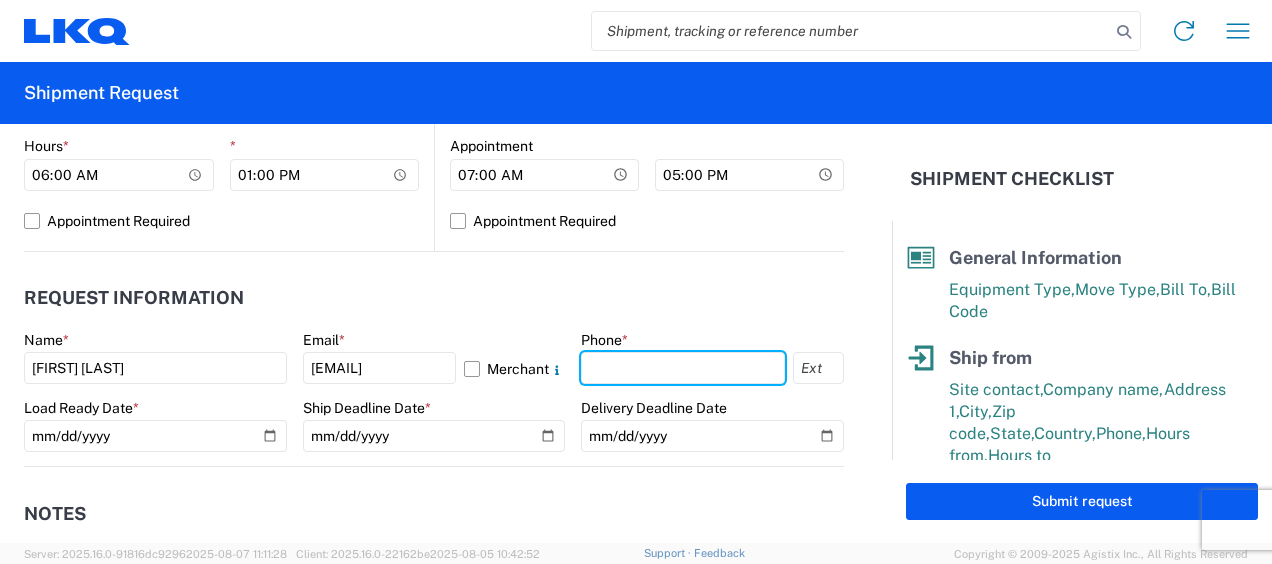 type on "[PHONE]" 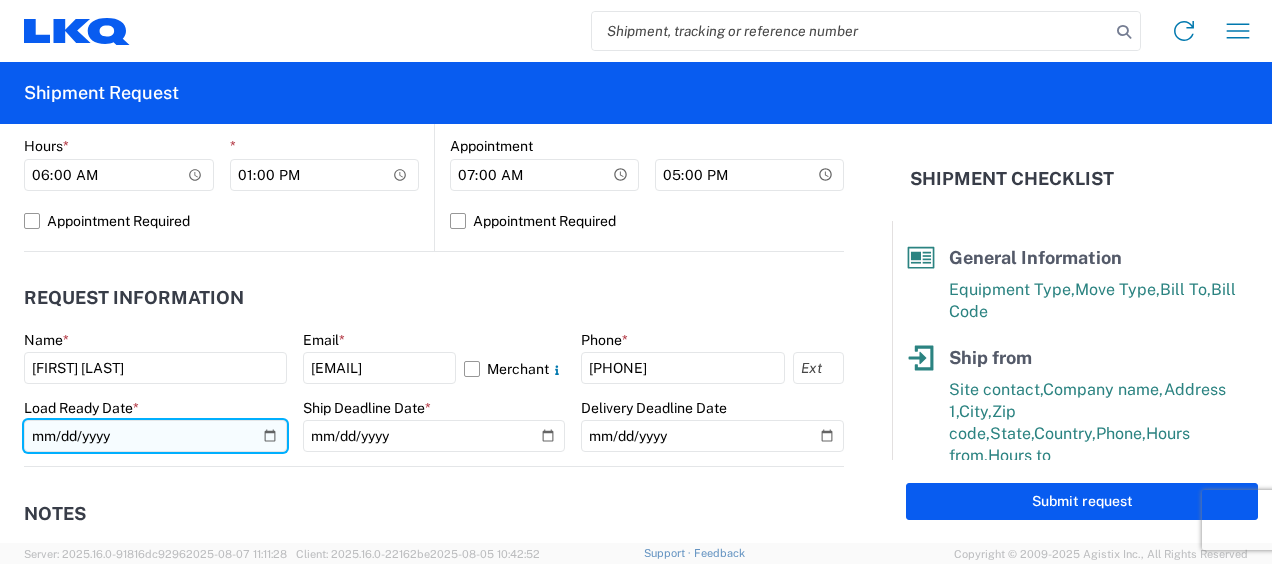 click 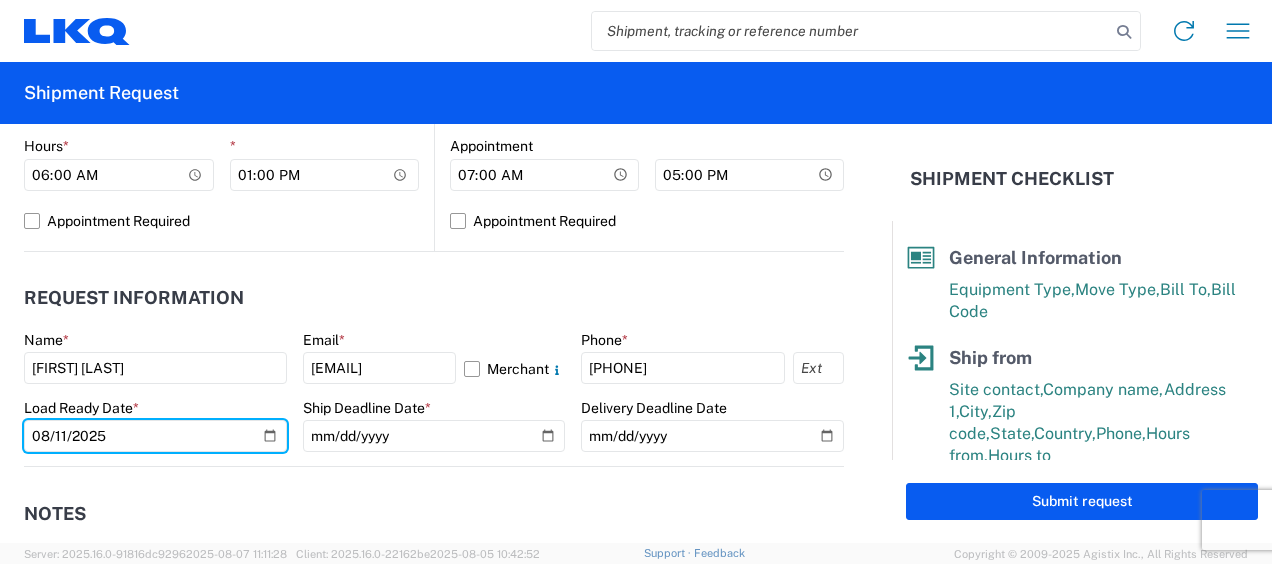 type on "2025-08-11" 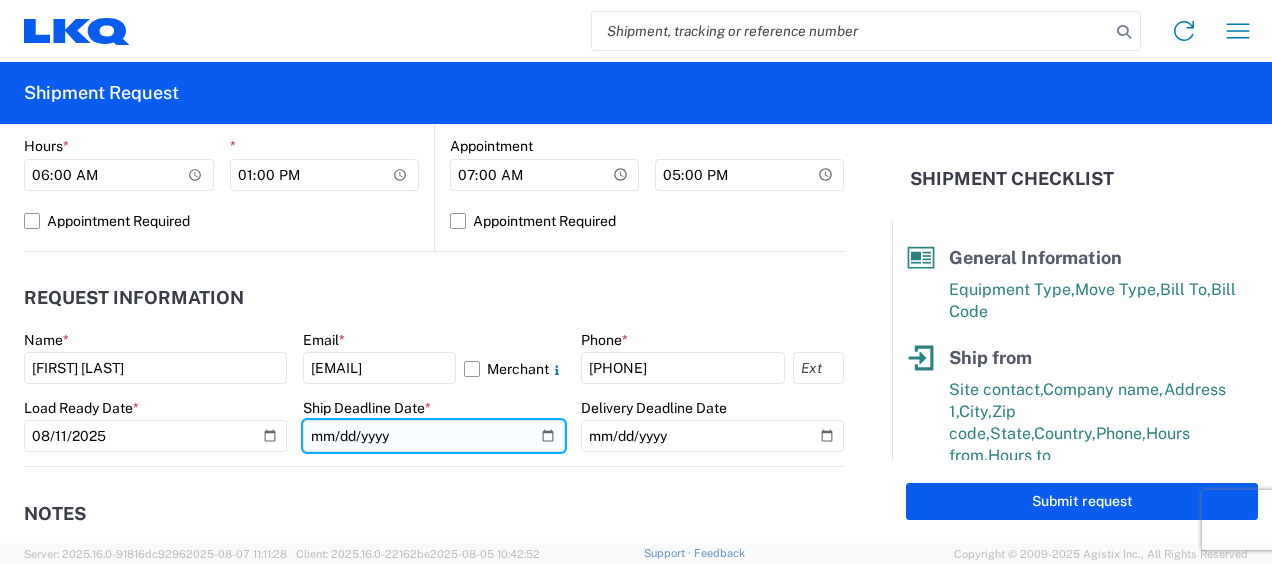 click 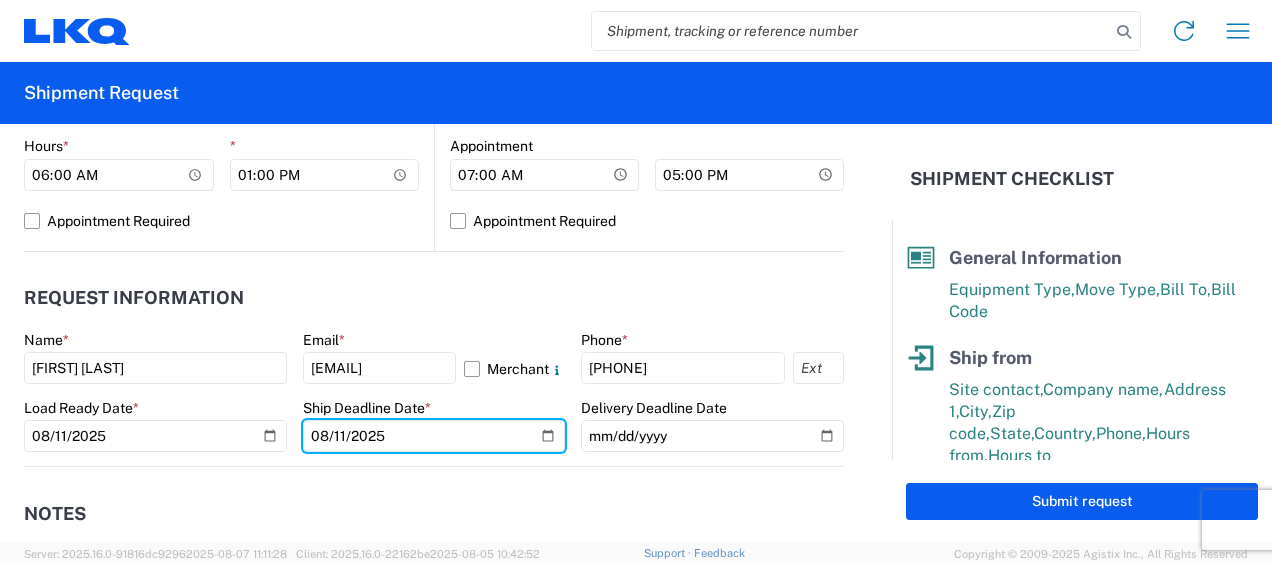 type on "2025-08-11" 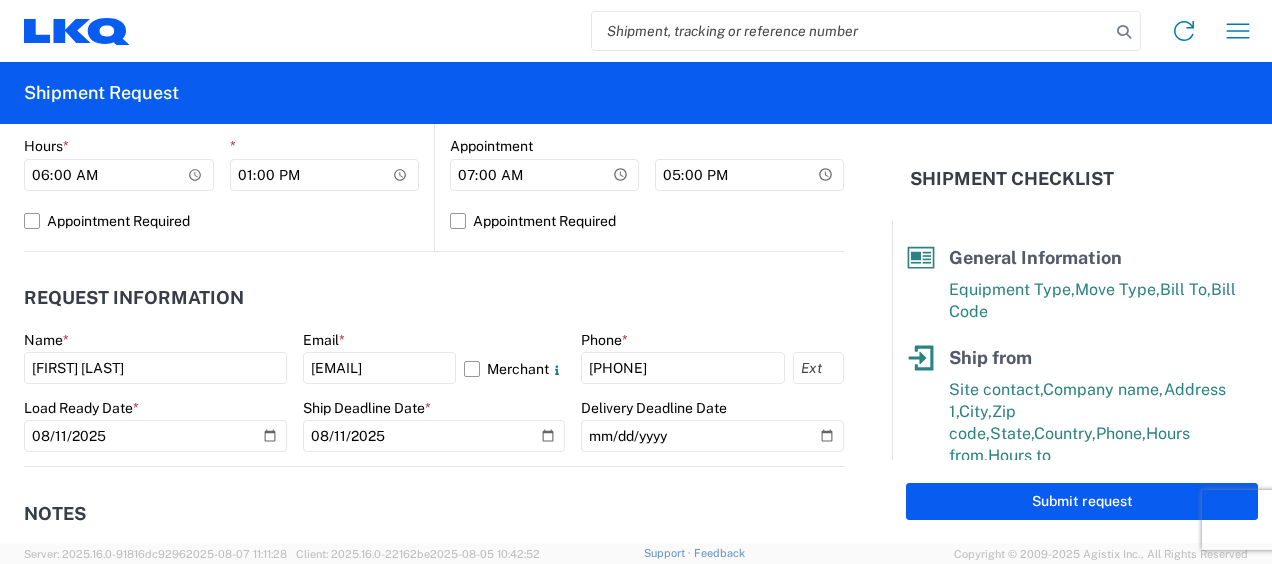 click on "Request Information" 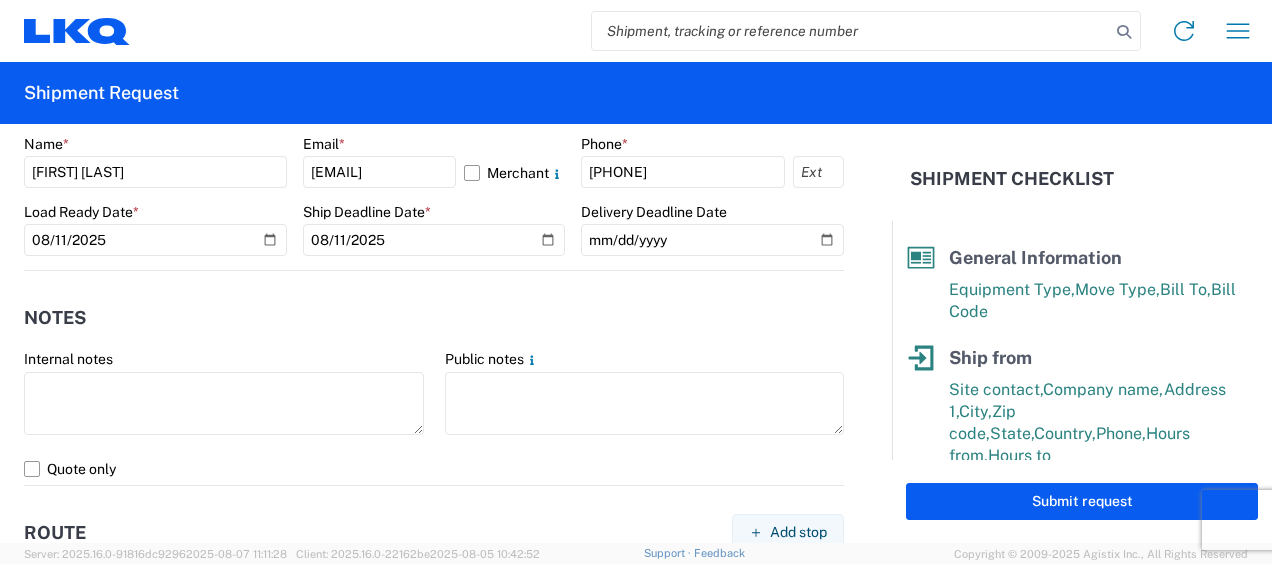 scroll, scrollTop: 1156, scrollLeft: 0, axis: vertical 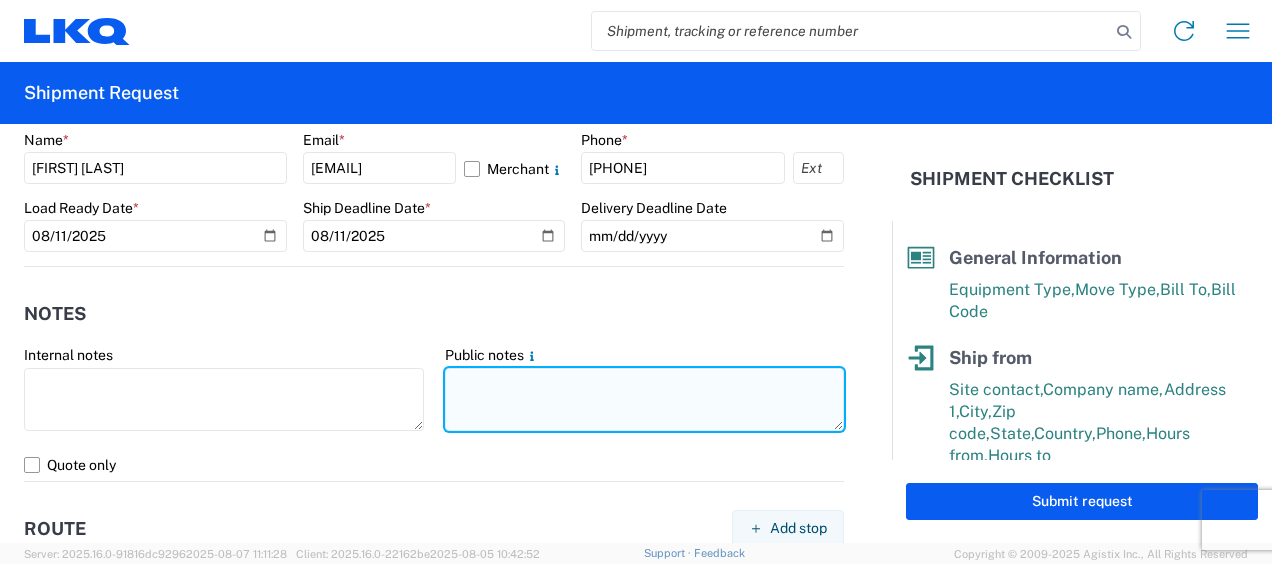 click 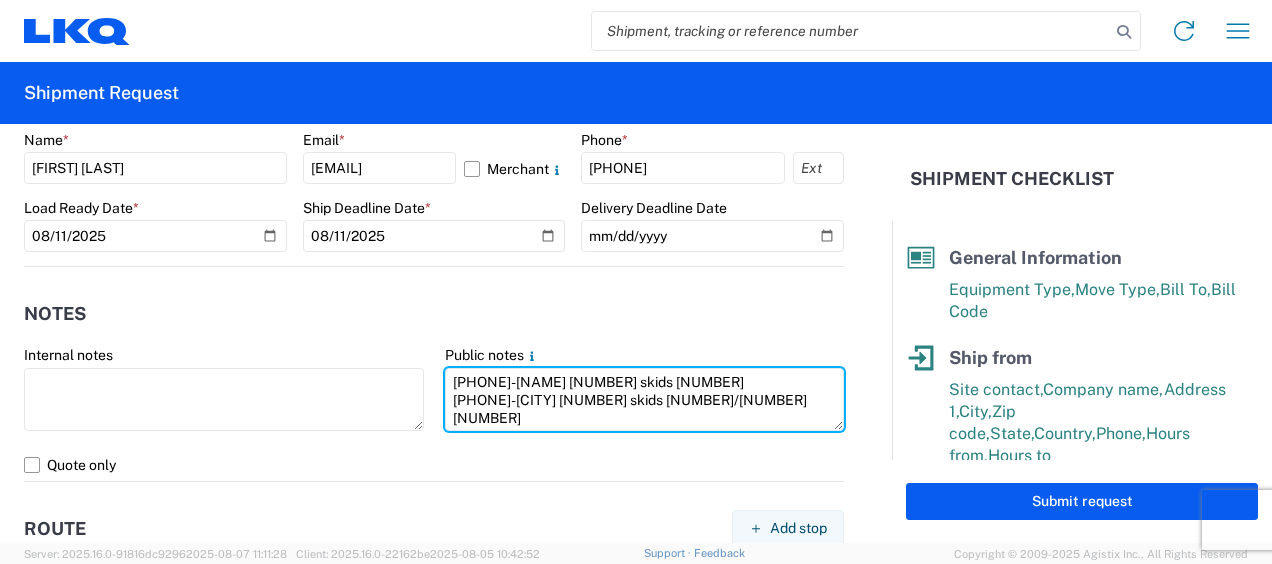 type on "[NUMBER]-[CITY] [NUMBER] skids [NUMBER]
[NUMBER]-[CITY] [NUMBER] skids [NUMBER]/[NUMBER]" 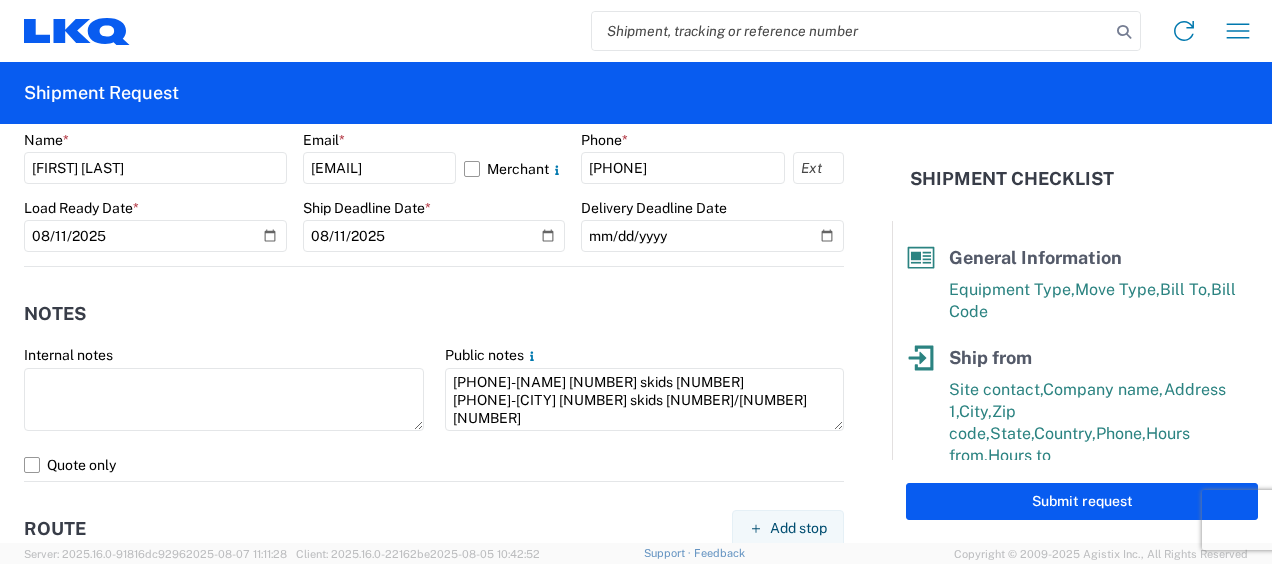 drag, startPoint x: 444, startPoint y: 310, endPoint x: 438, endPoint y: 300, distance: 11.661903 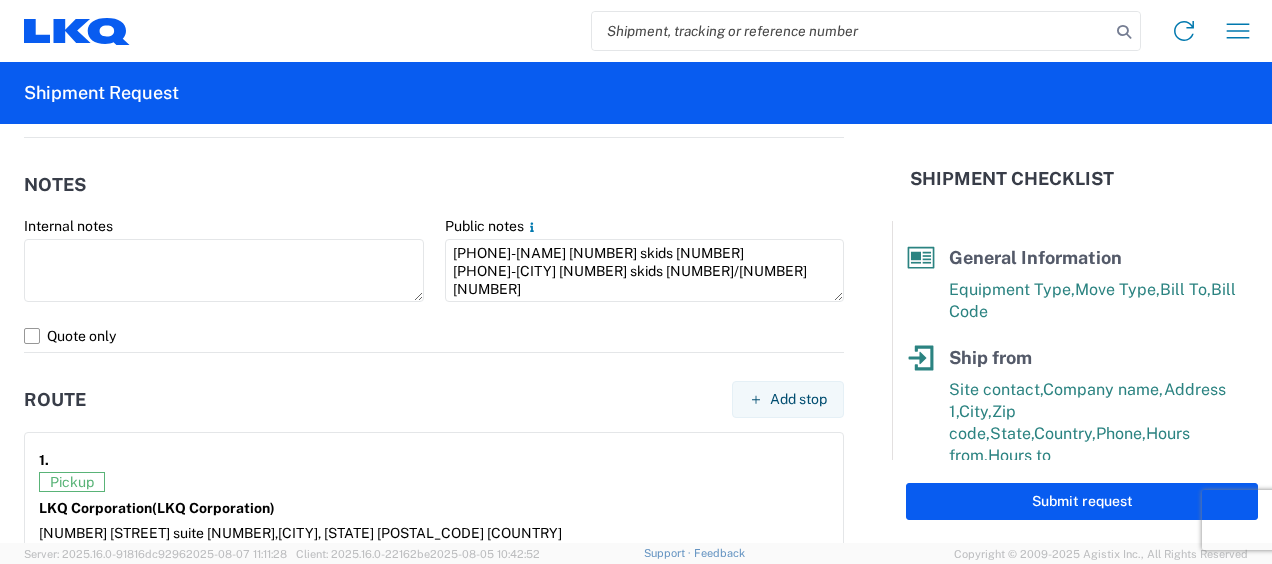 scroll, scrollTop: 1456, scrollLeft: 0, axis: vertical 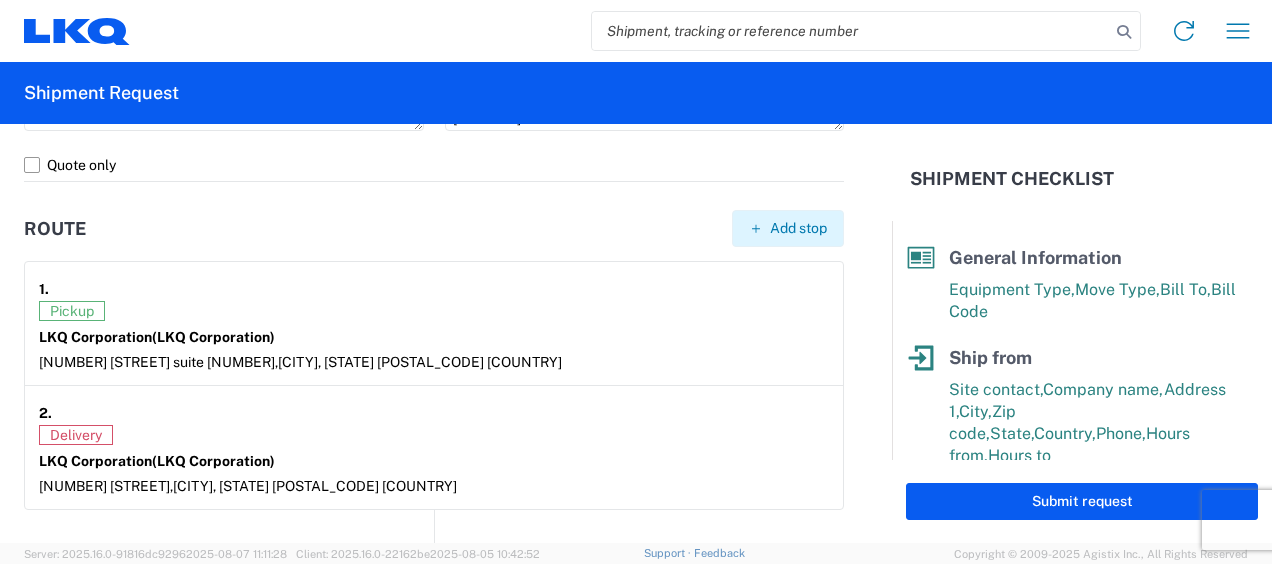 click on "Add stop" 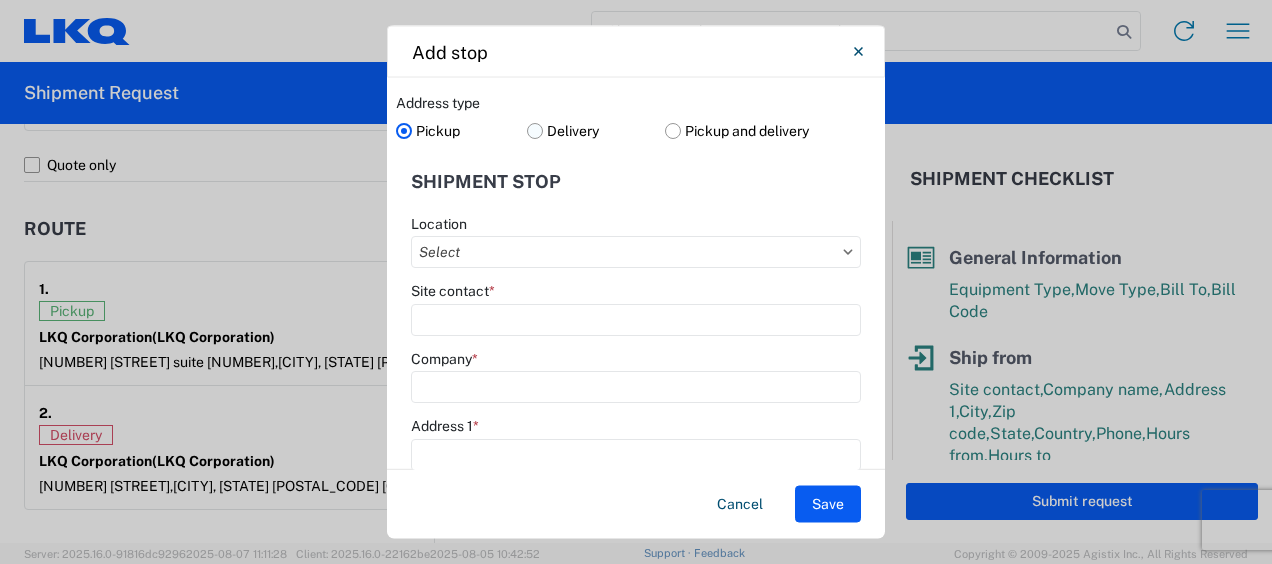 click on "Delivery" 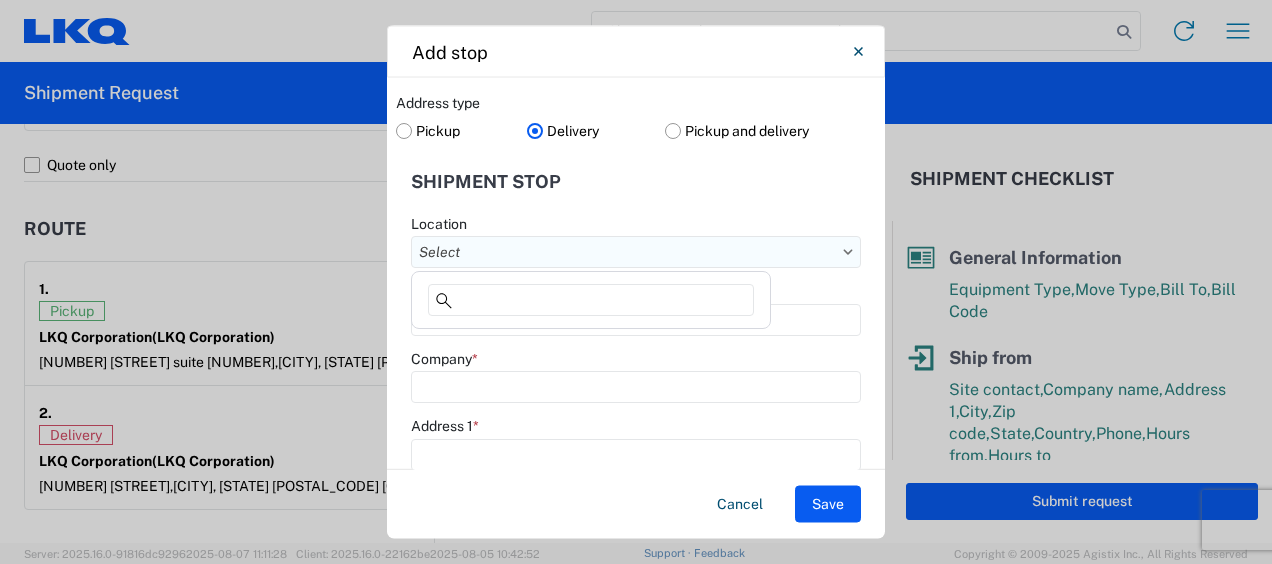 click on "Location" at bounding box center (636, 252) 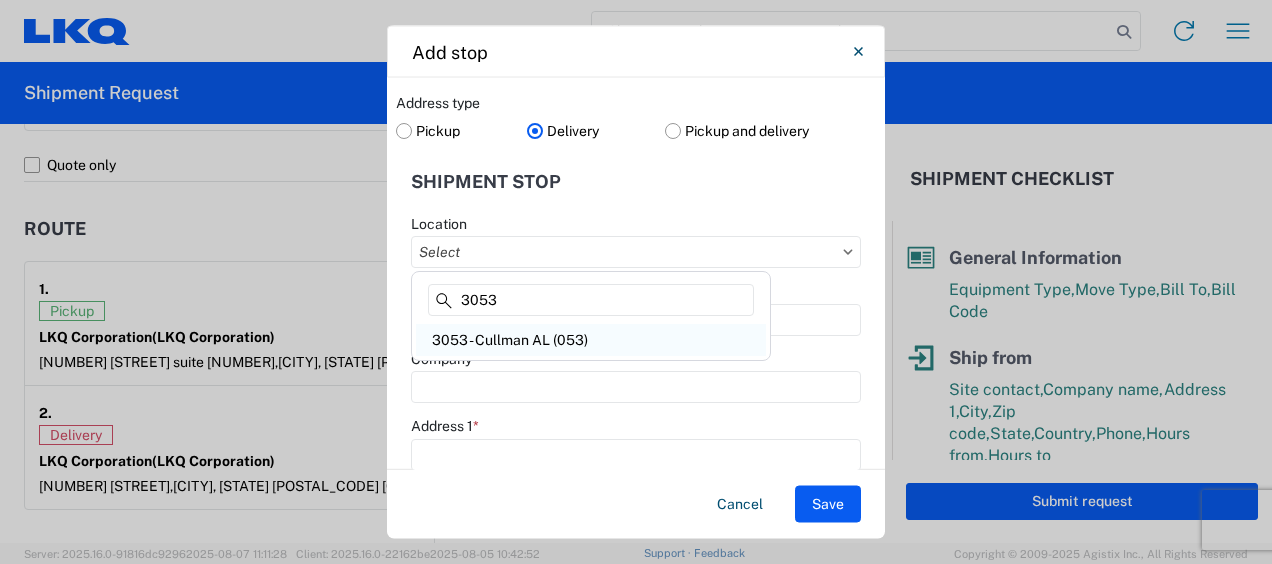 type on "3053" 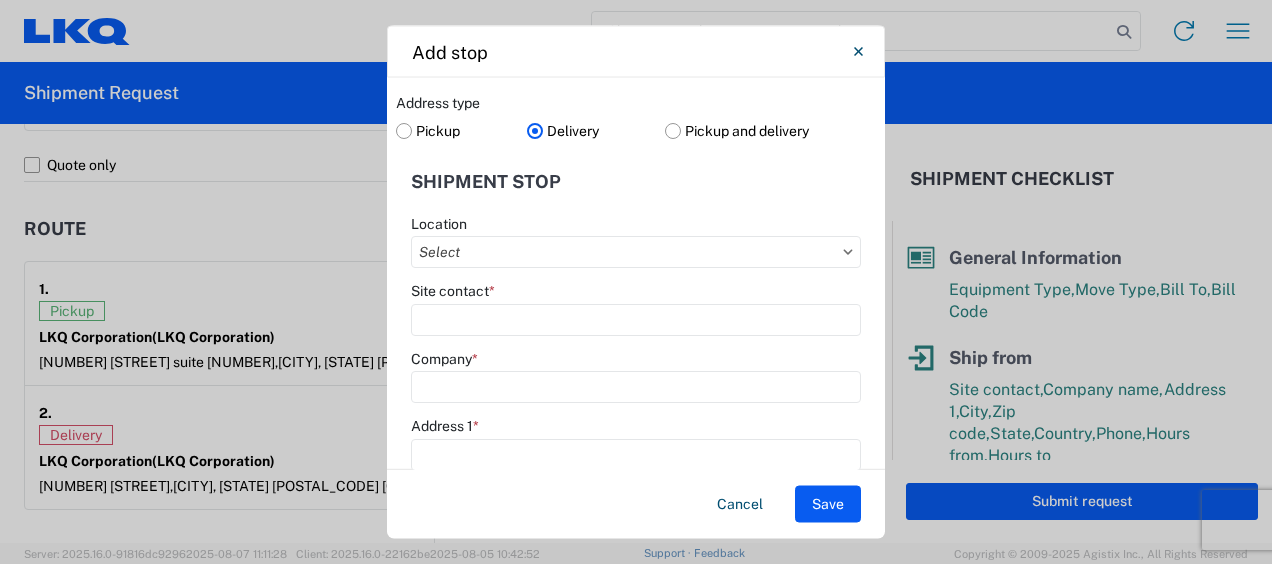 type on "3053 - Cullman AL (053)" 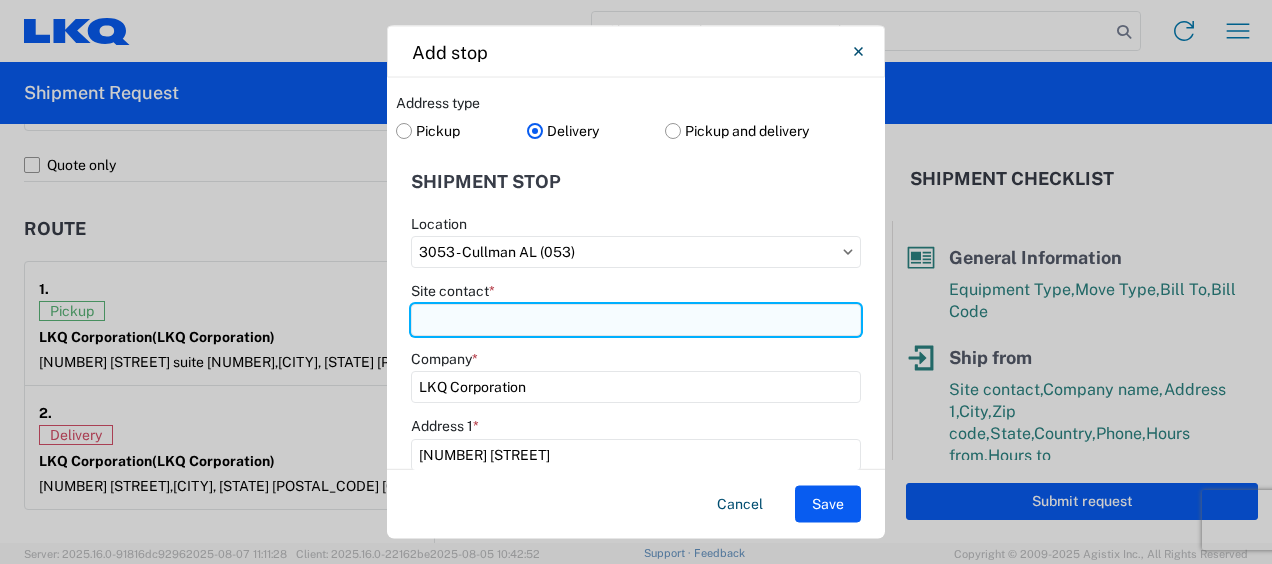 drag, startPoint x: 452, startPoint y: 319, endPoint x: 469, endPoint y: 326, distance: 18.384777 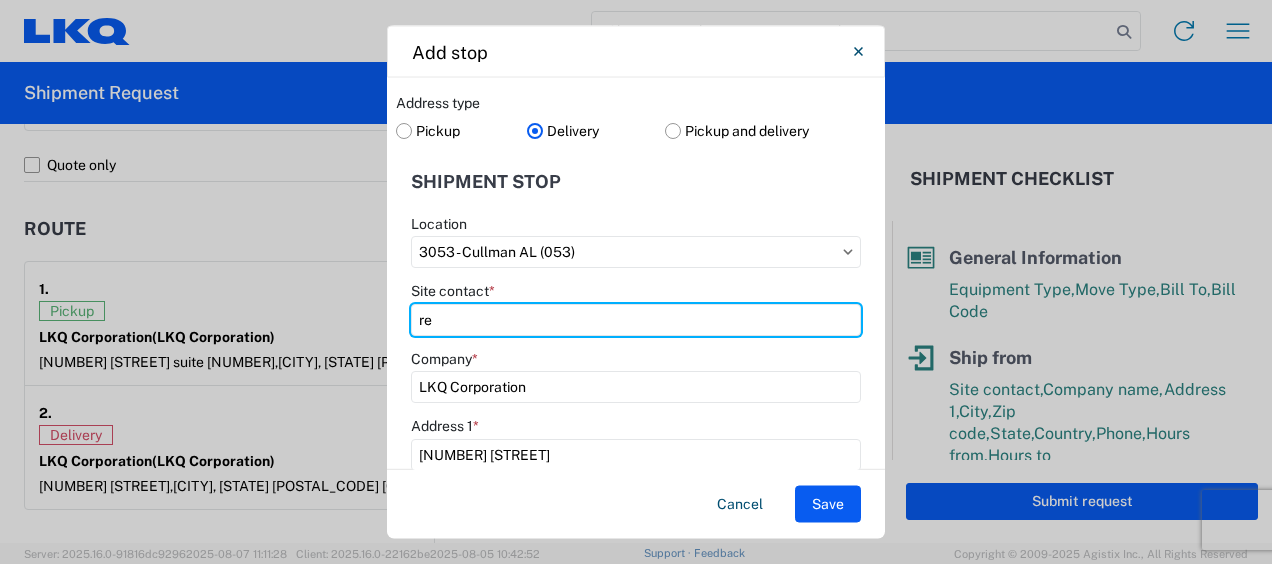 type on "r" 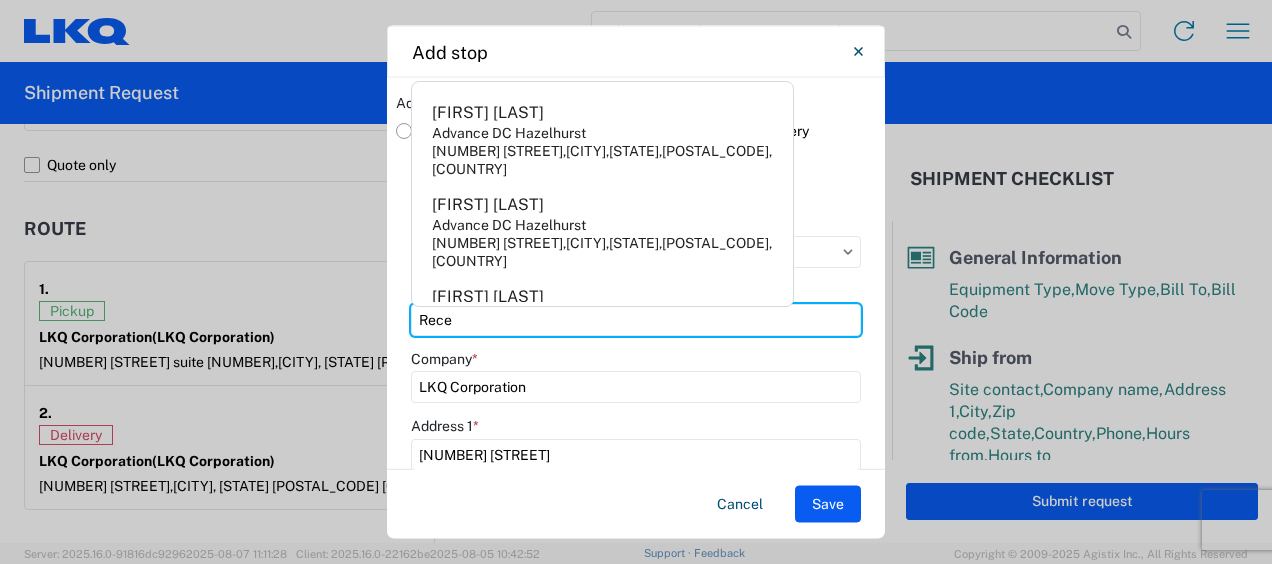 type on "Receiving" 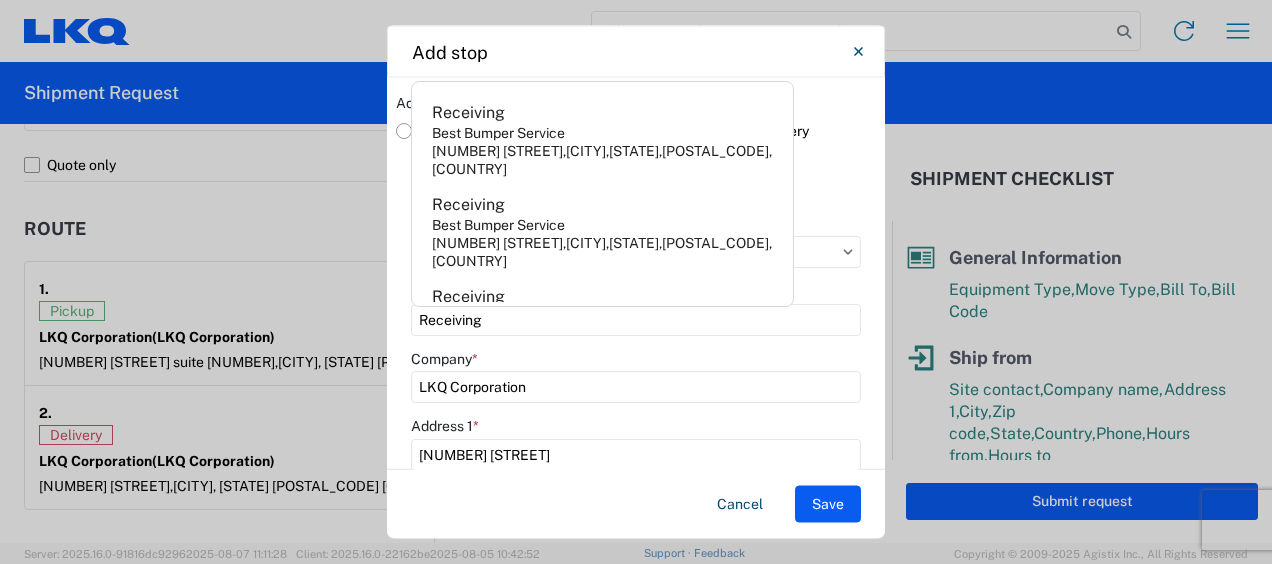 click on "Company  *" 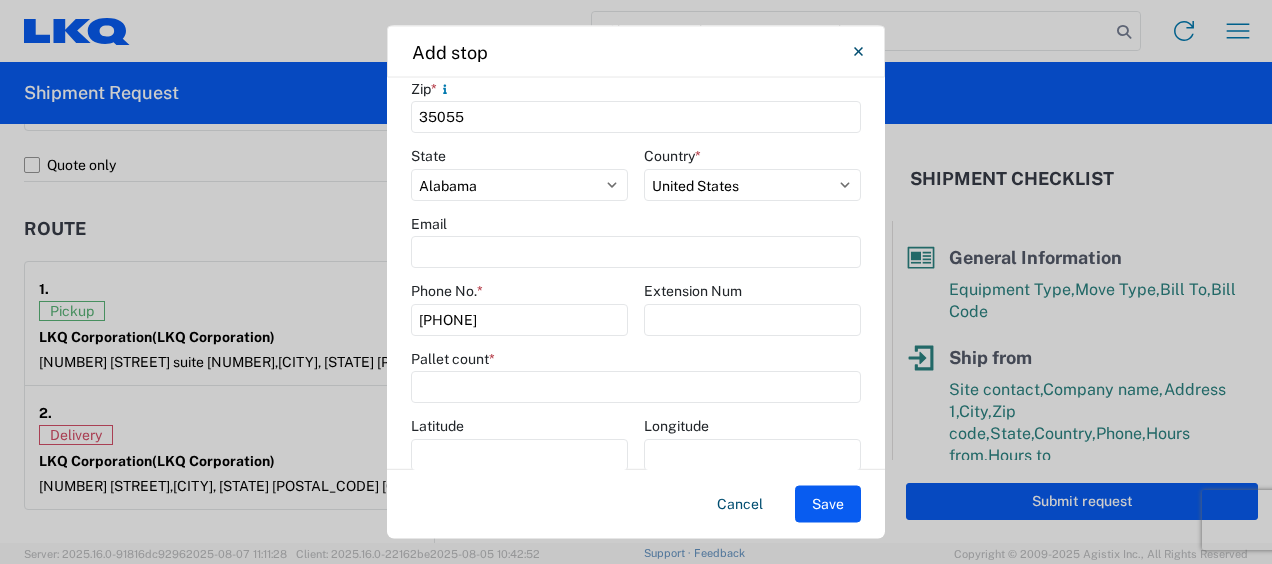 scroll, scrollTop: 569, scrollLeft: 0, axis: vertical 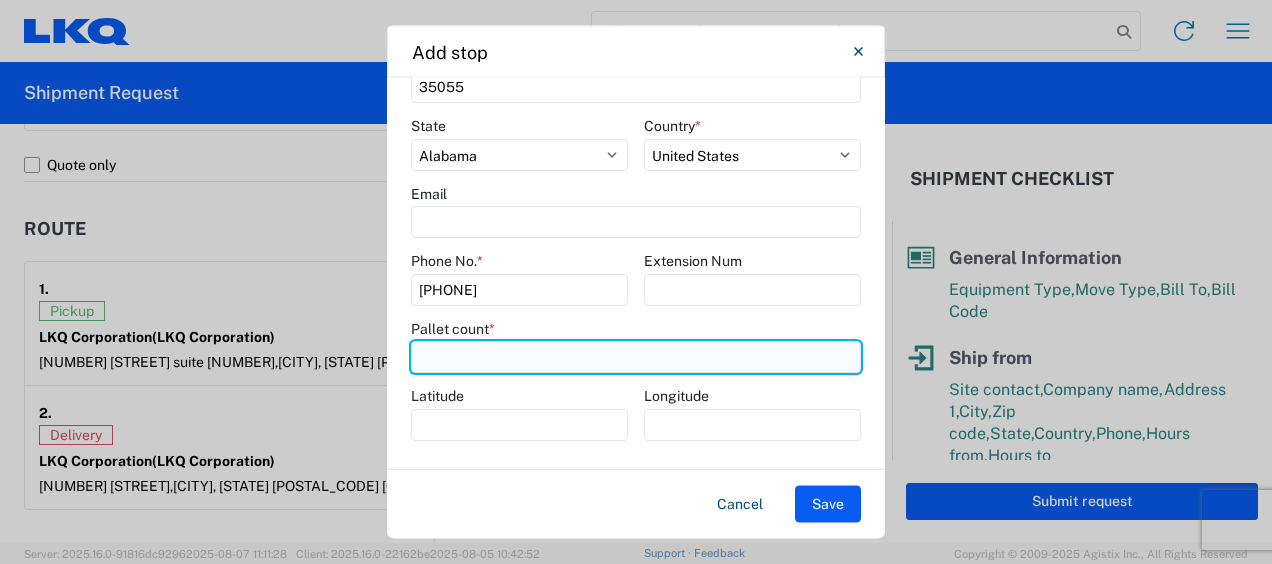 click 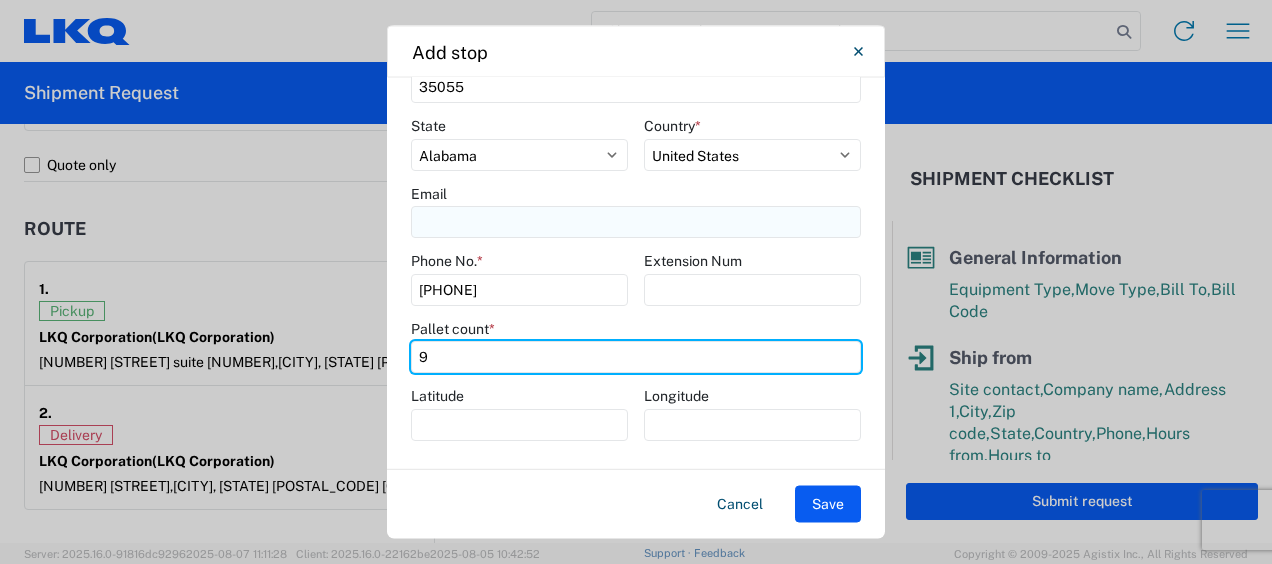 type on "9" 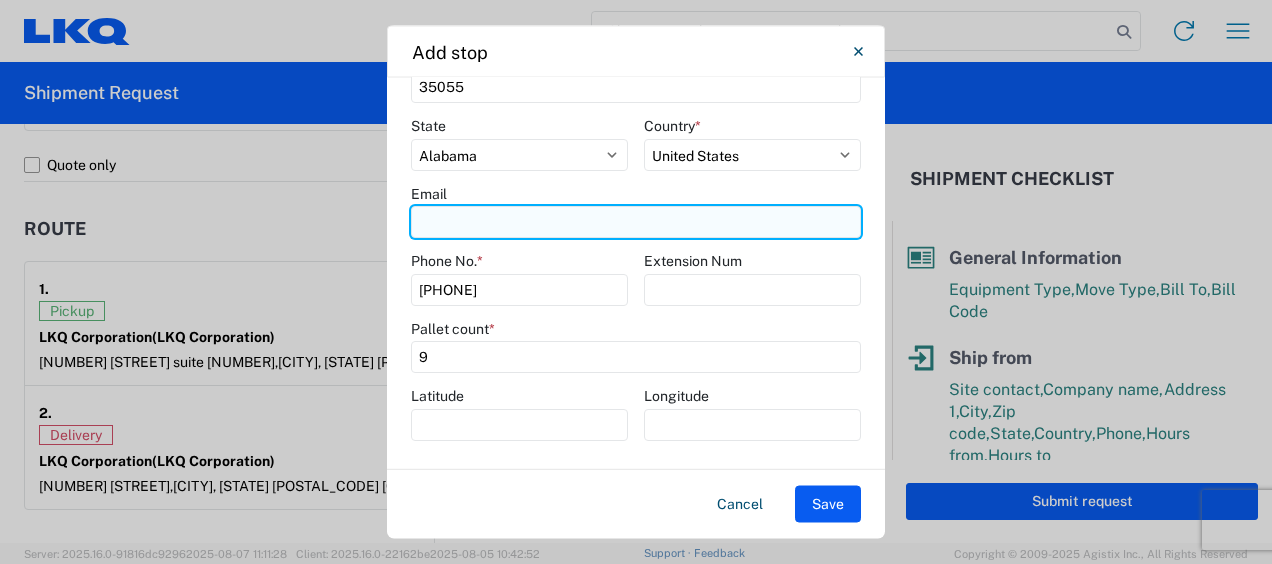 click on "Email" at bounding box center [636, 223] 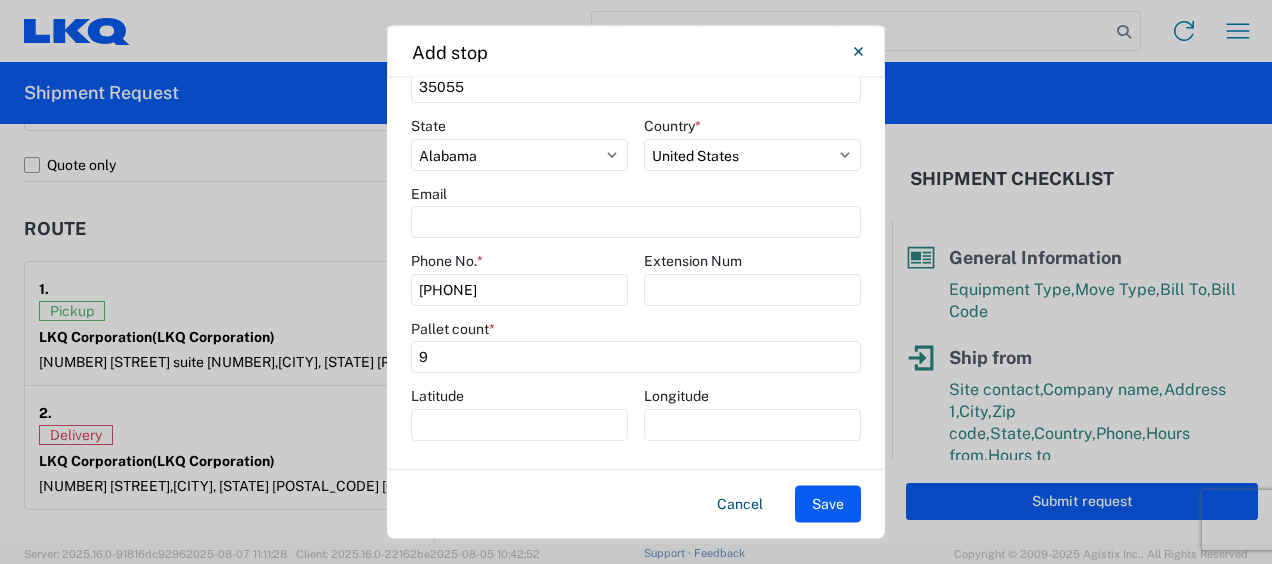 click on "Location  3053 - Cullman AL (053)  Site contact  * Receiving  Company  * LKQ Corporation  Address 1  * 215 County Road 490  Address 2   City  * Cullman  Zip  *
35055  State  Select Alabama Alaska Arizona Arkansas Armed Forces Americas Armed Forces Europe Armed Forces Pacific California Colorado Connecticut Delaware District of Columbia Florida Georgia Hawaii Idaho Illinois Indiana Iowa Kansas Kentucky Louisiana Maine Maryland Massachusetts Michigan Minnesota Mississippi Missouri Montana Nebraska Nevada New Hampshire New Jersey New Mexico New York North Carolina North Dakota Ohio Oklahoma Oregon Palau Pennsylvania Puerto Rico Rhode Island South Carolina South Dakota Tennessee Texas Utah Vermont Virginia Washington West Virginia Wisconsin Wyoming  Country  * Select Afghanistan Åland Islands Albania Algeria American Samoa Andorra Angola Anguilla Antarctica Antigua & Barbuda Argentina Armenia Aruba Australia Austria Azerbaijan Bahamas Bahrain Bangladesh Barbados Belarus Belgium Belize Benin Bermuda Bhutan" 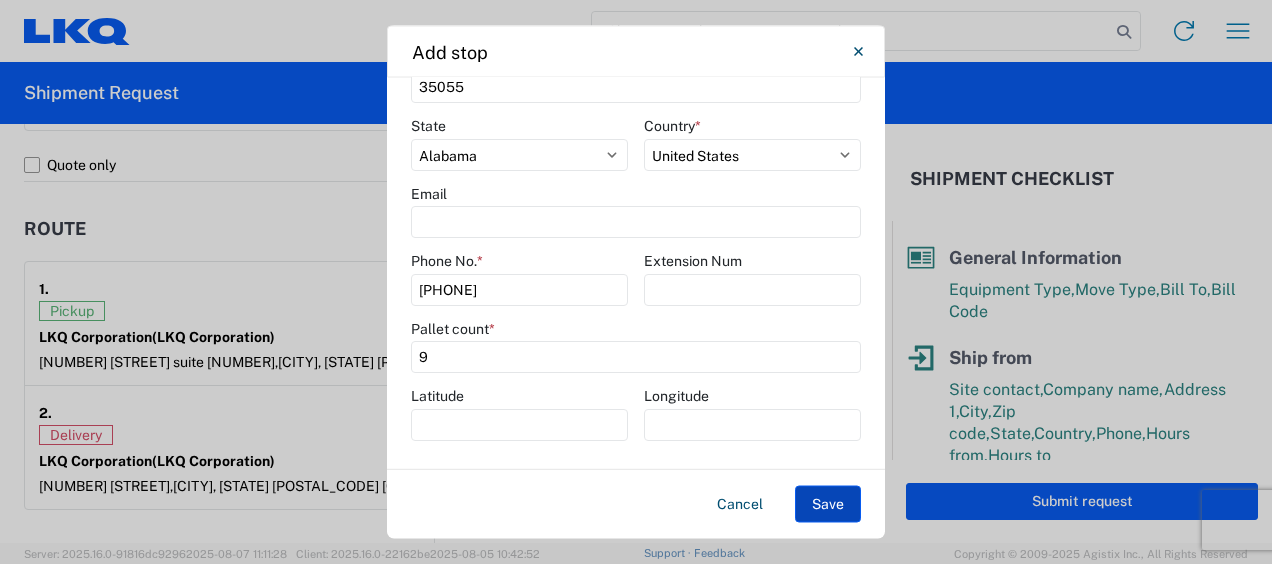 click on "Save" 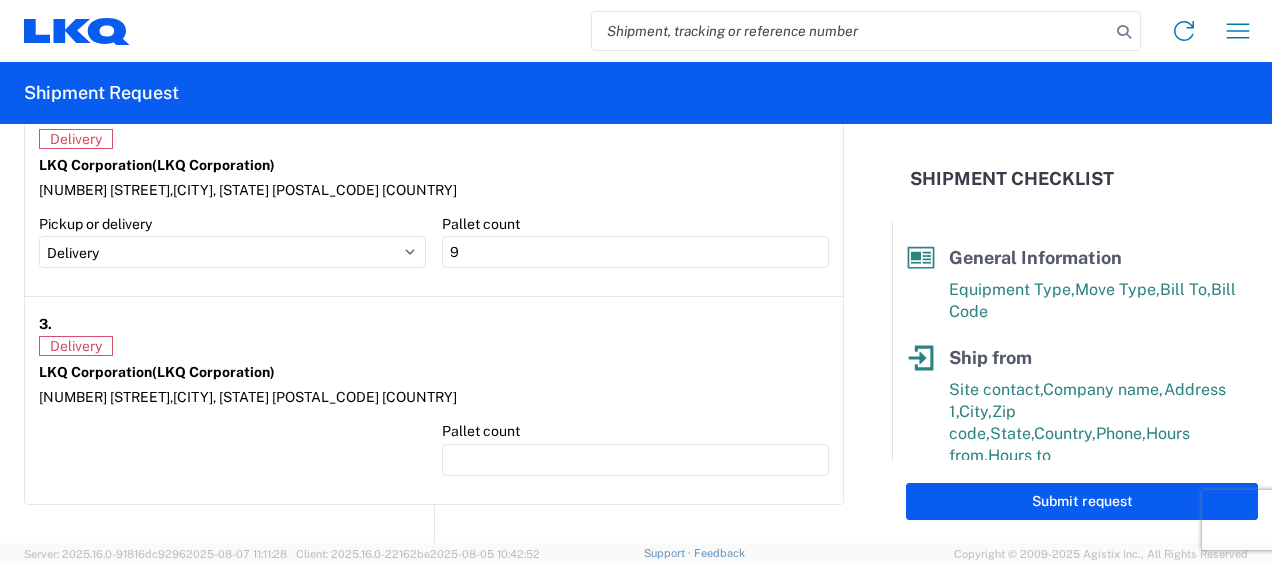 scroll, scrollTop: 1856, scrollLeft: 0, axis: vertical 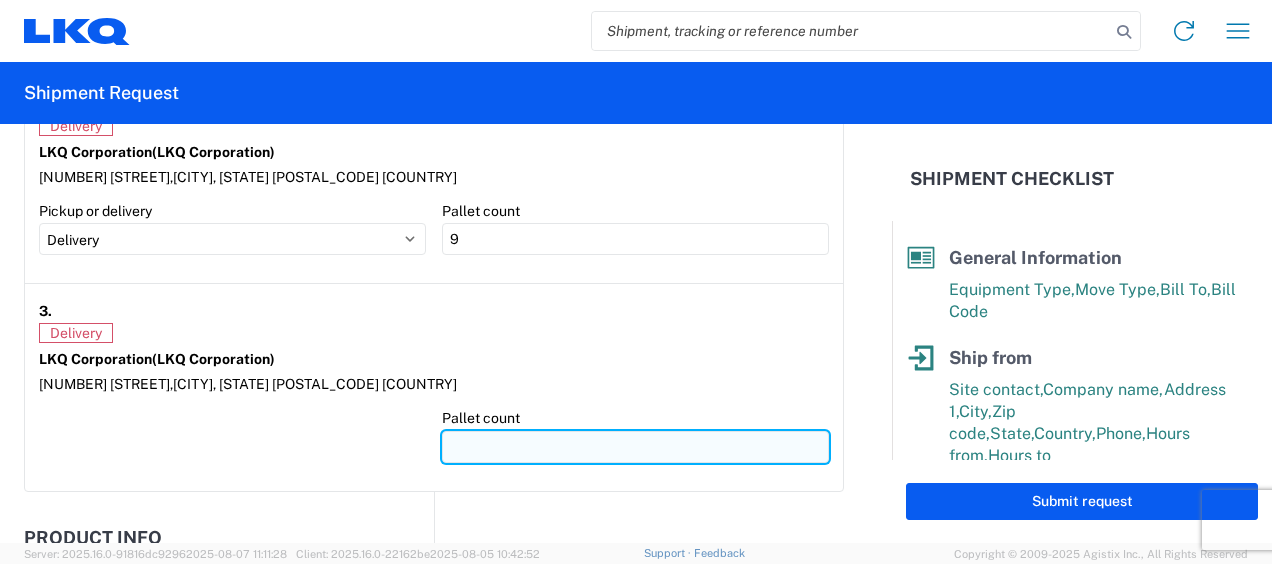 click 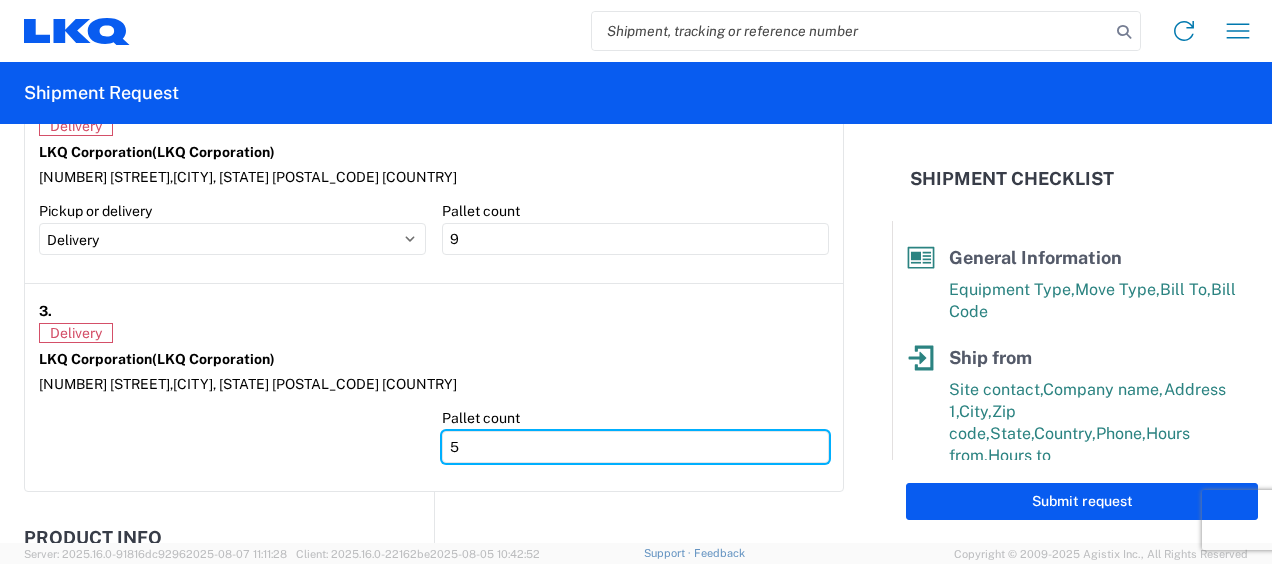 type on "5" 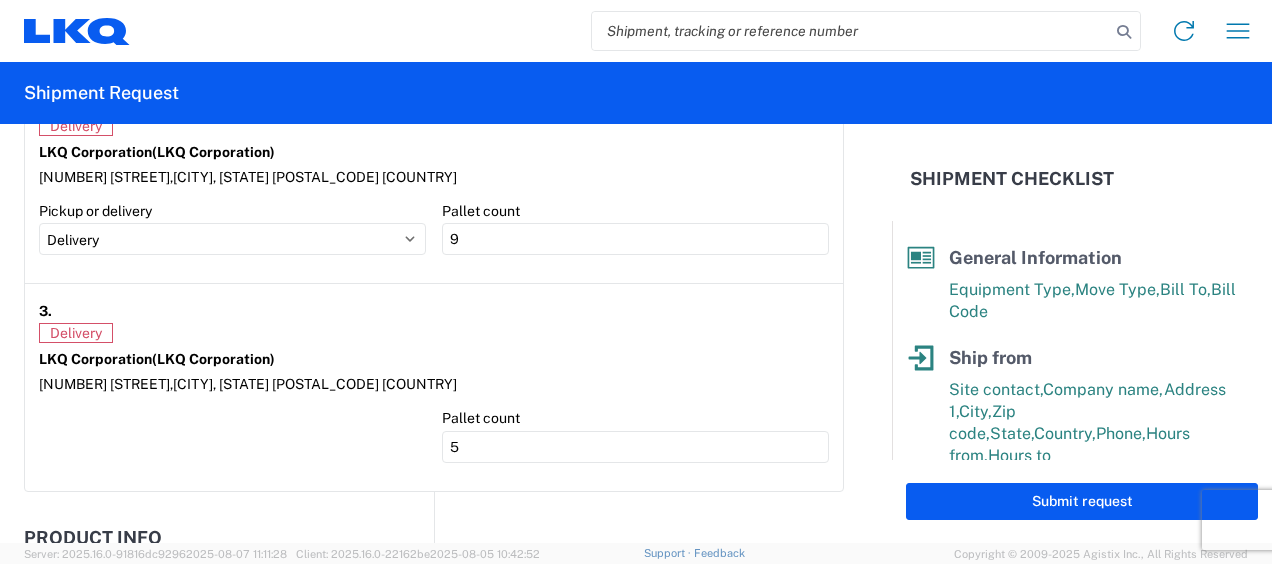 click on "LKQ Corporation  (LKQ Corporation)" 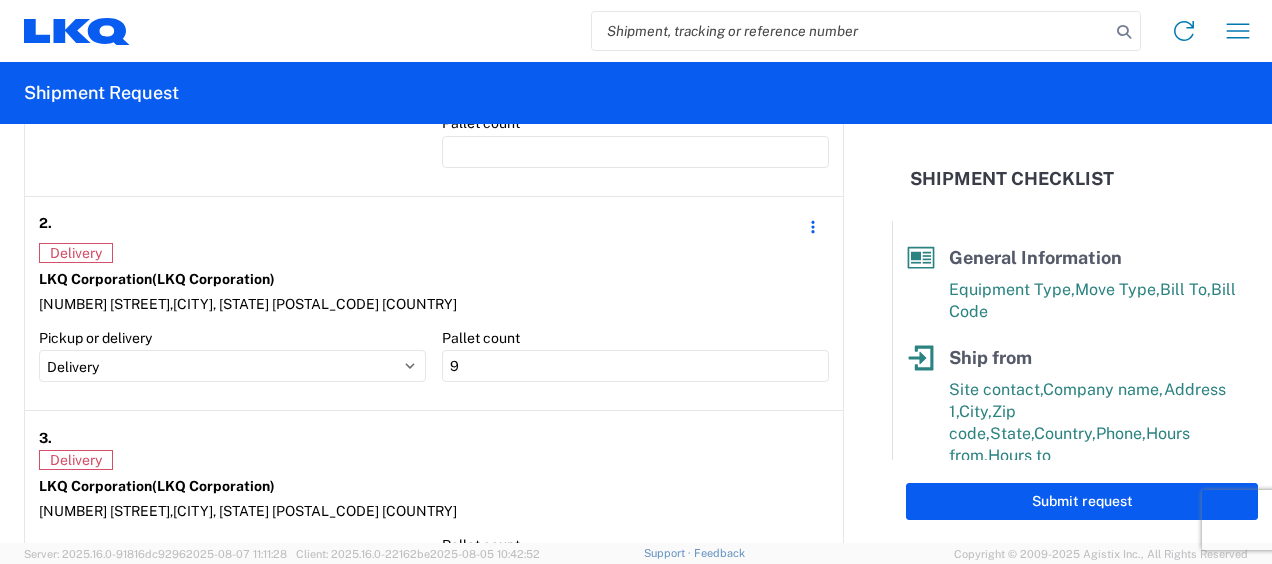 scroll, scrollTop: 1656, scrollLeft: 0, axis: vertical 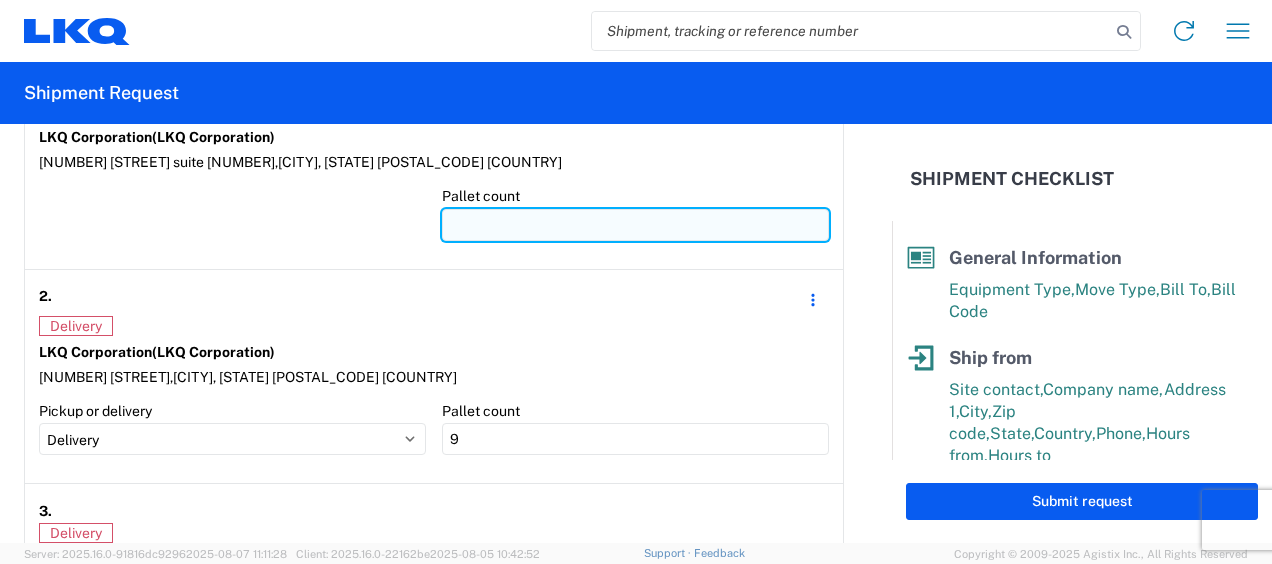 click 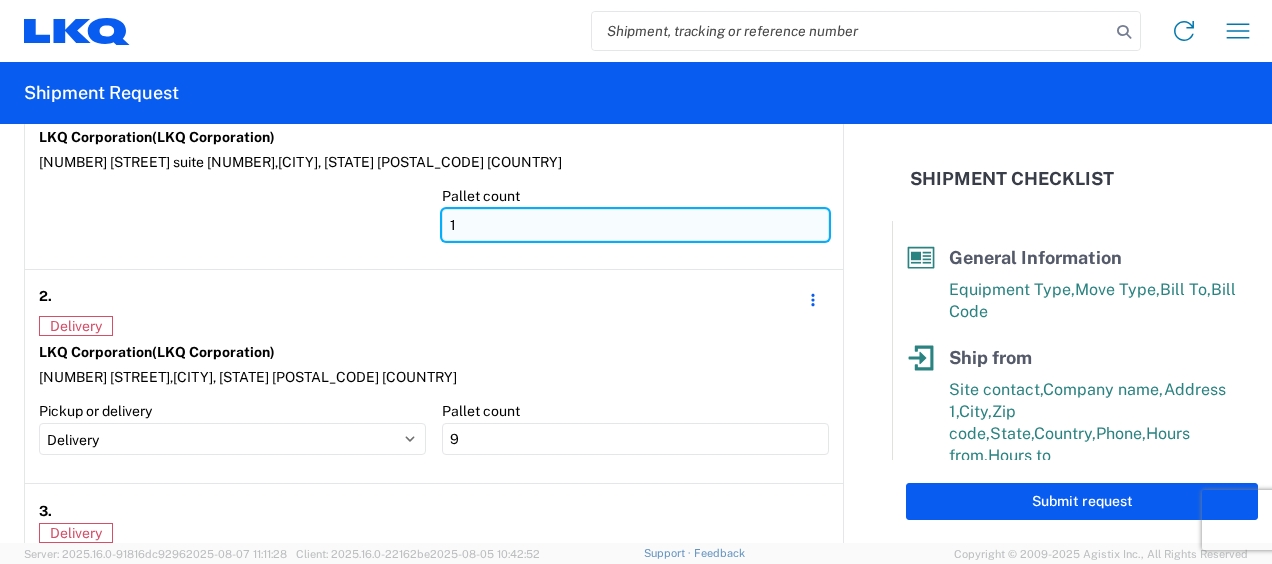 type on "14" 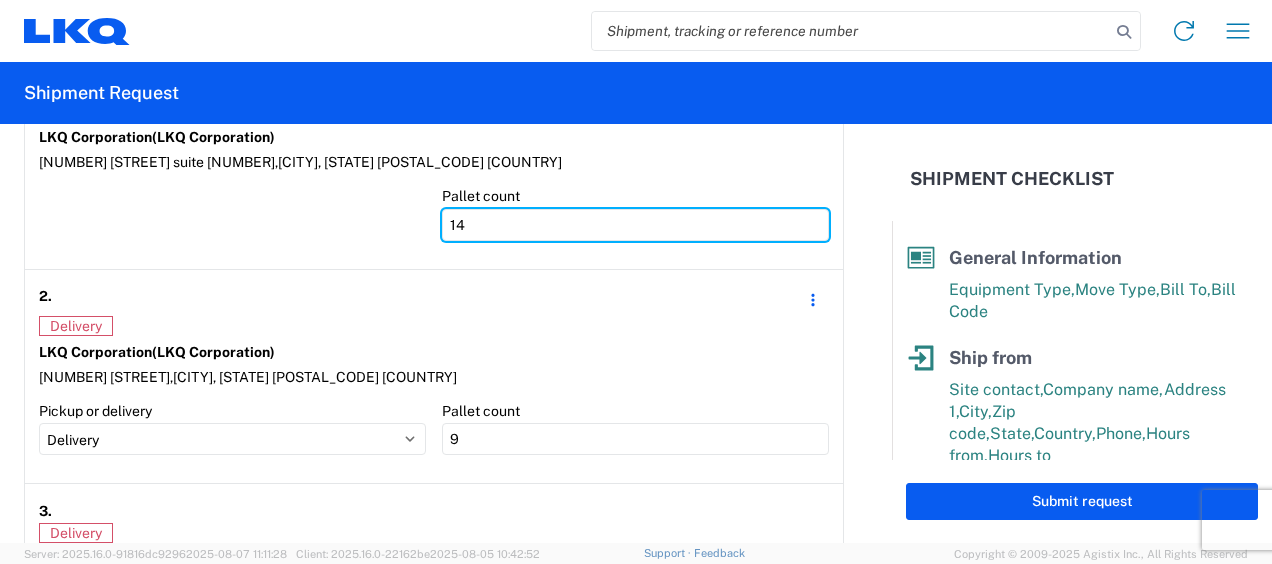 type on "14" 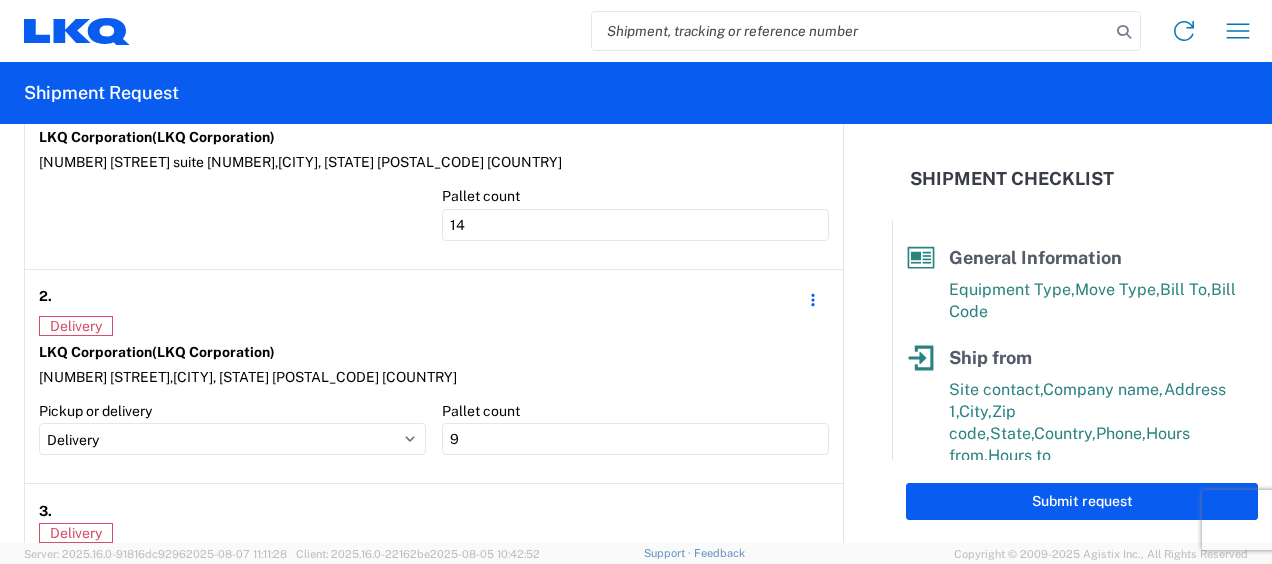 click 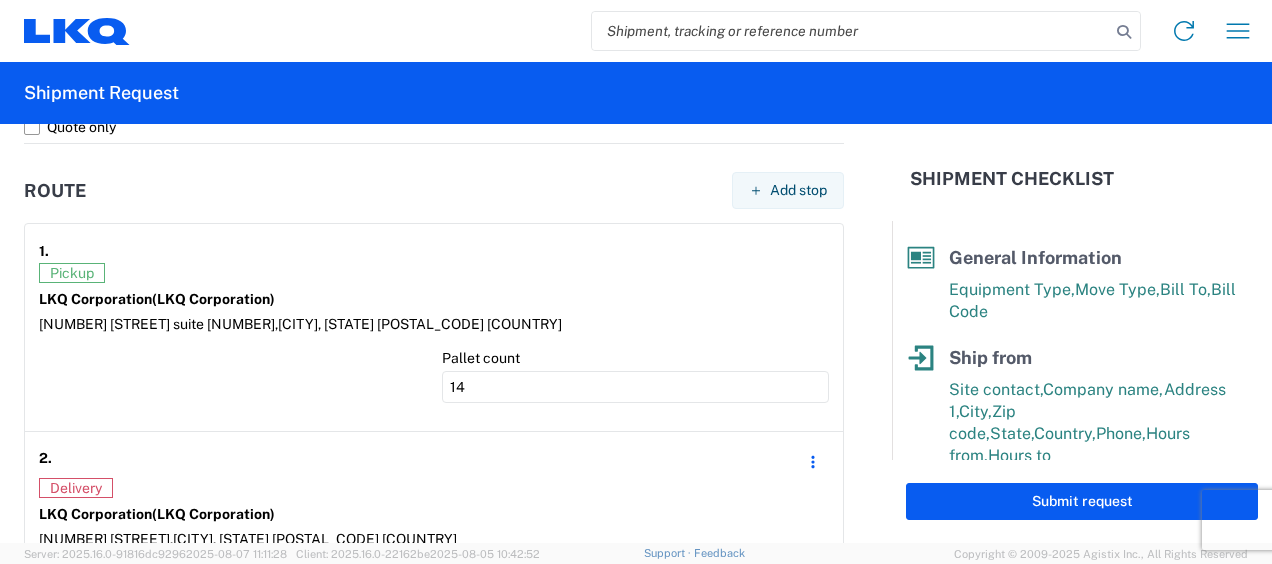 scroll, scrollTop: 1256, scrollLeft: 0, axis: vertical 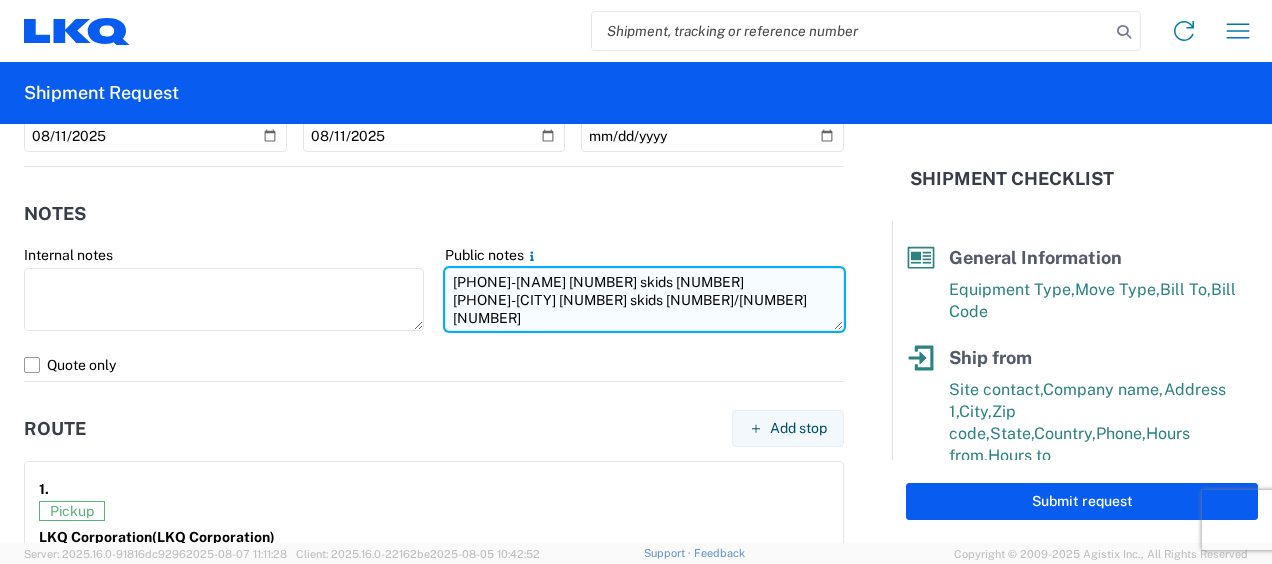 drag, startPoint x: 438, startPoint y: 285, endPoint x: 686, endPoint y: 306, distance: 248.88753 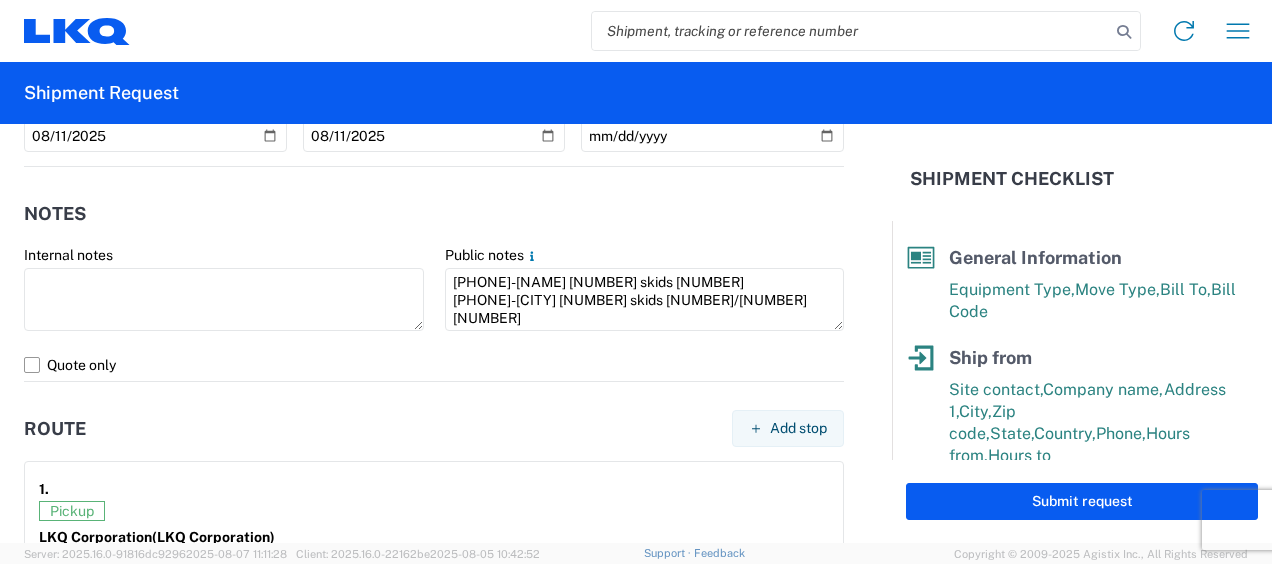 click on "Notes   Internal notes   Public notes
084-Macon 5 skids 11407545
053-Cullman 9 skids 11406474/7533  Quote only" 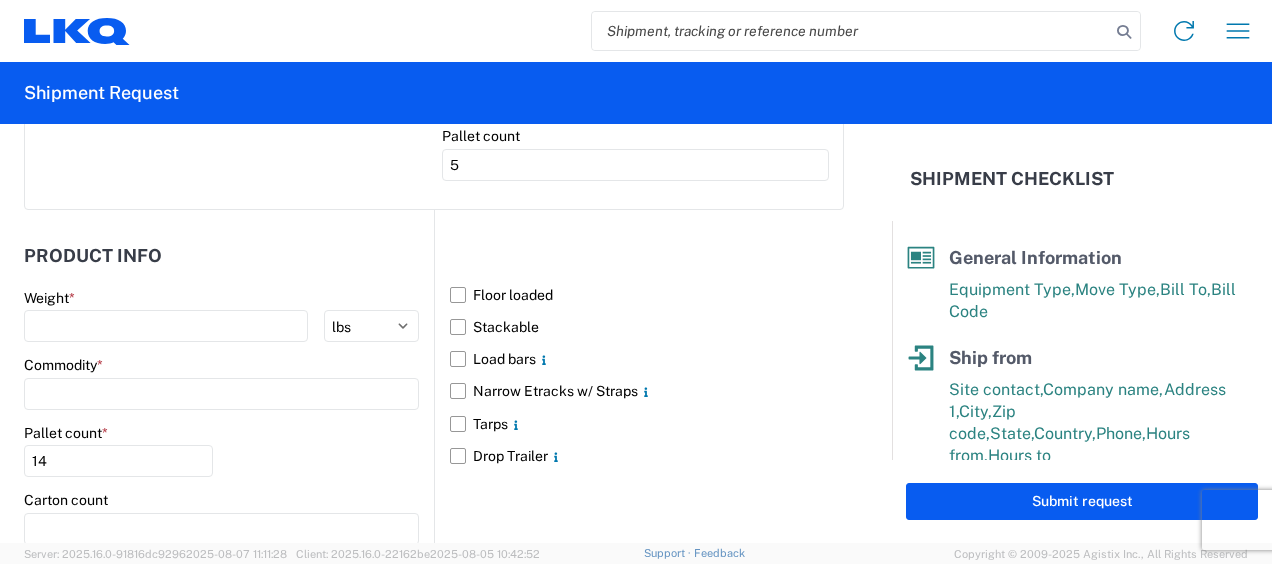 scroll, scrollTop: 2156, scrollLeft: 0, axis: vertical 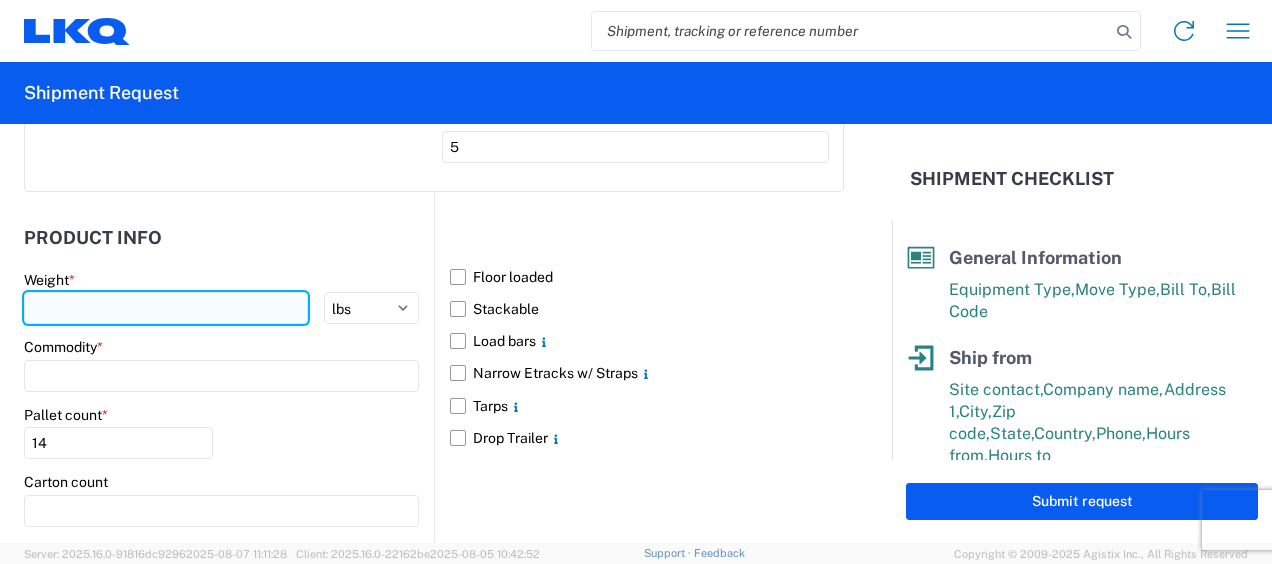 click 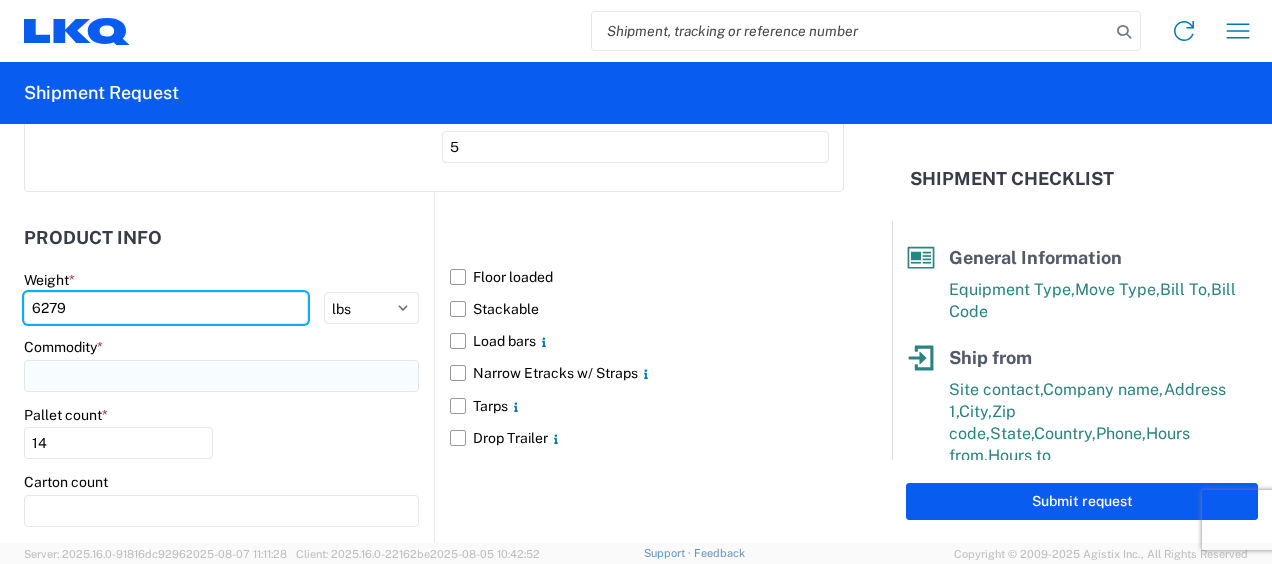 type on "6279" 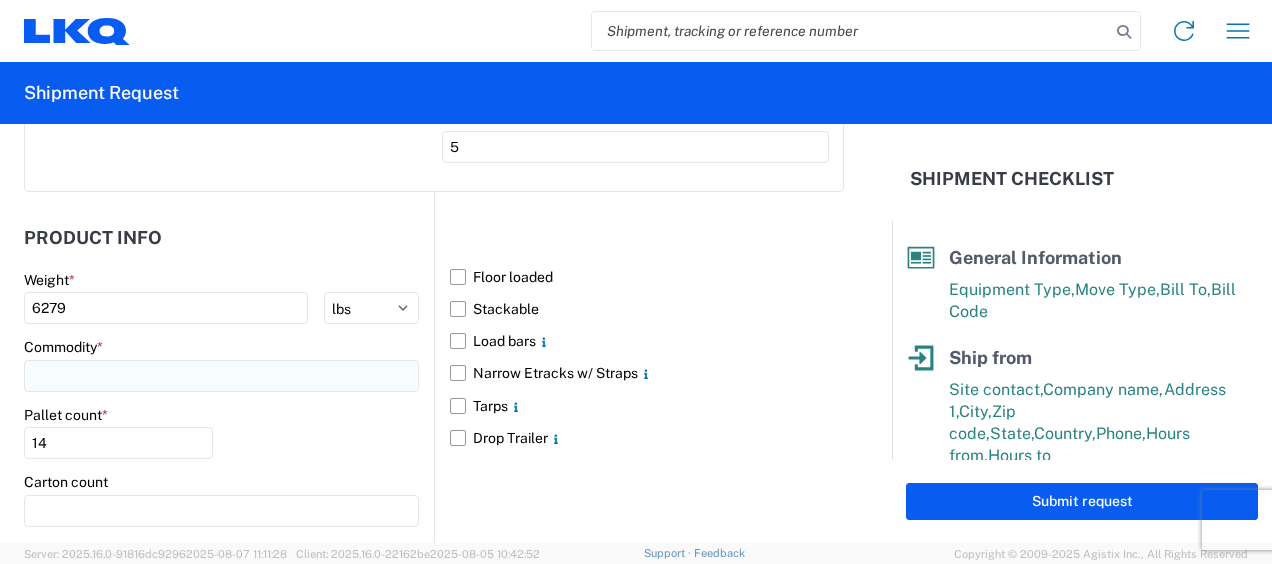 click 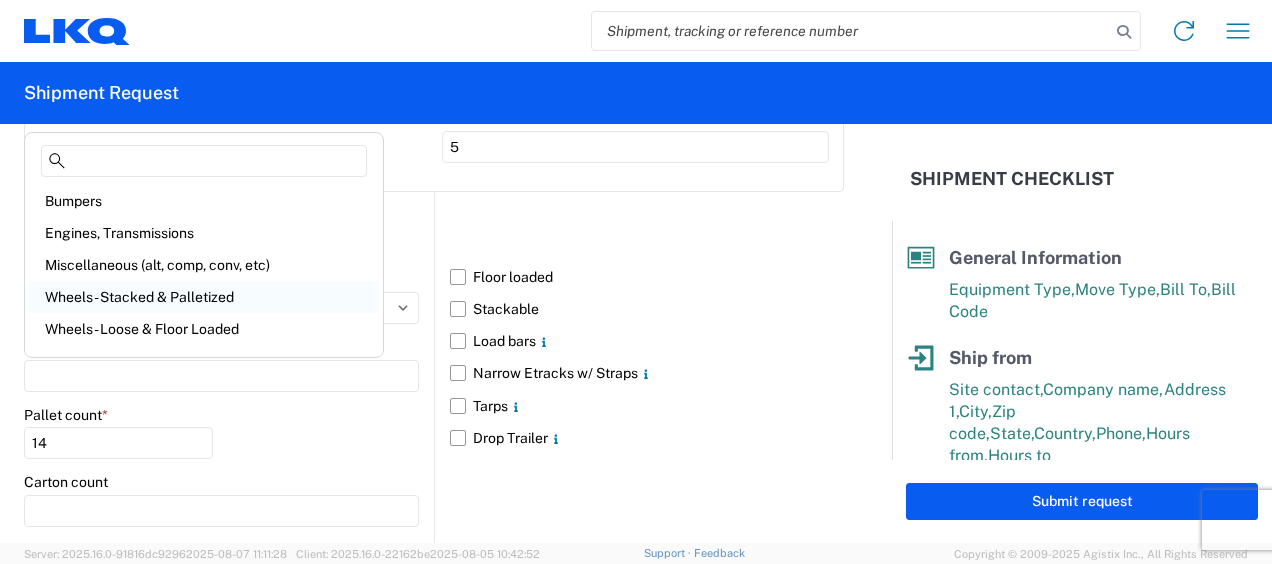 scroll, scrollTop: 200, scrollLeft: 0, axis: vertical 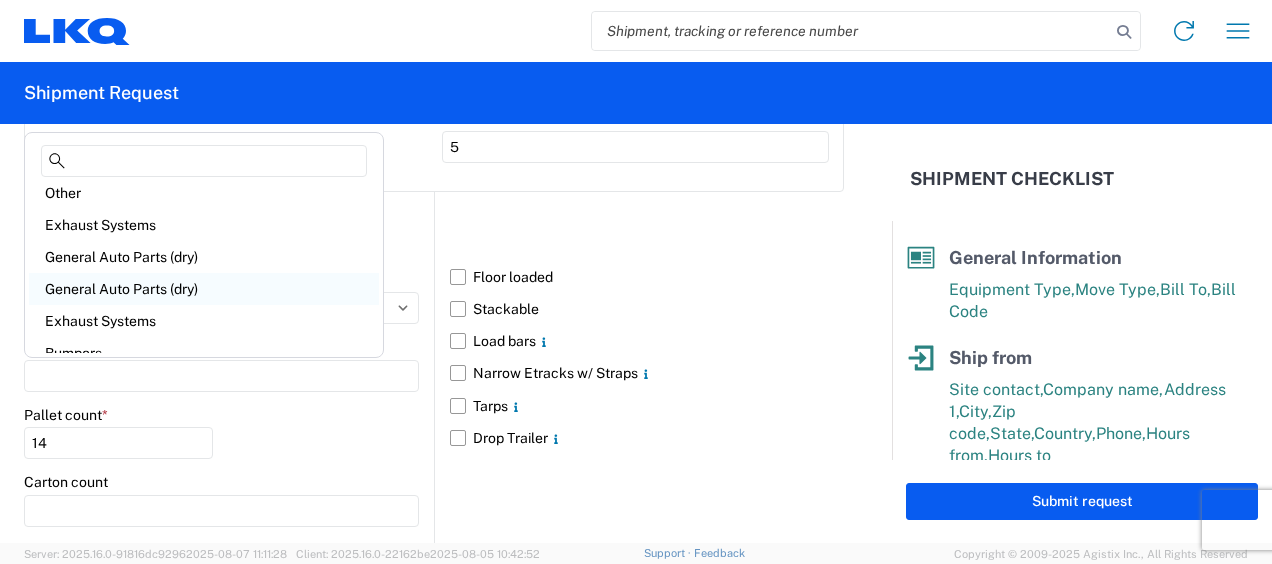 click on "General Auto Parts (dry)" 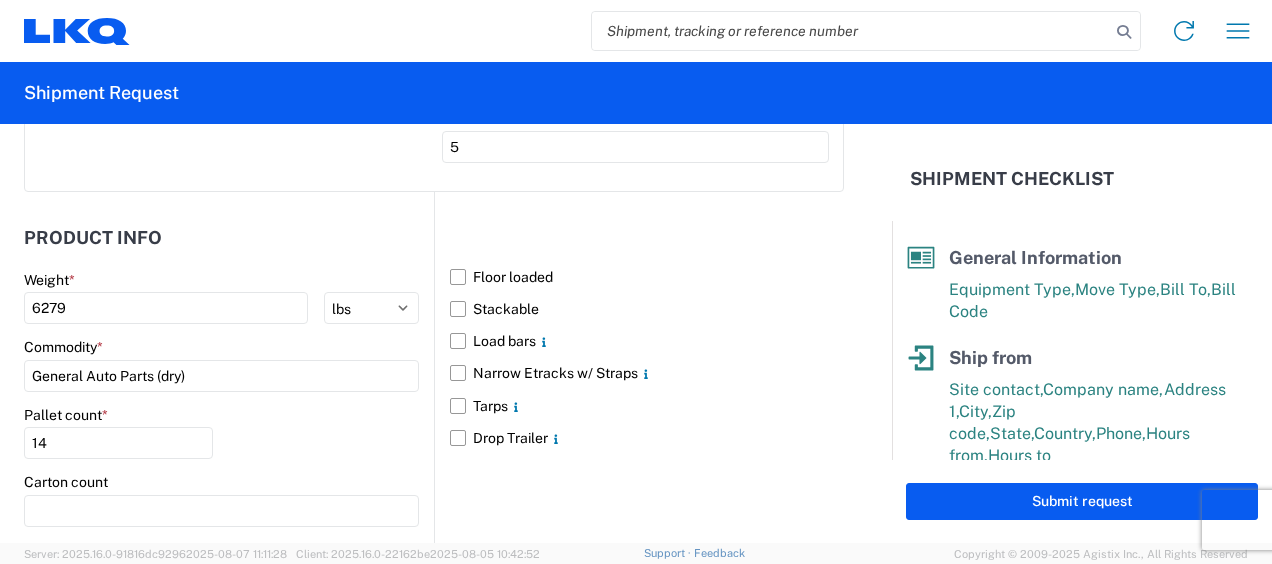 click on "Pallet count  * 14" 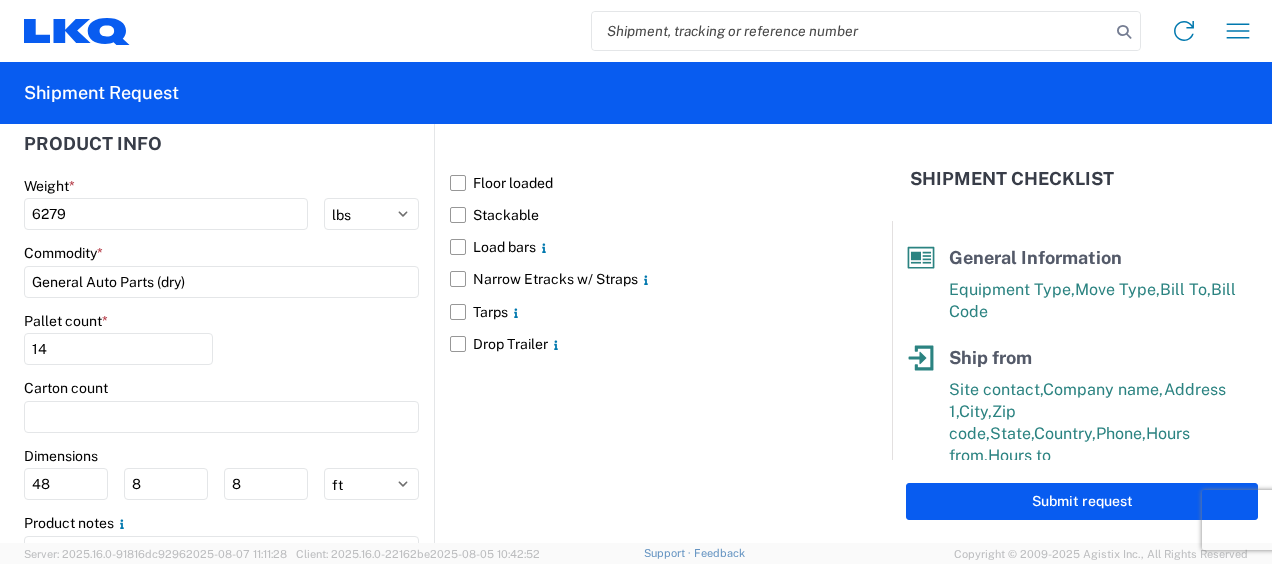 scroll, scrollTop: 2354, scrollLeft: 0, axis: vertical 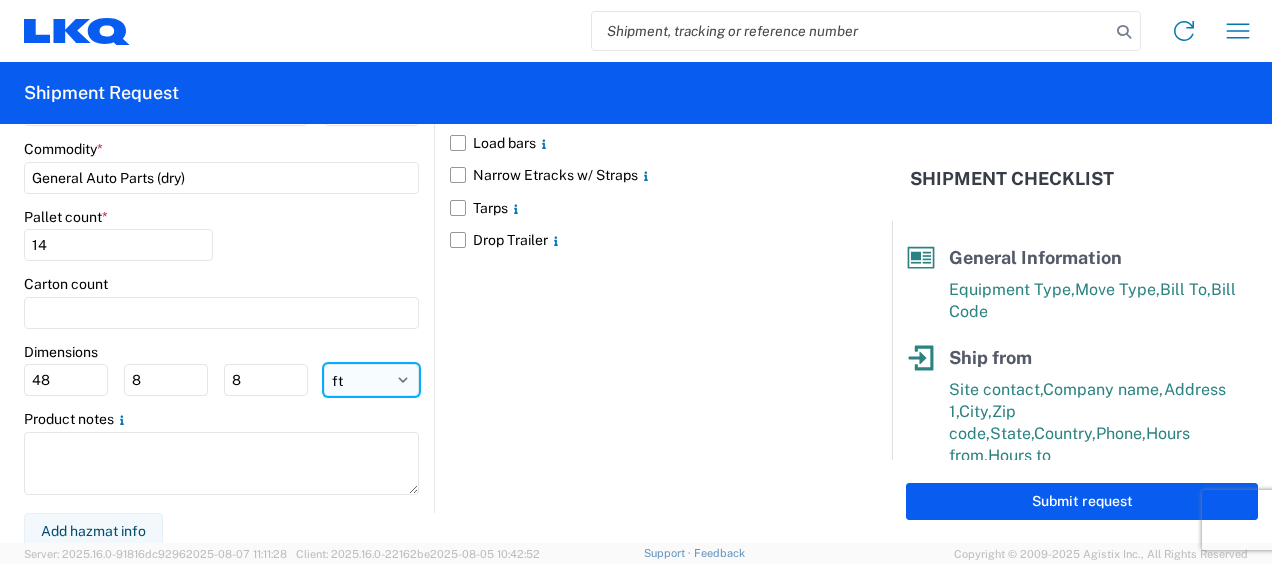 click on "ft in cm" 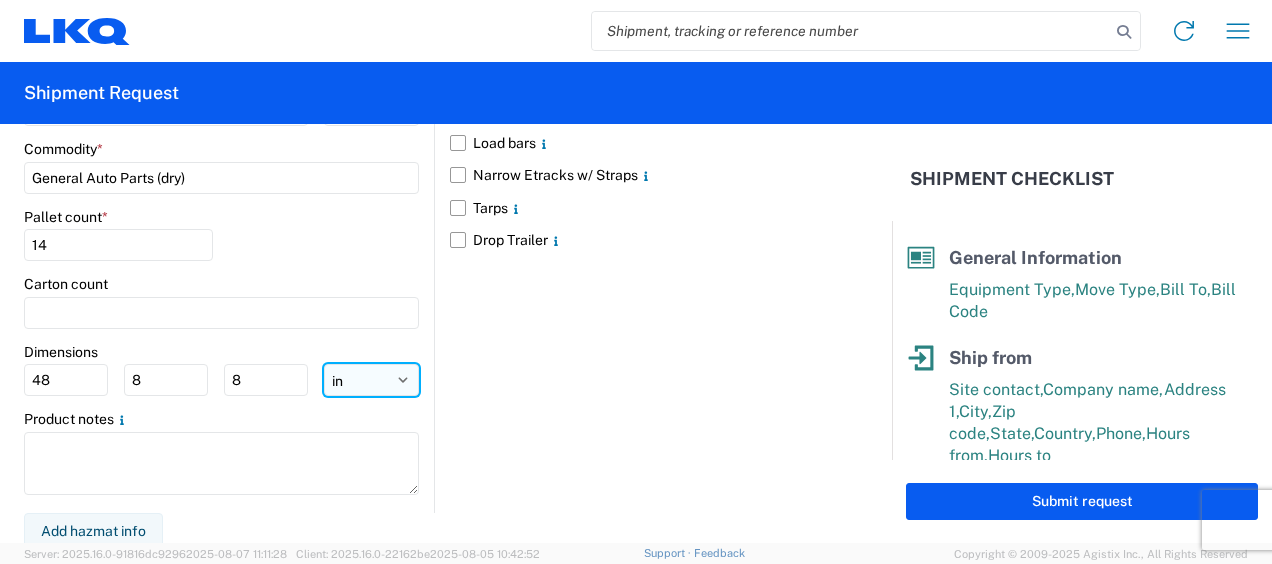 click on "ft in cm" 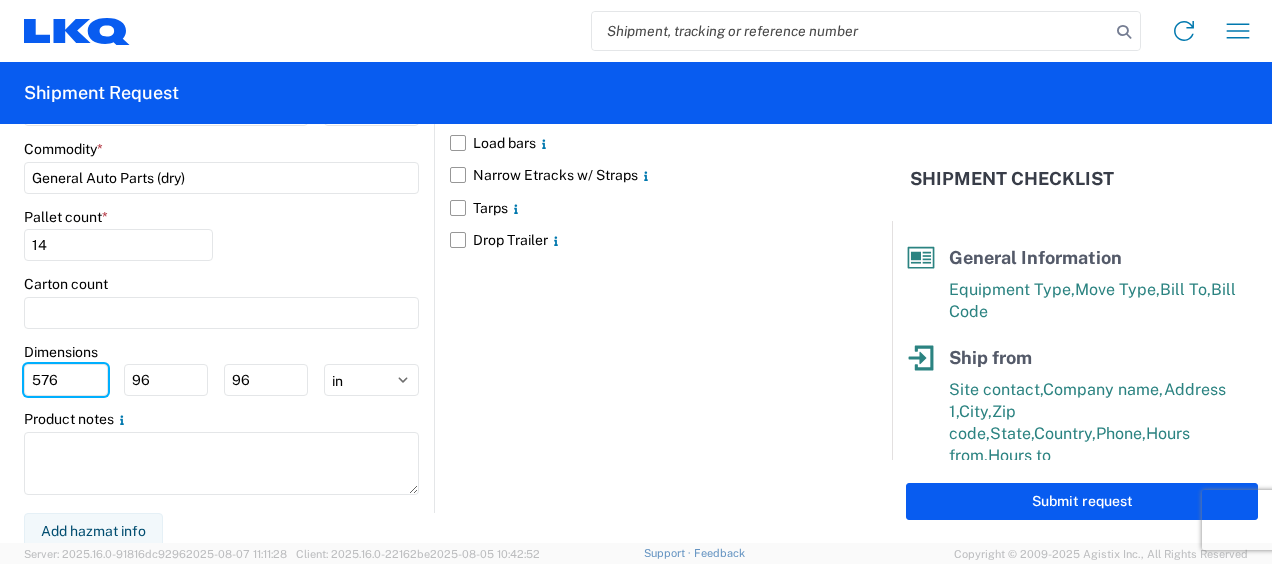 drag, startPoint x: 67, startPoint y: 371, endPoint x: 0, endPoint y: 357, distance: 68.44706 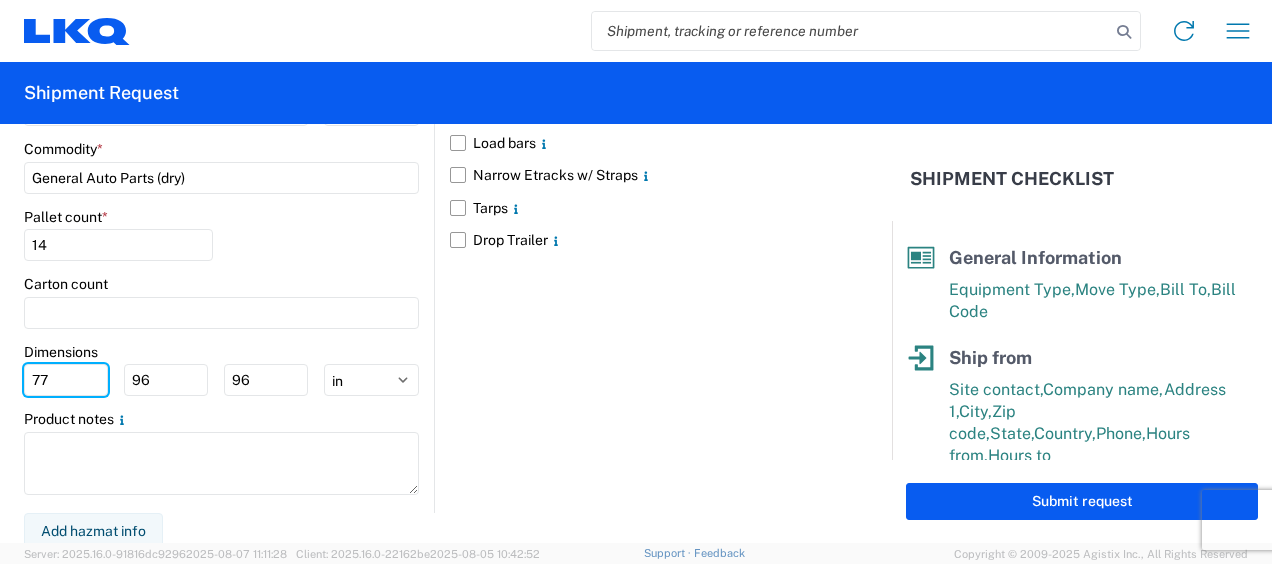 type on "77" 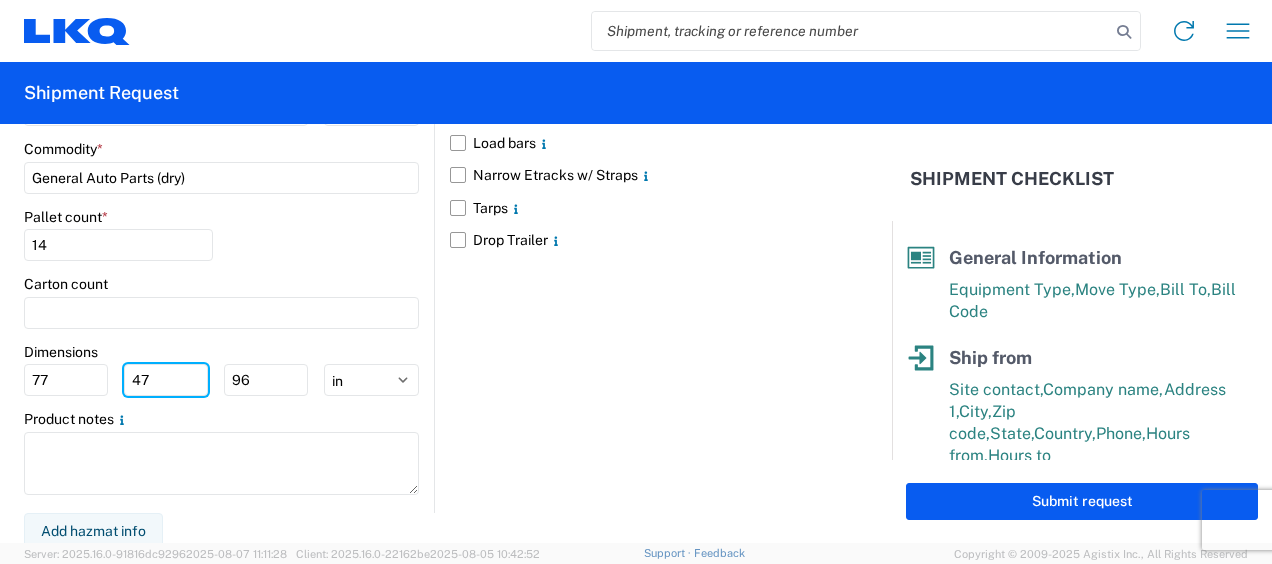 type on "47" 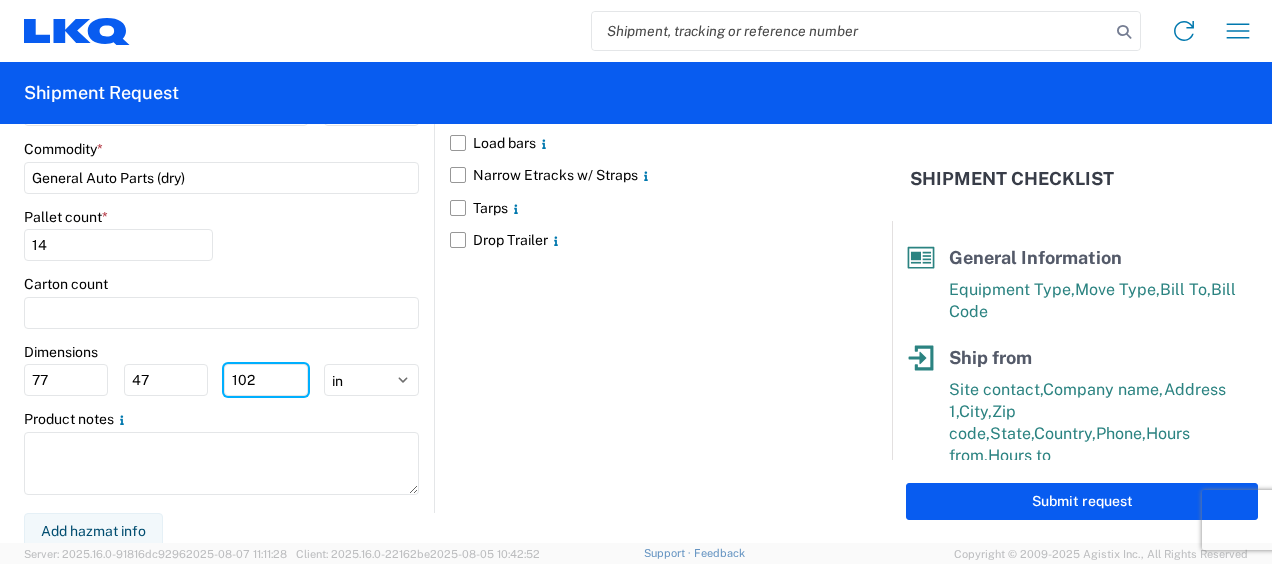 type on "102" 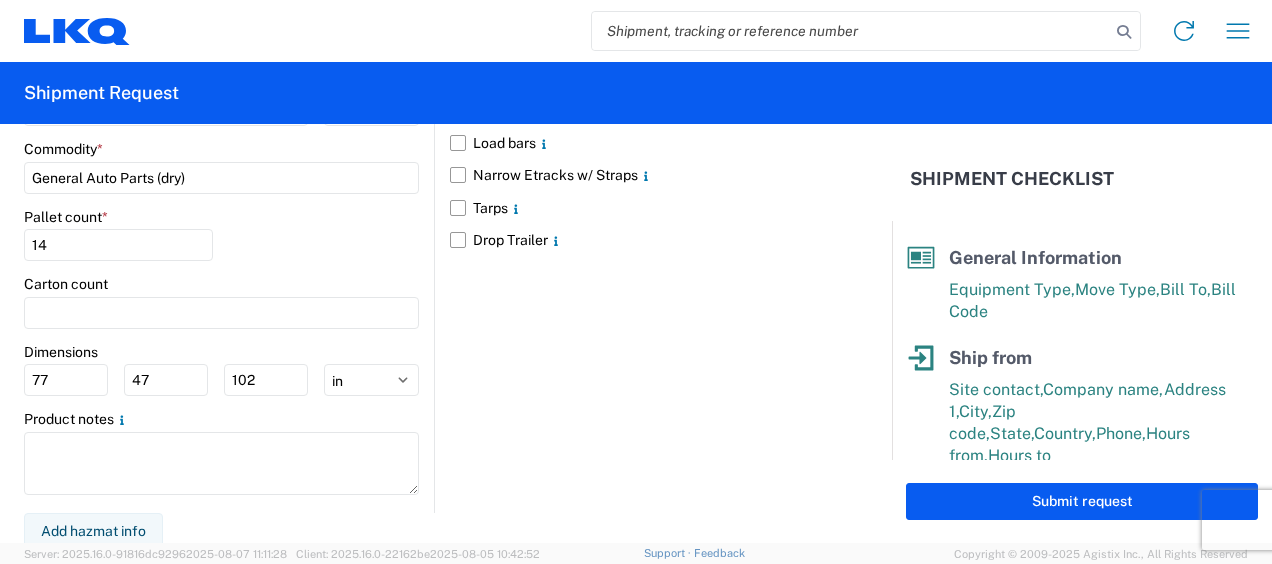 drag, startPoint x: 498, startPoint y: 305, endPoint x: 589, endPoint y: 342, distance: 98.23441 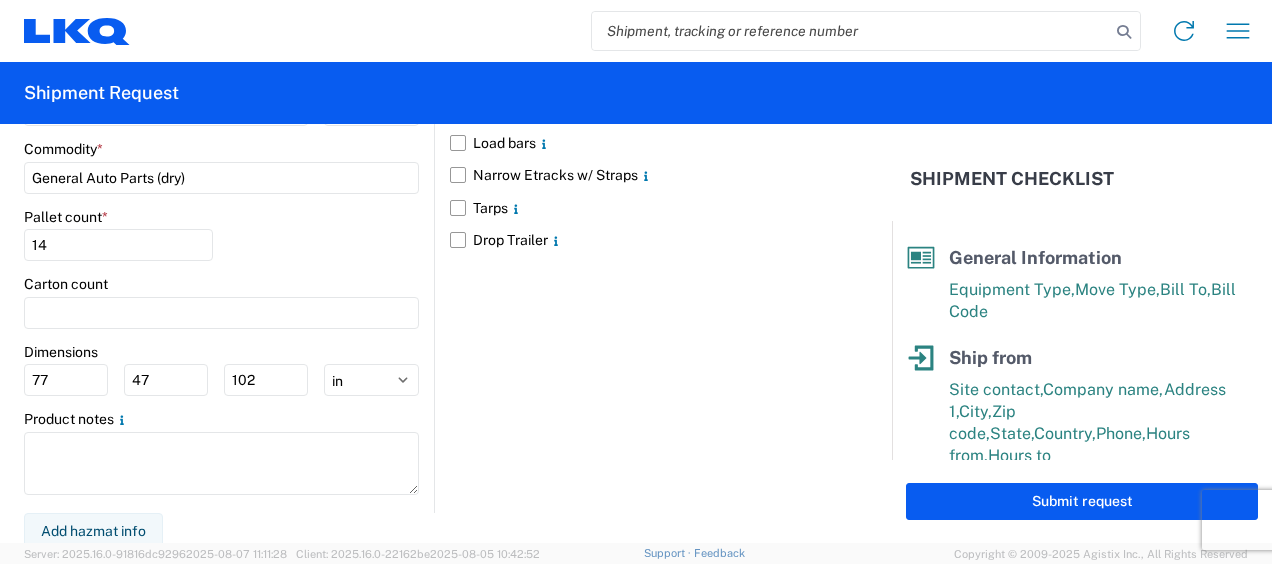 scroll, scrollTop: 405, scrollLeft: 0, axis: vertical 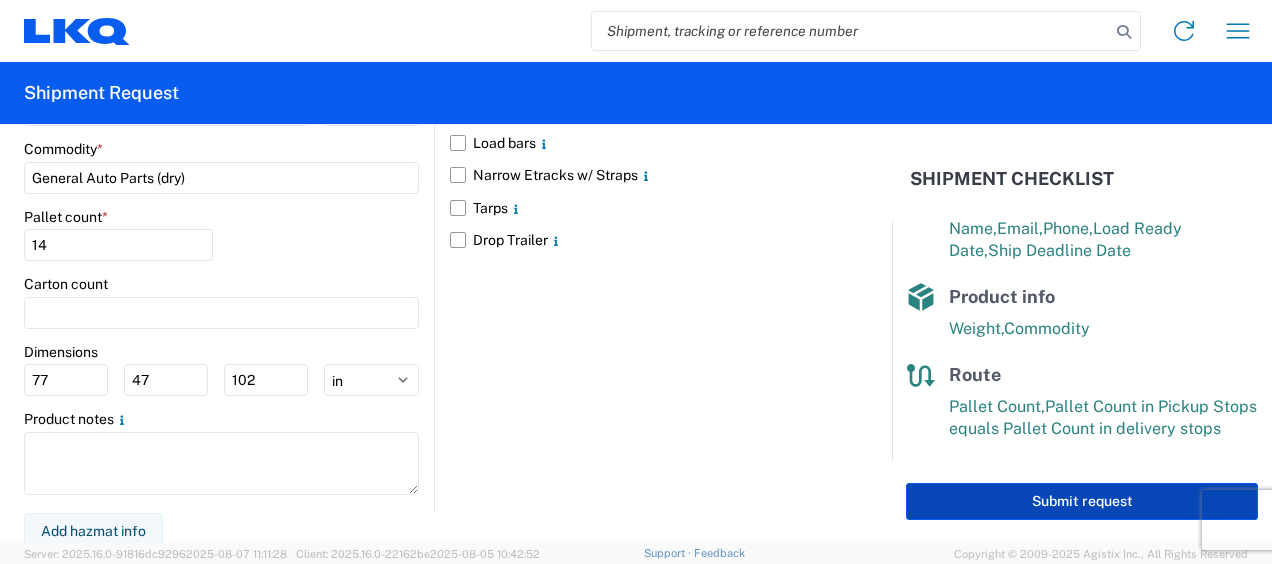 click on "Submit request" 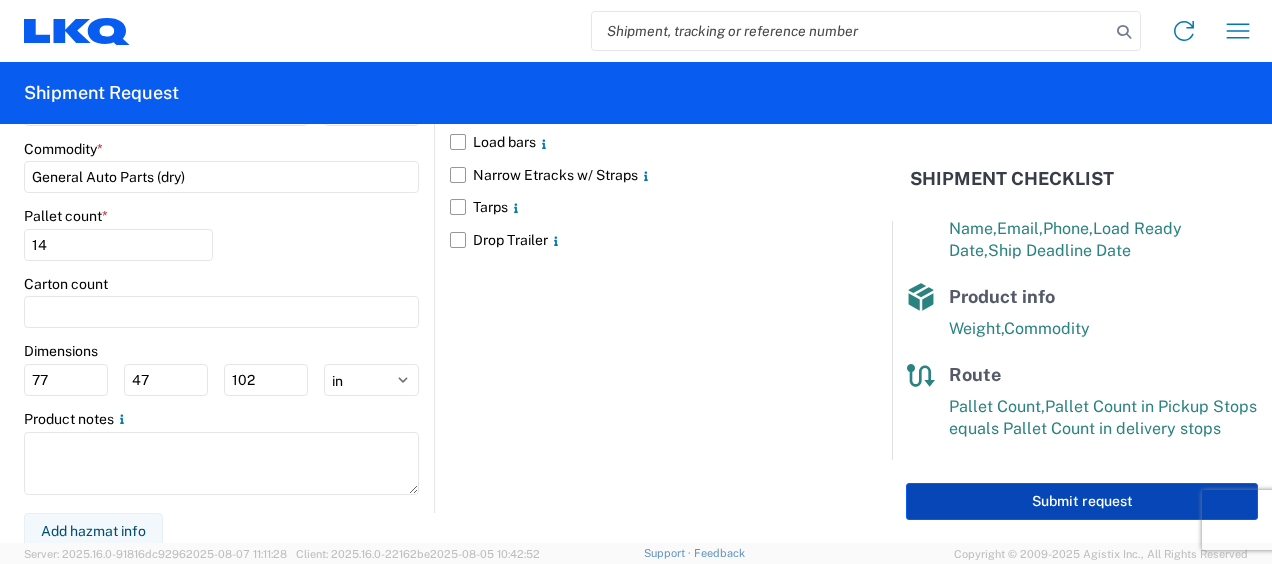 scroll, scrollTop: 2353, scrollLeft: 0, axis: vertical 